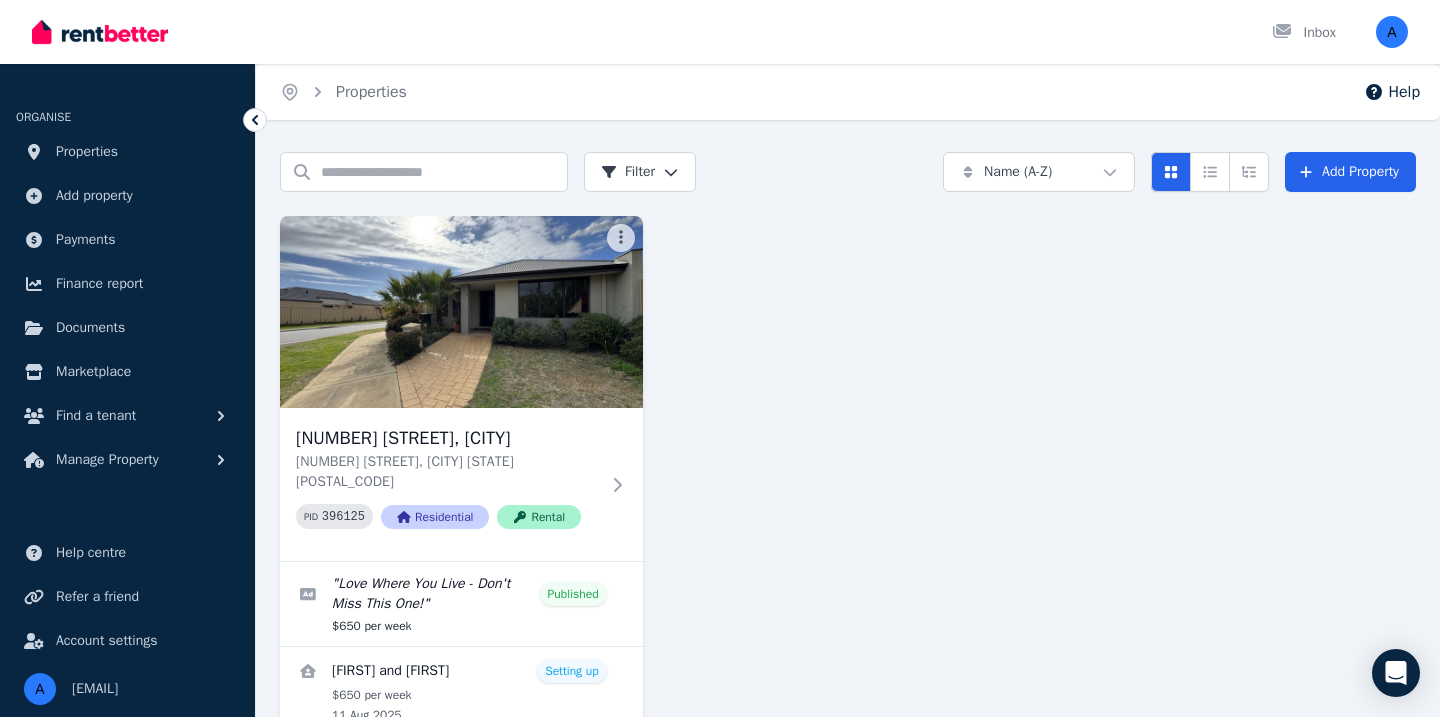 scroll, scrollTop: 145, scrollLeft: 0, axis: vertical 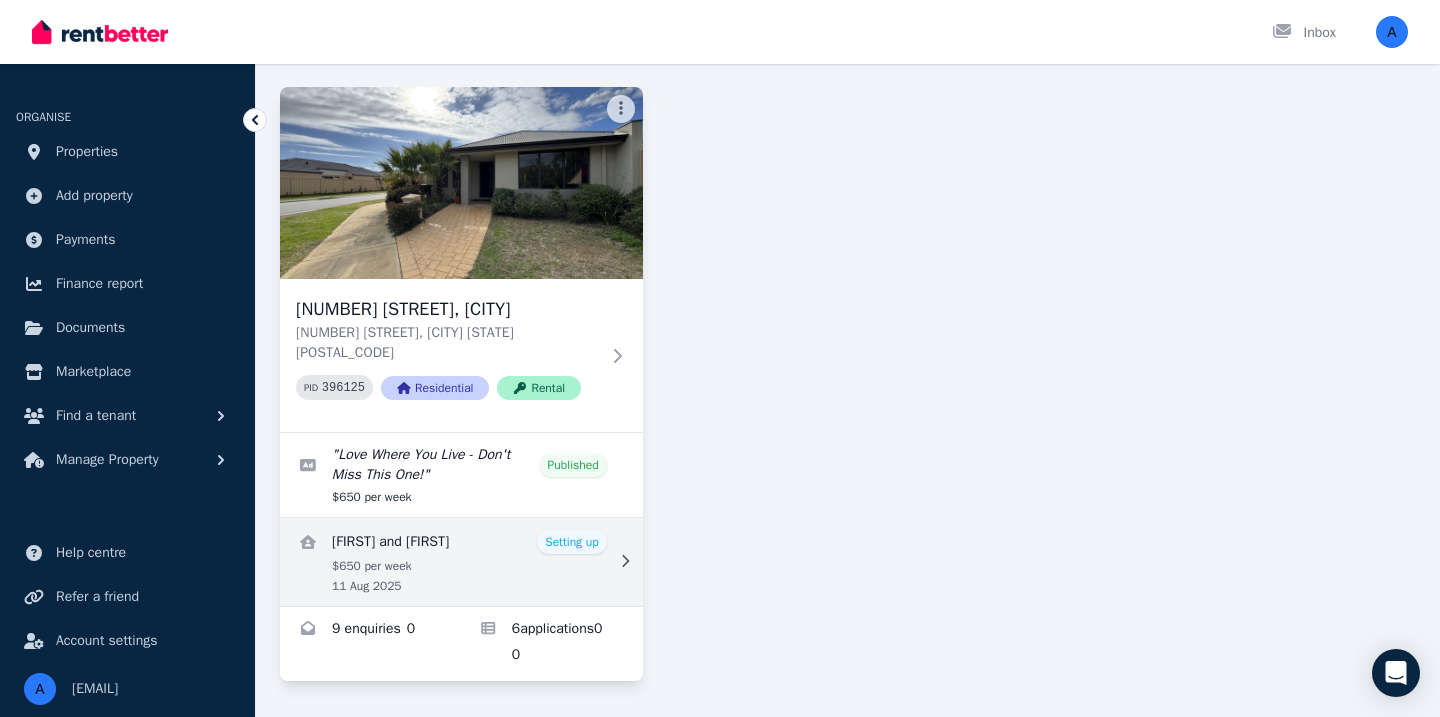 click at bounding box center (461, 562) 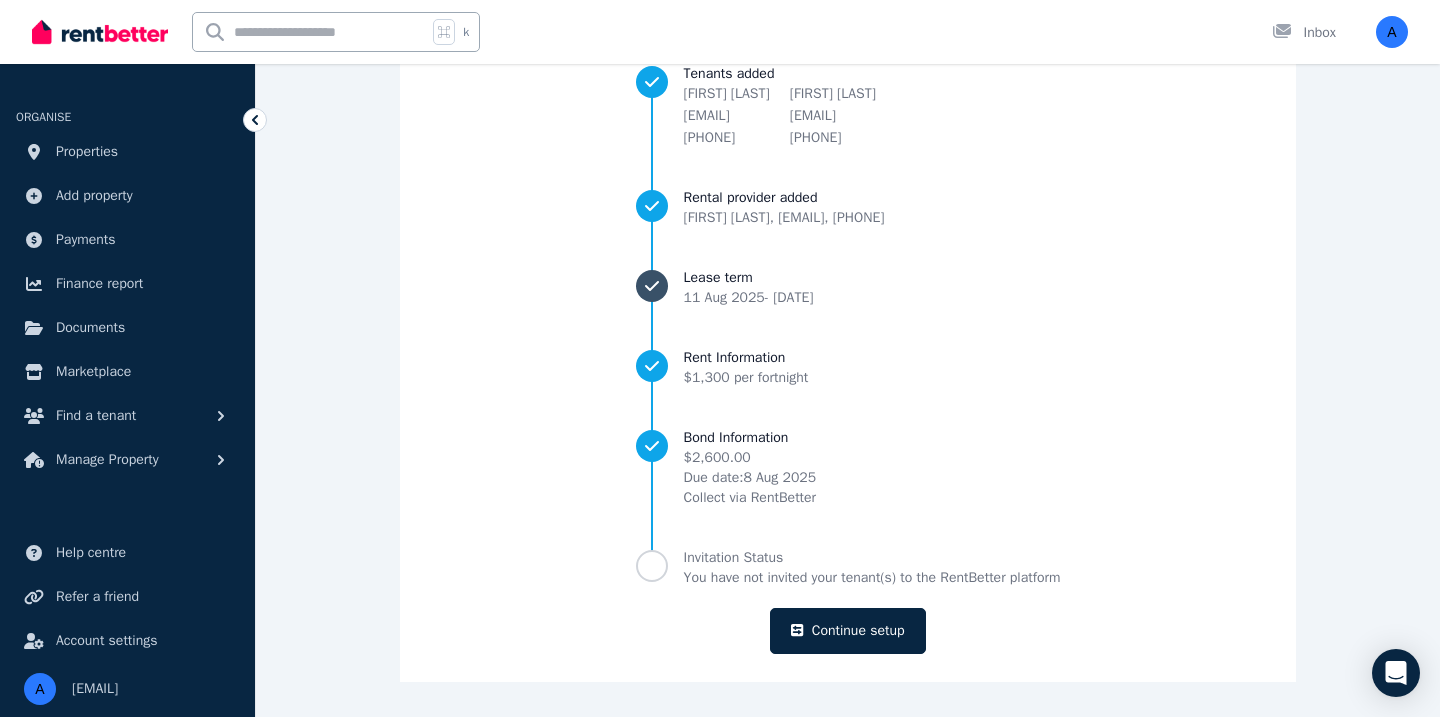 scroll, scrollTop: 223, scrollLeft: 0, axis: vertical 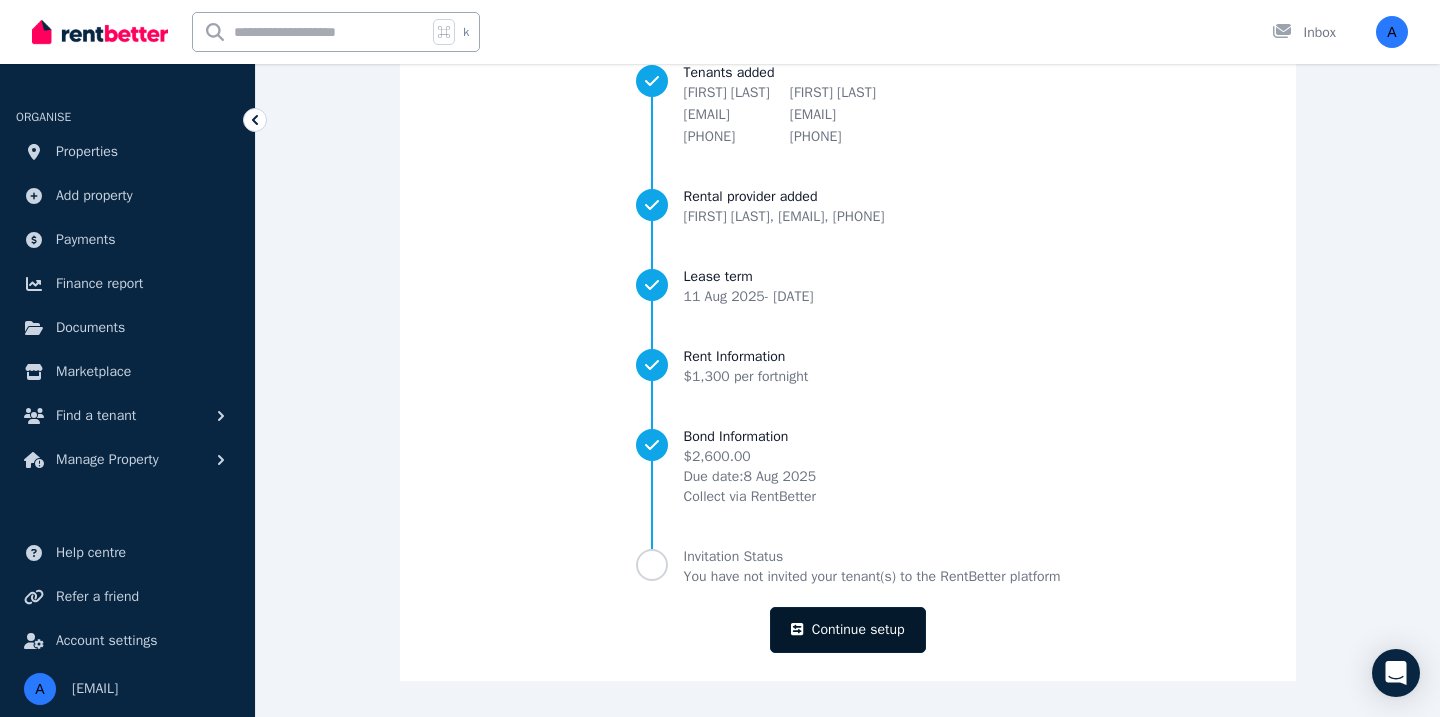 click on "Continue setup" at bounding box center [847, 630] 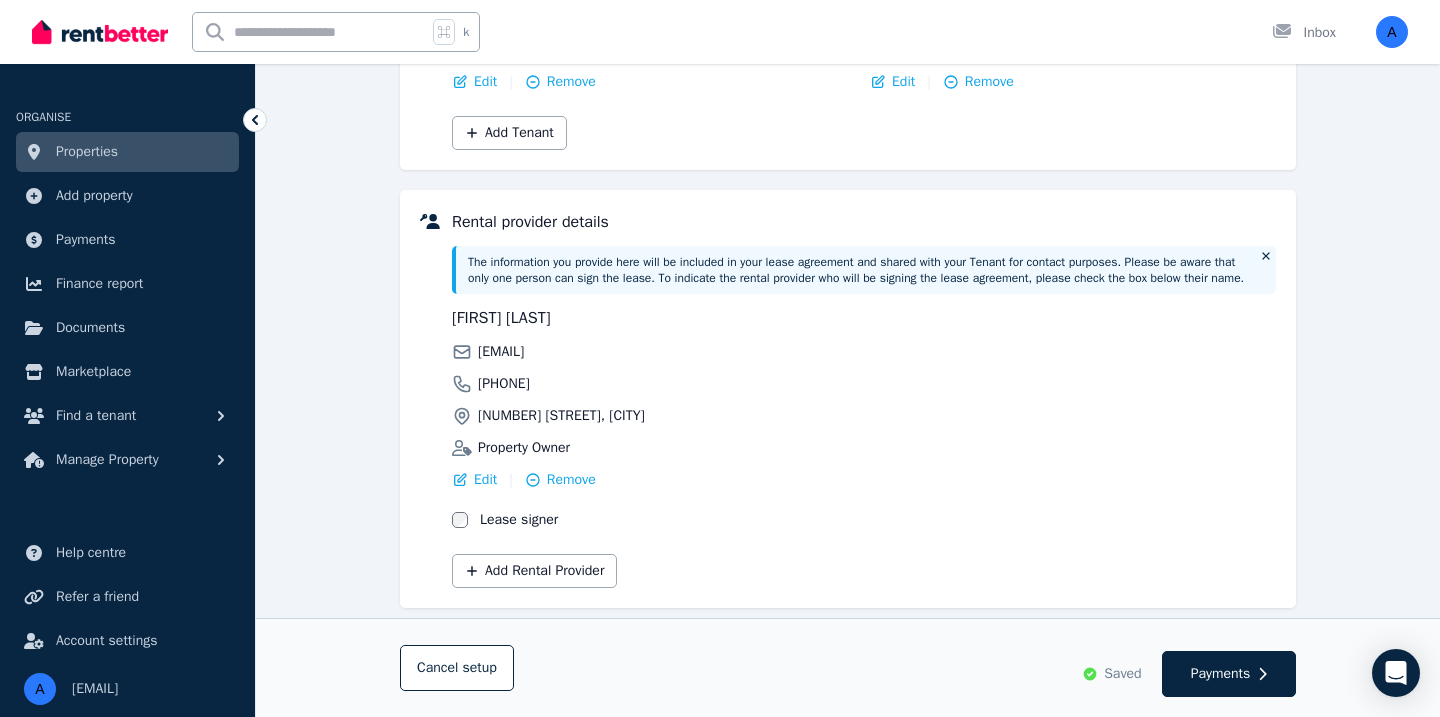 scroll, scrollTop: 462, scrollLeft: 0, axis: vertical 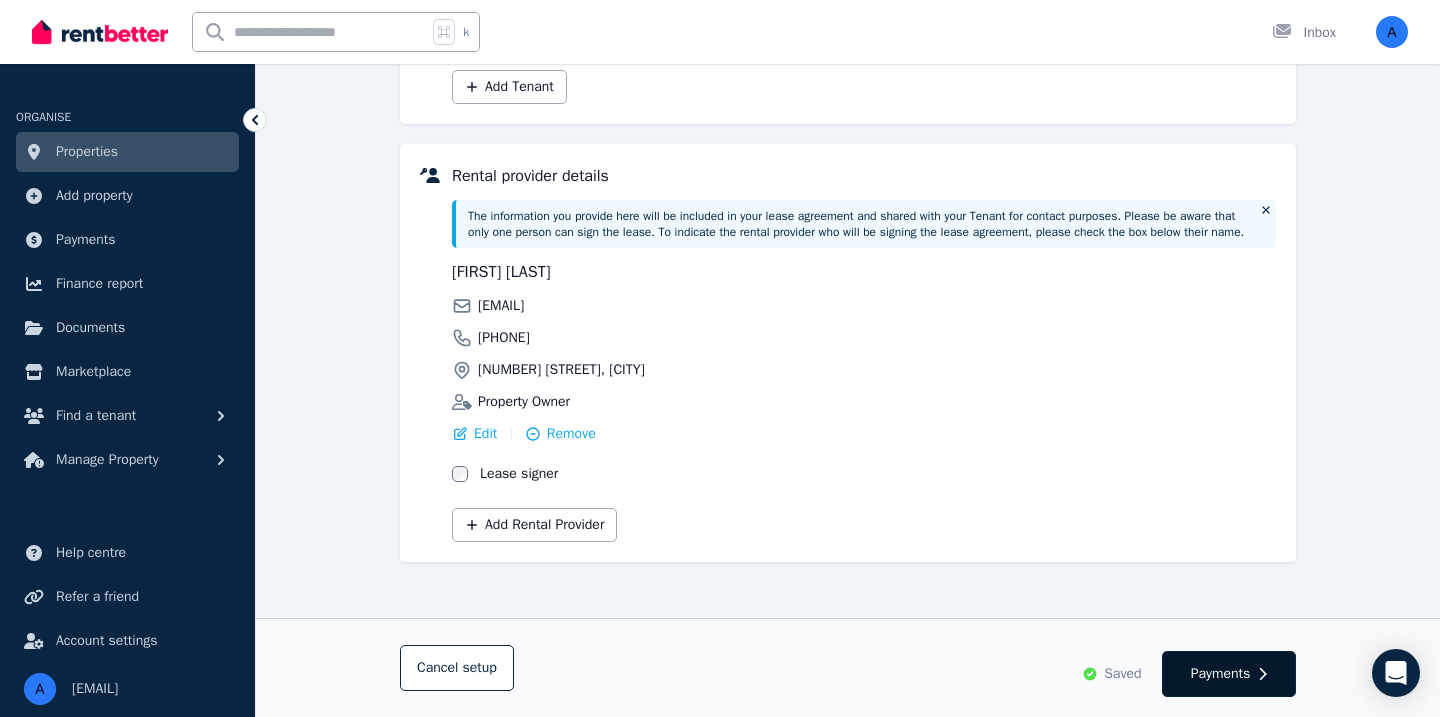 click on "Payments" at bounding box center [1221, 674] 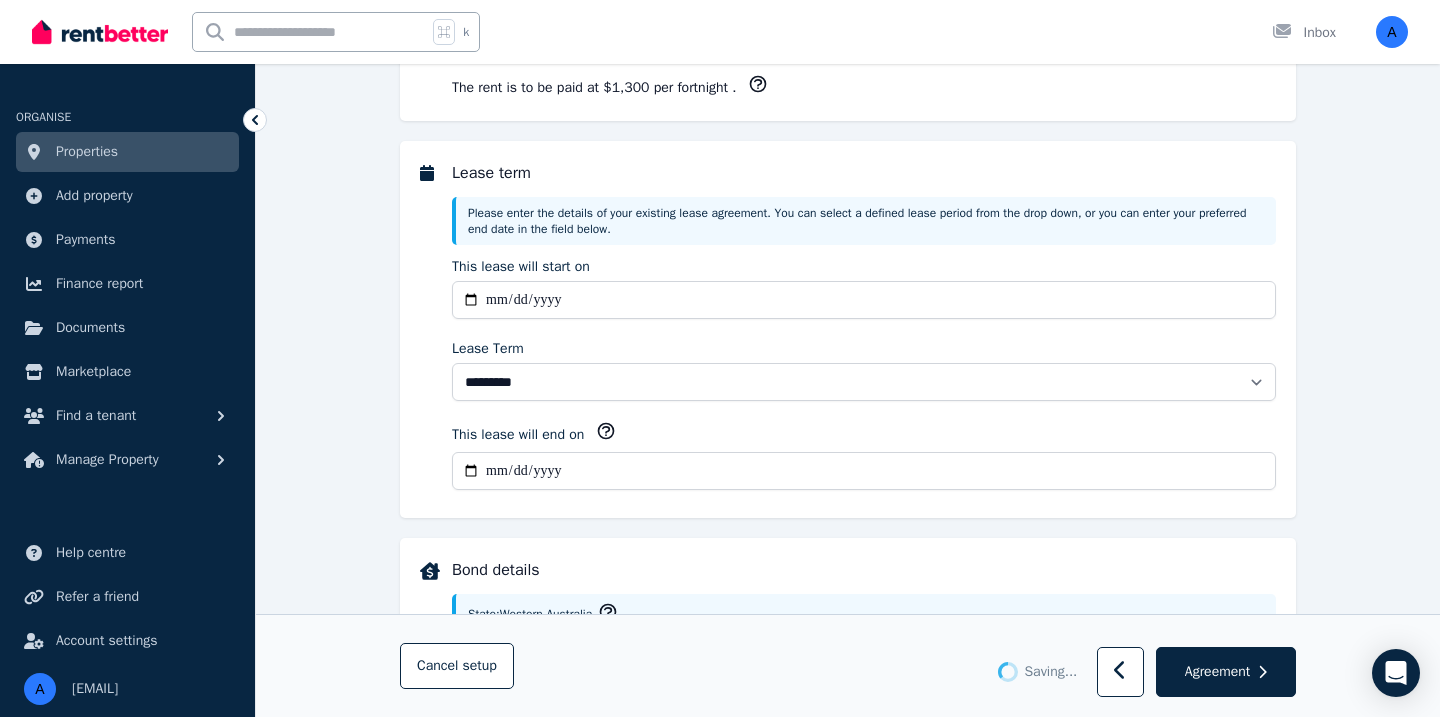 scroll, scrollTop: 0, scrollLeft: 0, axis: both 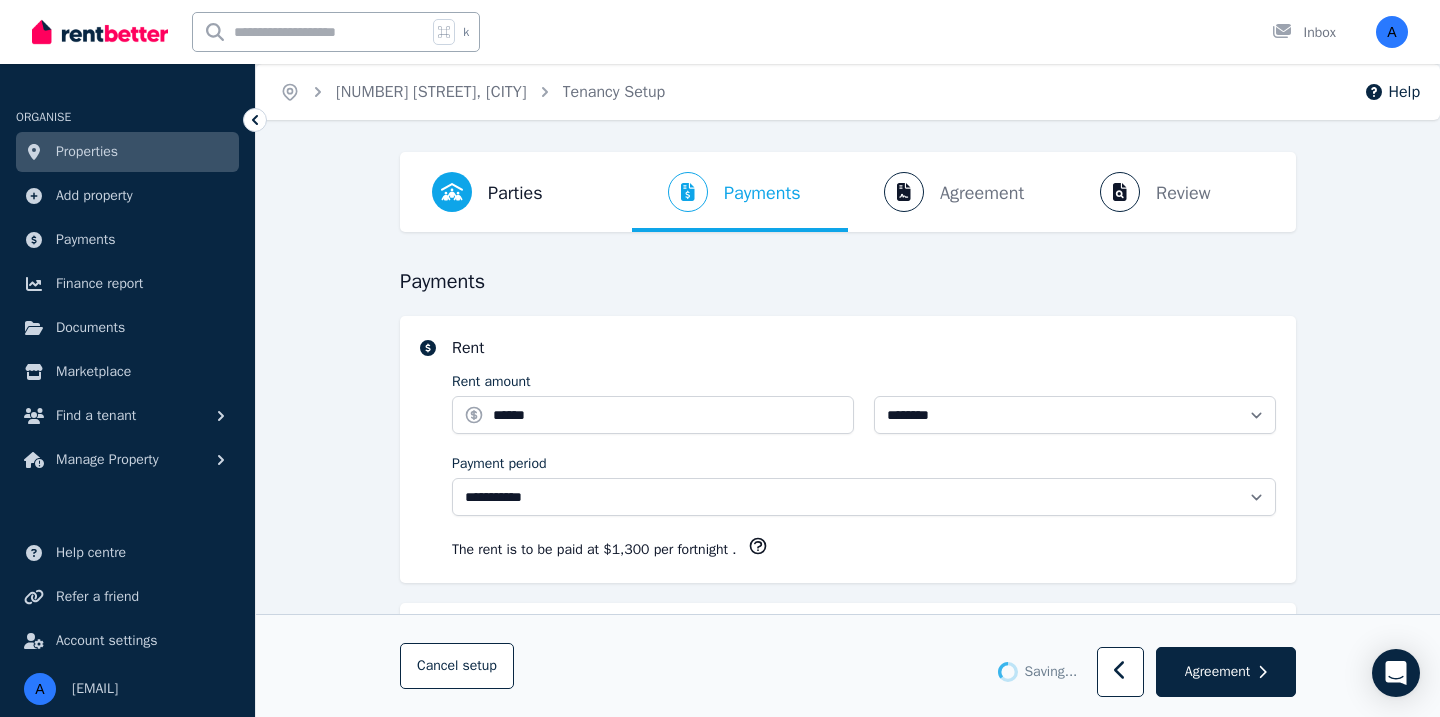 select on "**********" 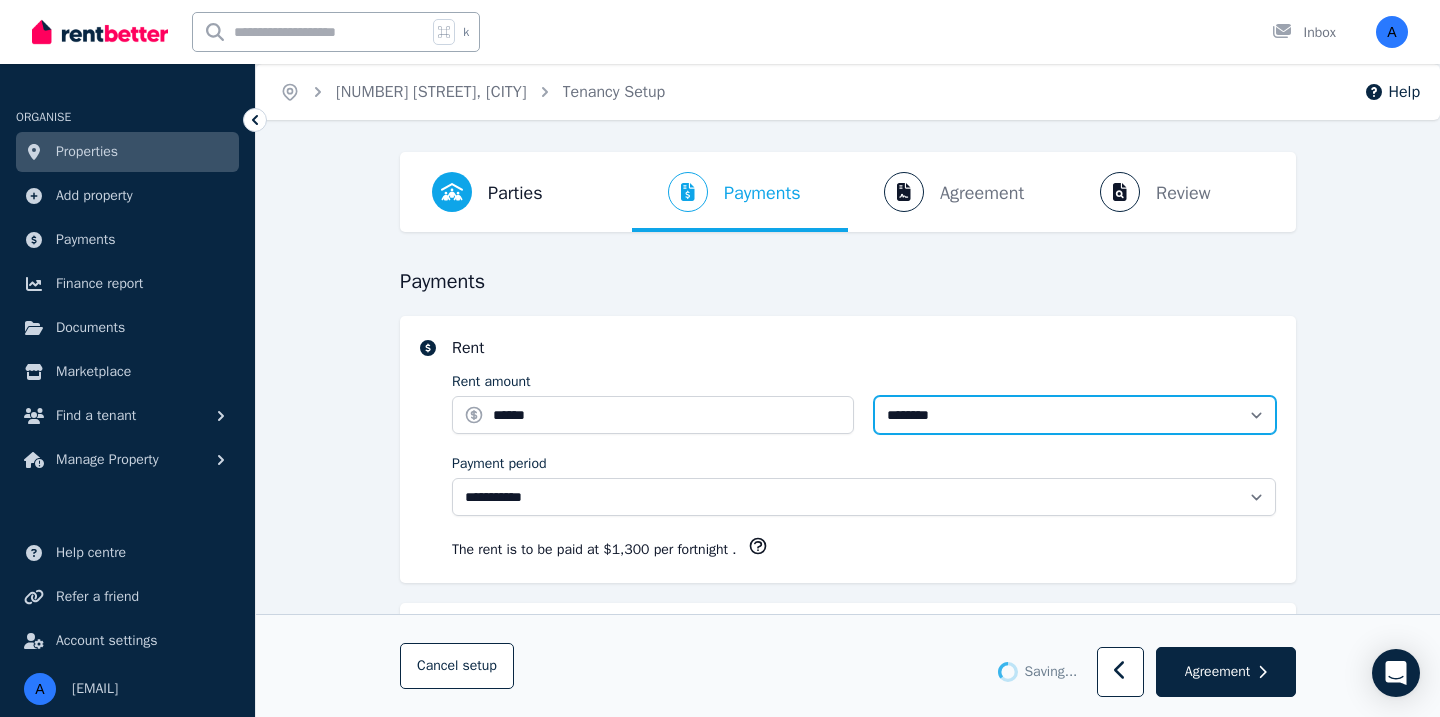 click on "********" at bounding box center [1075, 415] 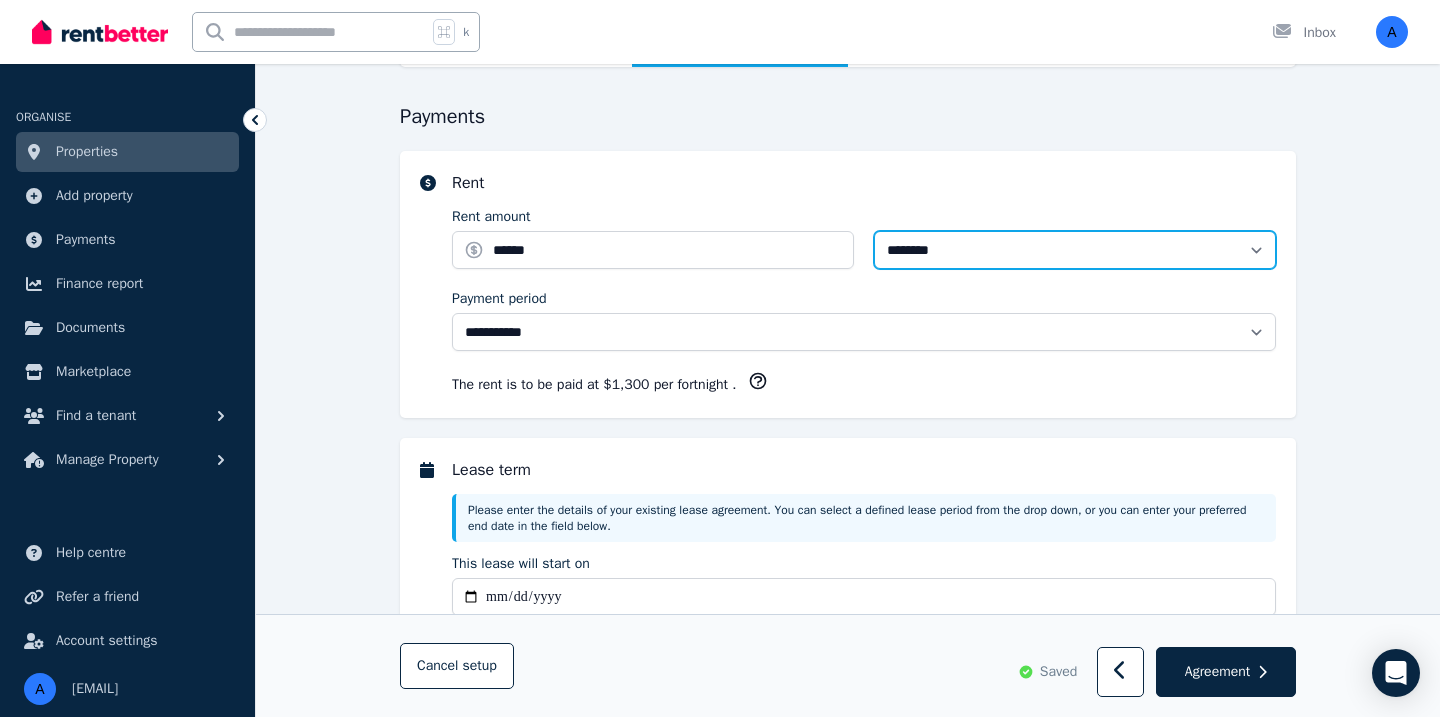 scroll, scrollTop: 166, scrollLeft: 0, axis: vertical 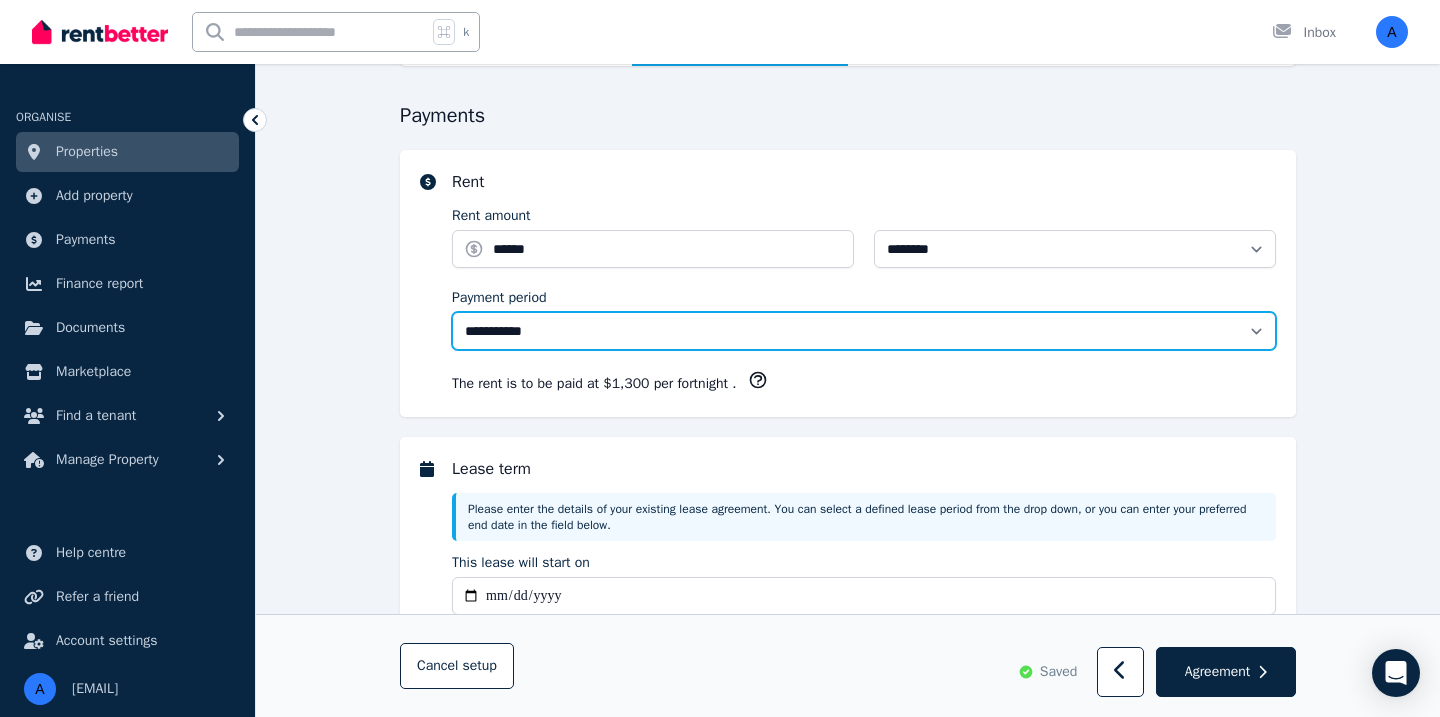 click on "**********" at bounding box center [864, 331] 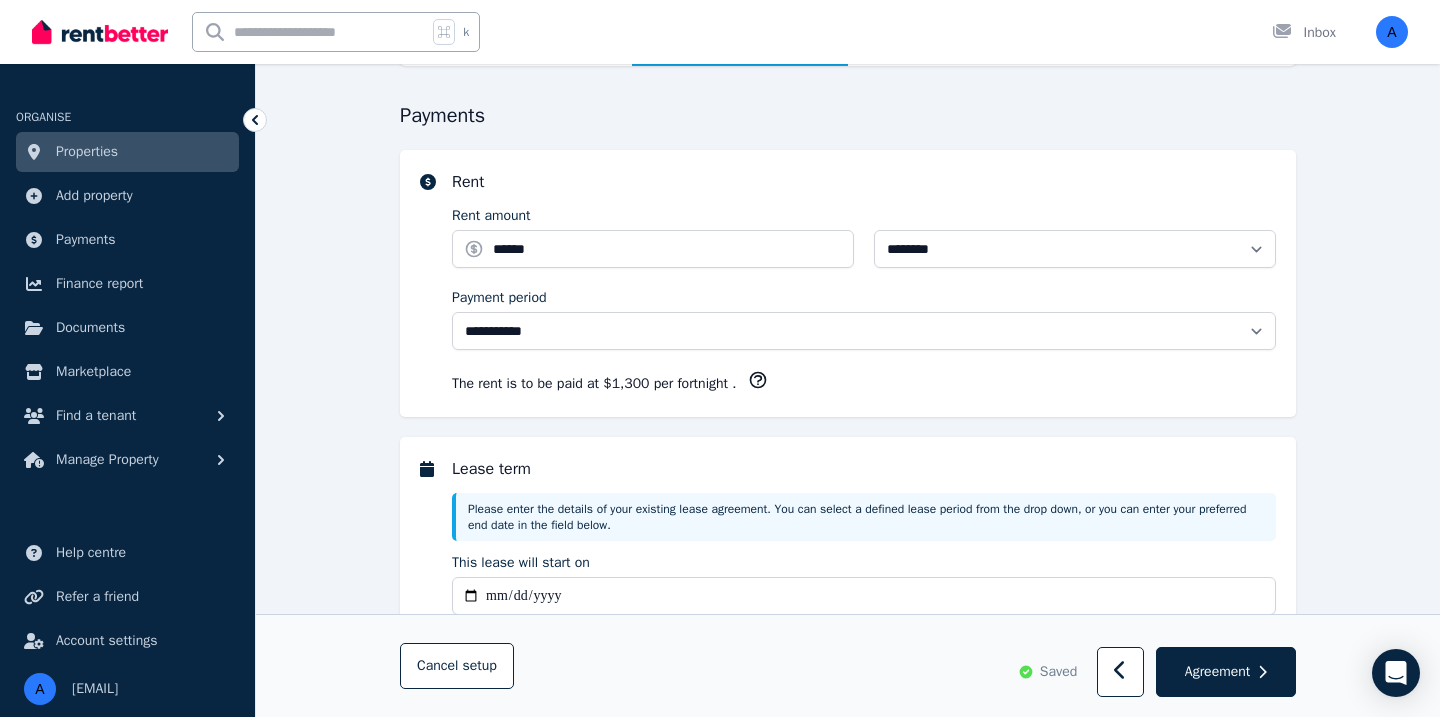 click on "The rent is to be paid at   $1,300 per fortnight   ." at bounding box center (864, 383) 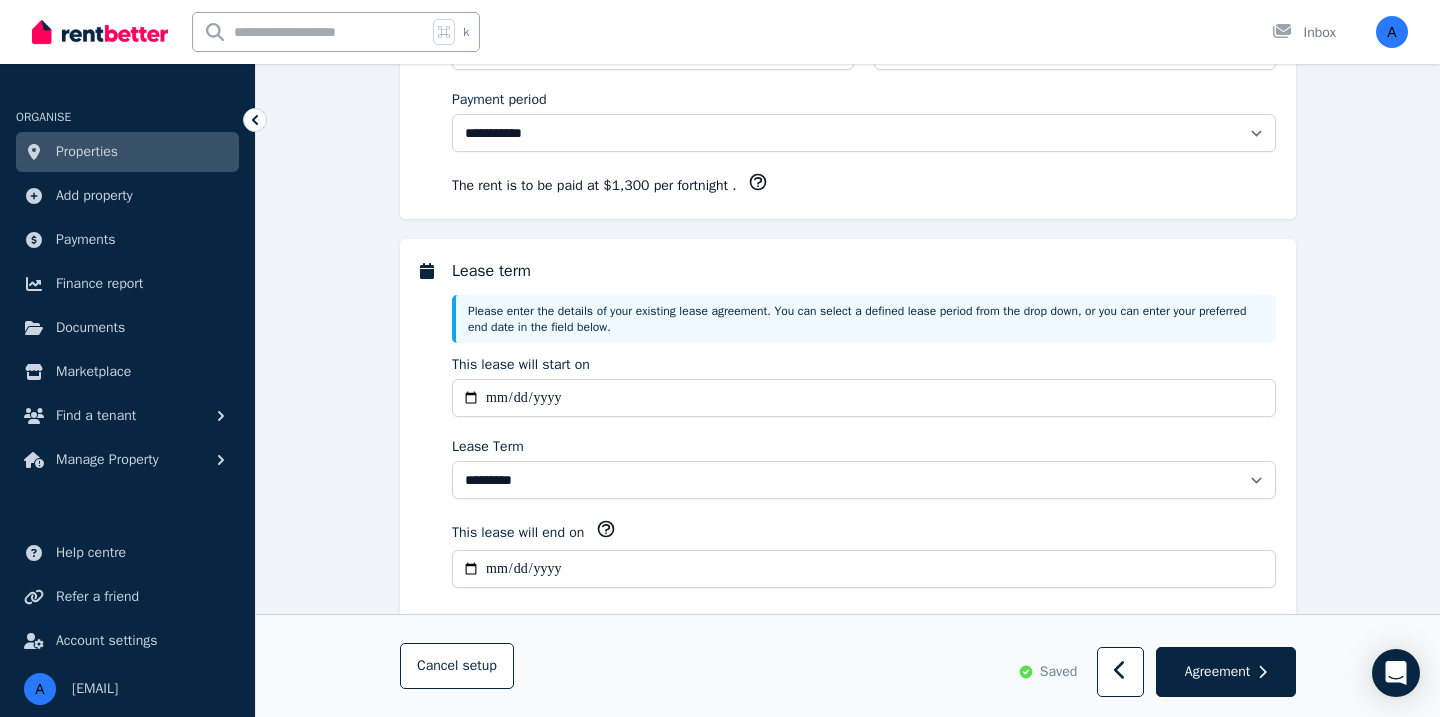 scroll, scrollTop: 365, scrollLeft: 0, axis: vertical 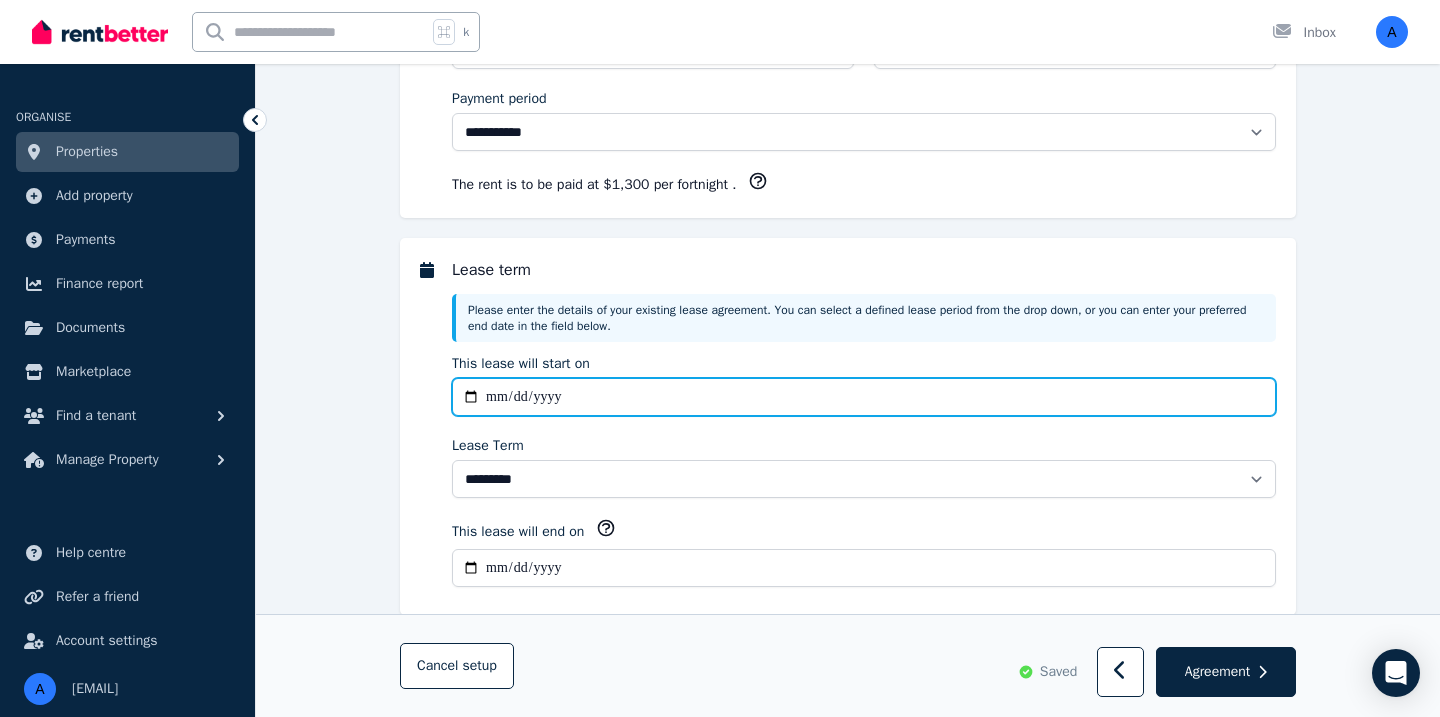 click on "**********" at bounding box center (864, 397) 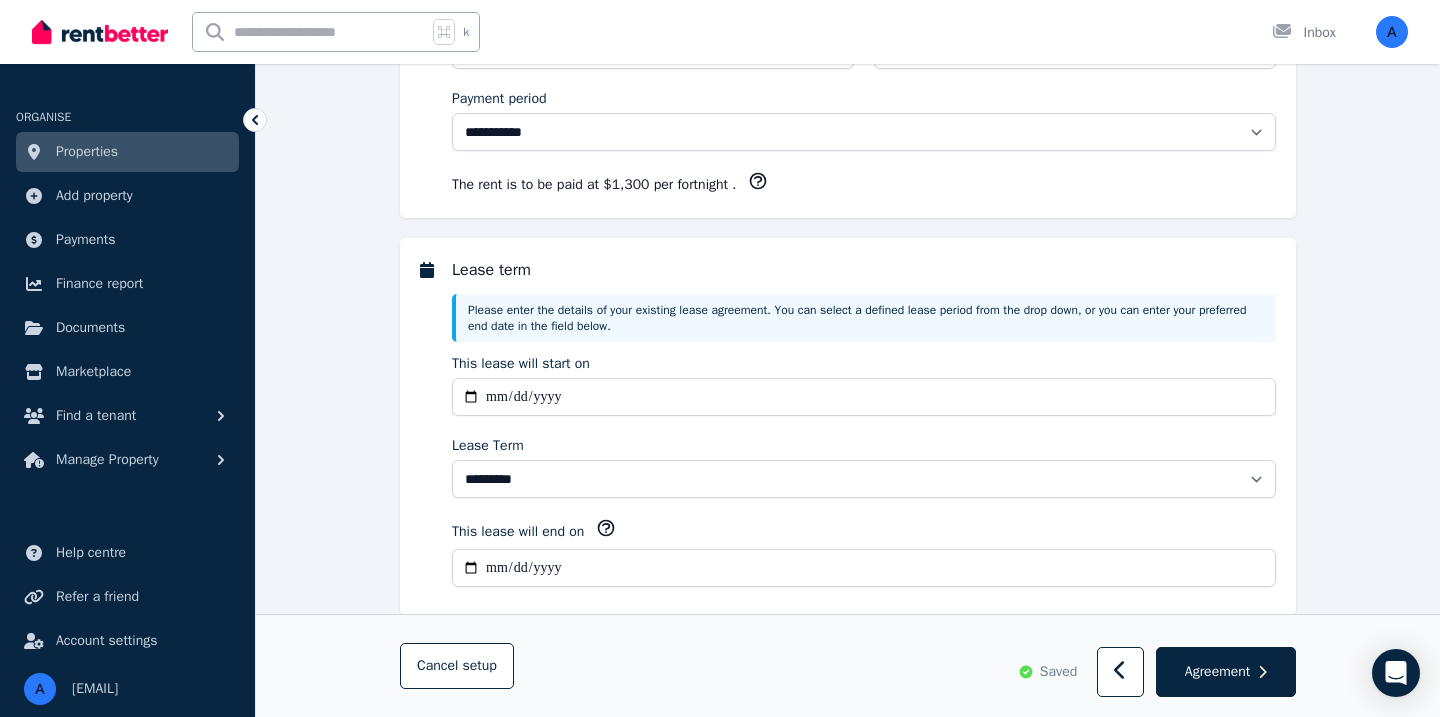 click on "Lease Term" at bounding box center [864, 446] 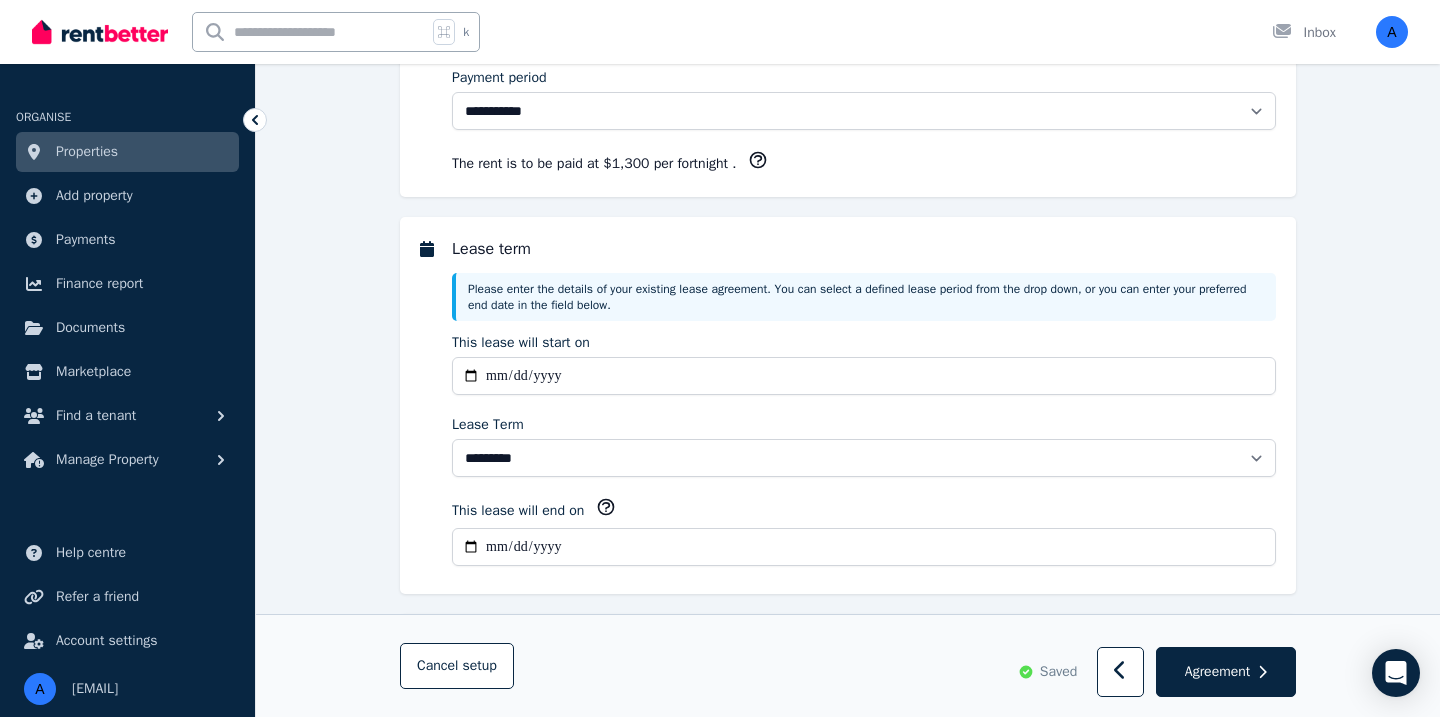 scroll, scrollTop: 397, scrollLeft: 0, axis: vertical 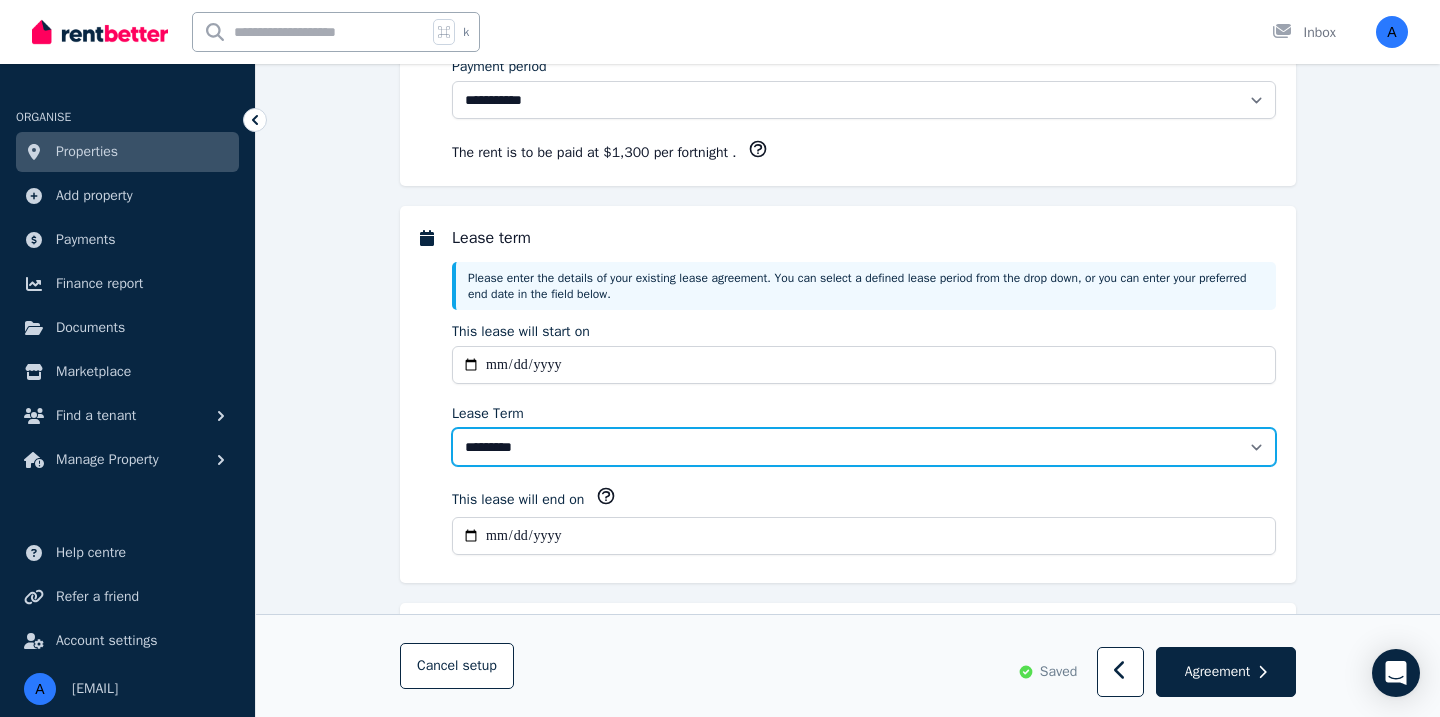 click on "******** ******** ********* ******* ******* ******* ******* ***** ********" at bounding box center (864, 447) 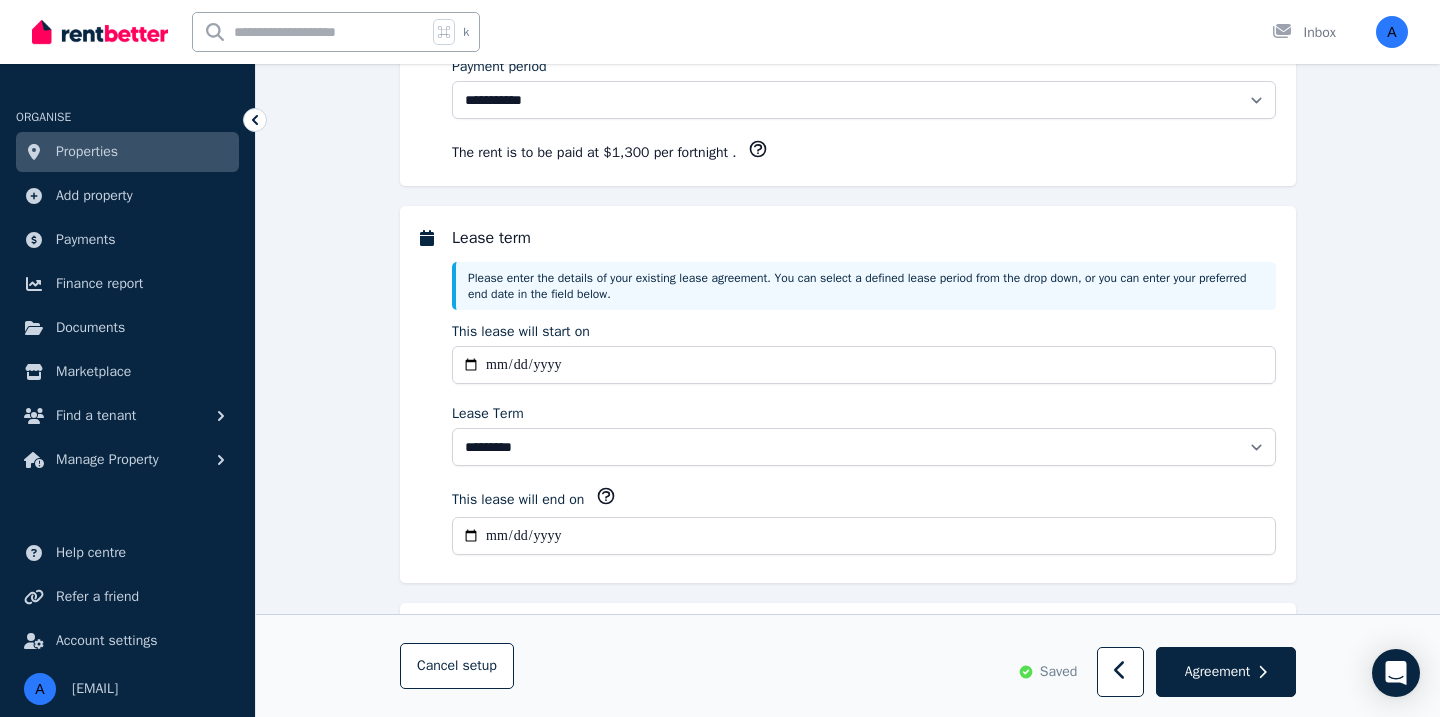 click on "**********" at bounding box center [848, 930] 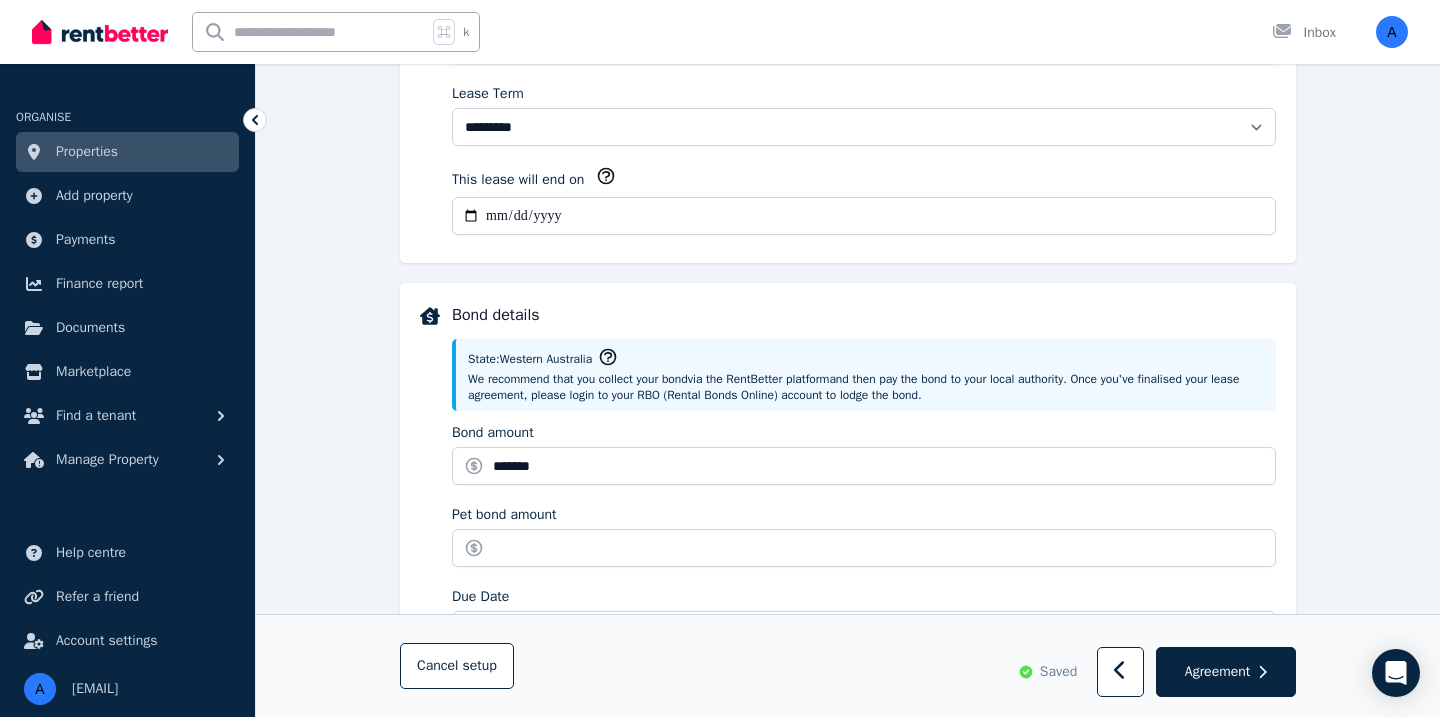 scroll, scrollTop: 787, scrollLeft: 0, axis: vertical 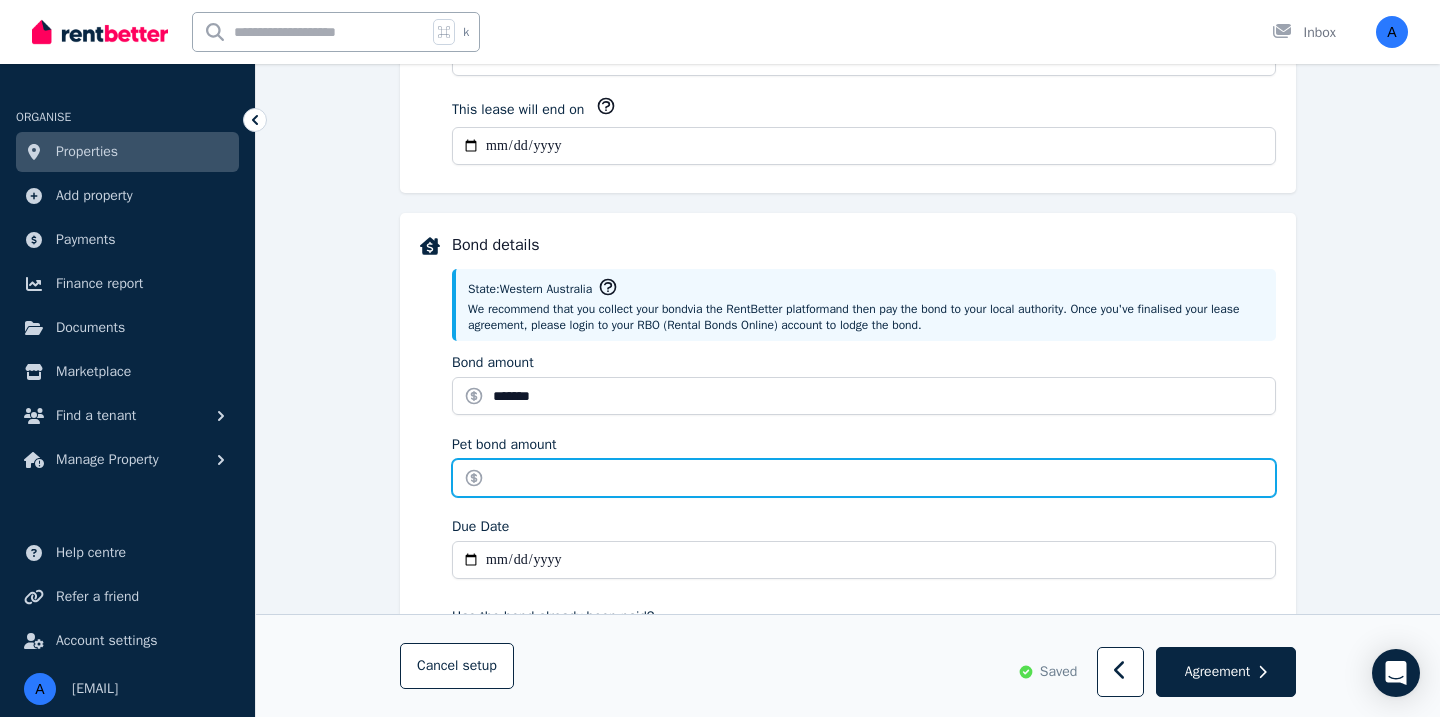 click on "Pet bond amount" at bounding box center [864, 478] 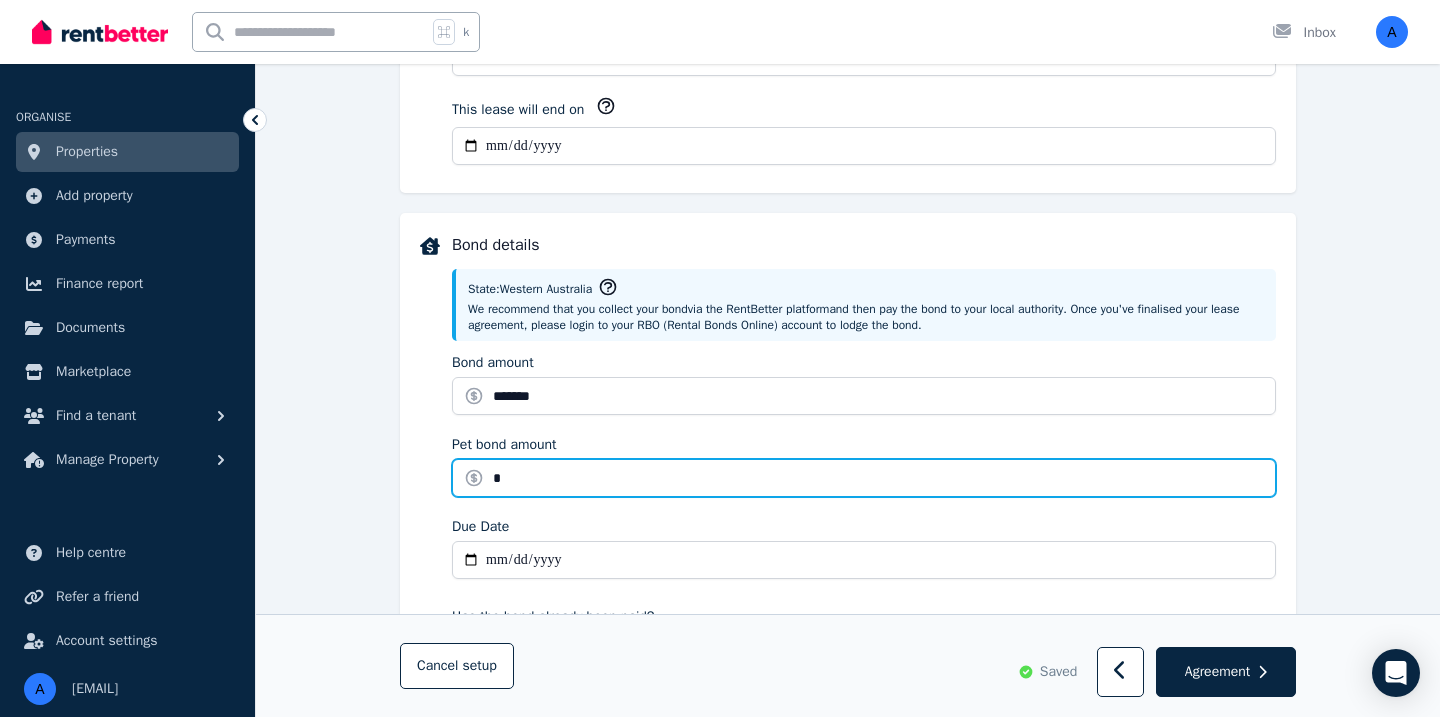 type on "*" 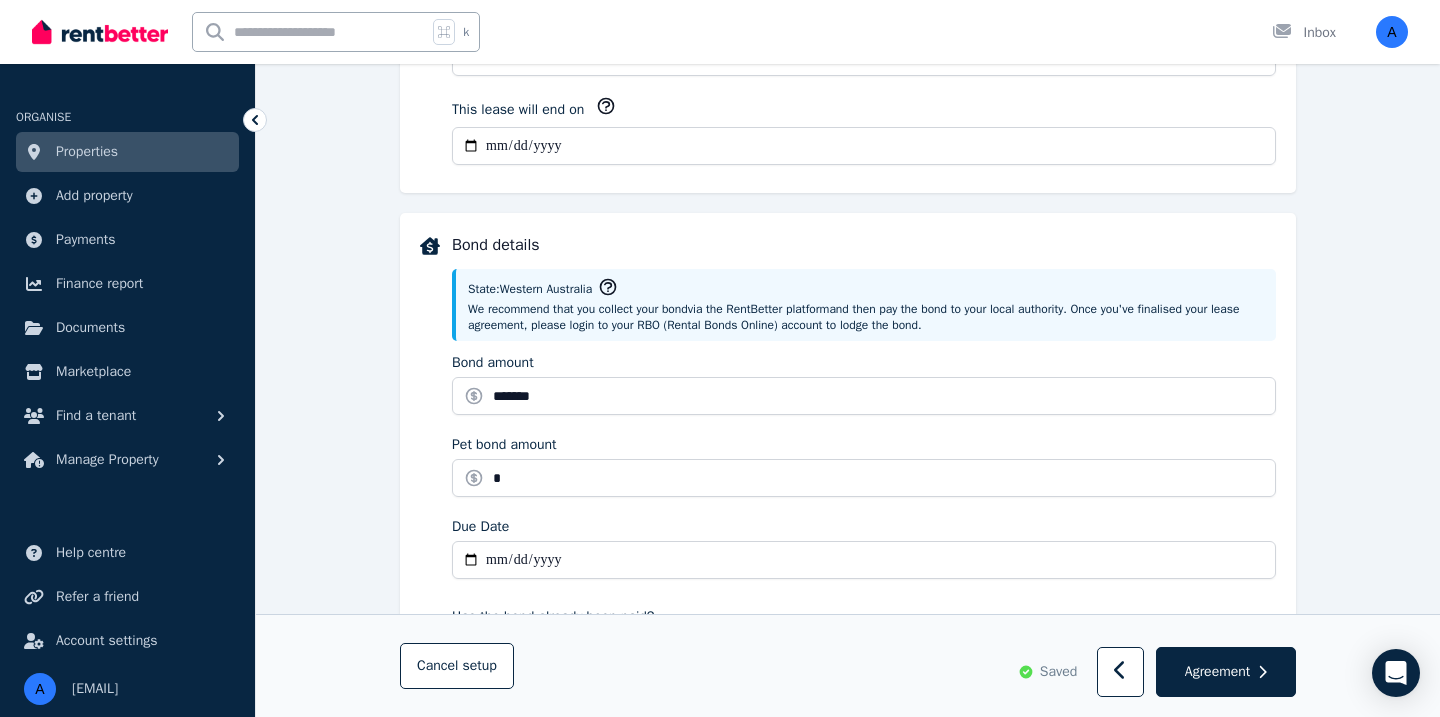 click on "**********" at bounding box center (848, 478) 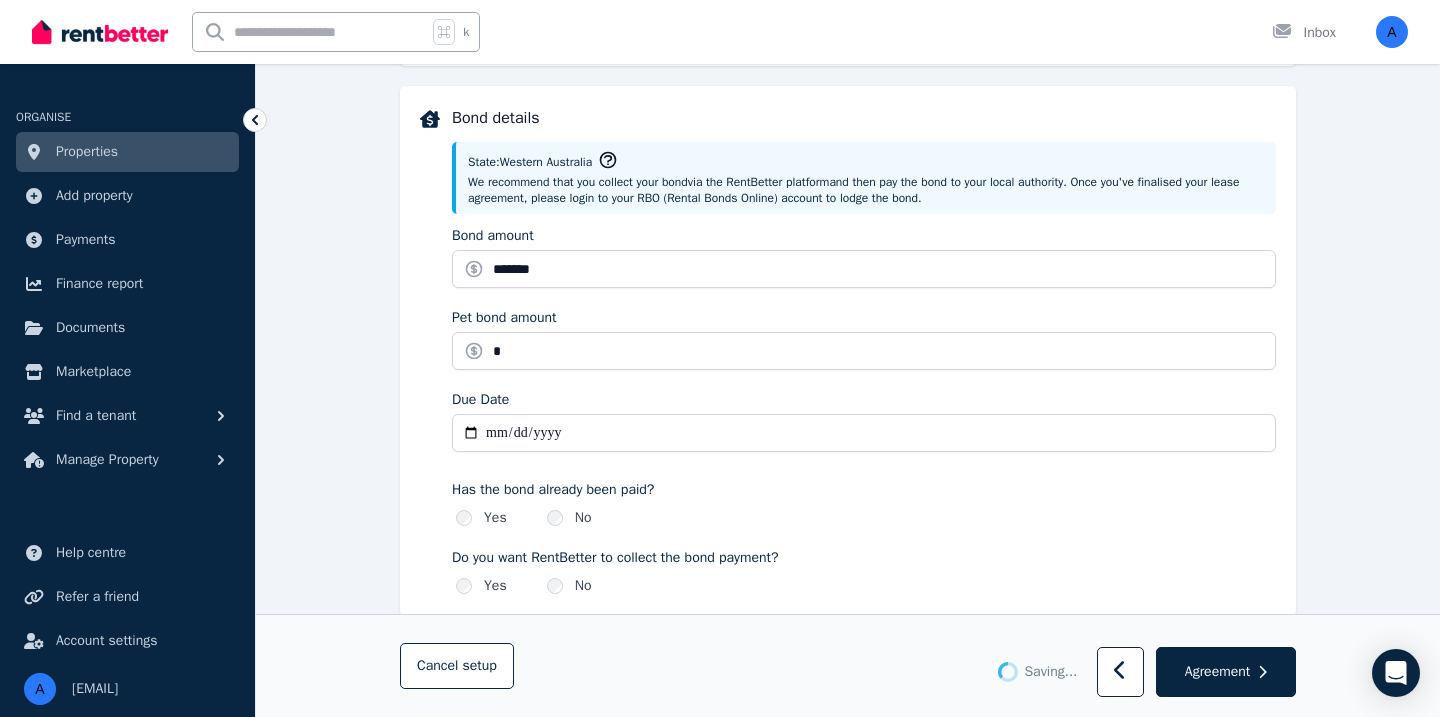 scroll, scrollTop: 931, scrollLeft: 0, axis: vertical 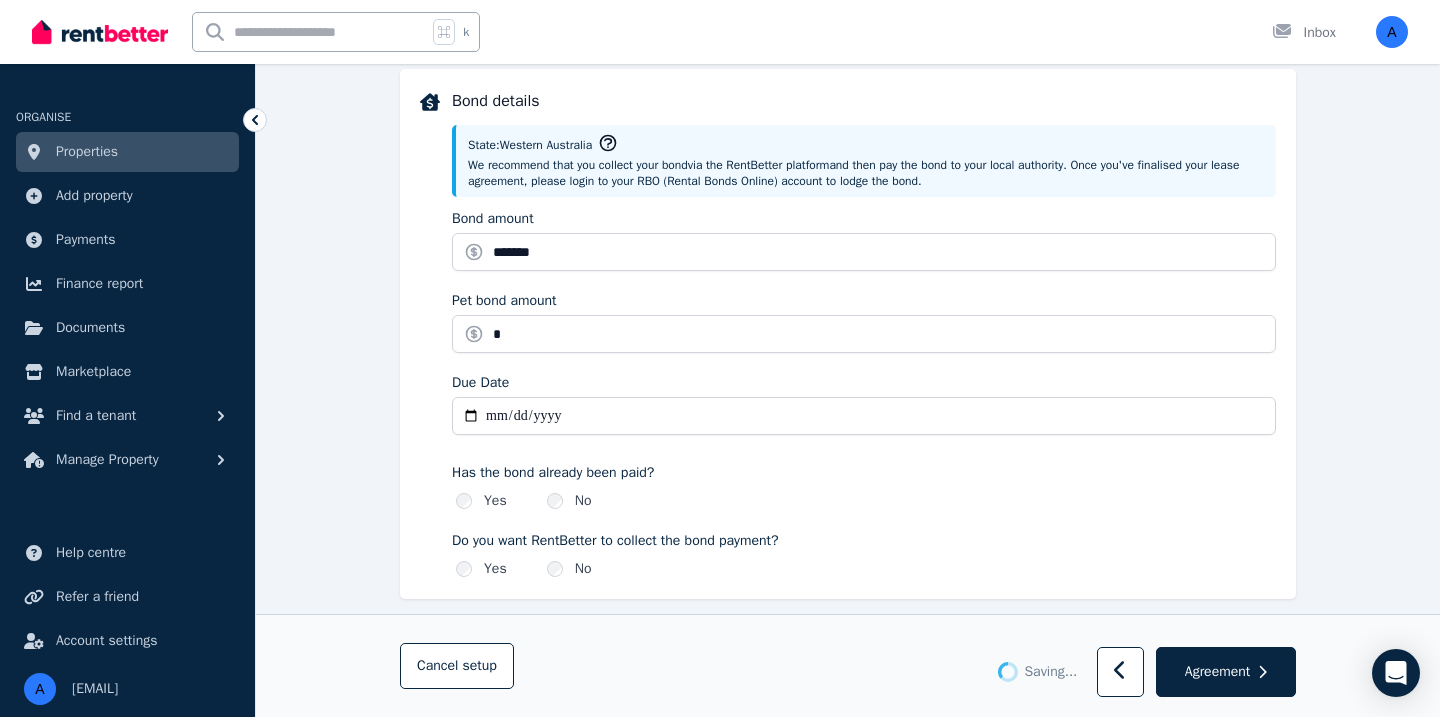 type 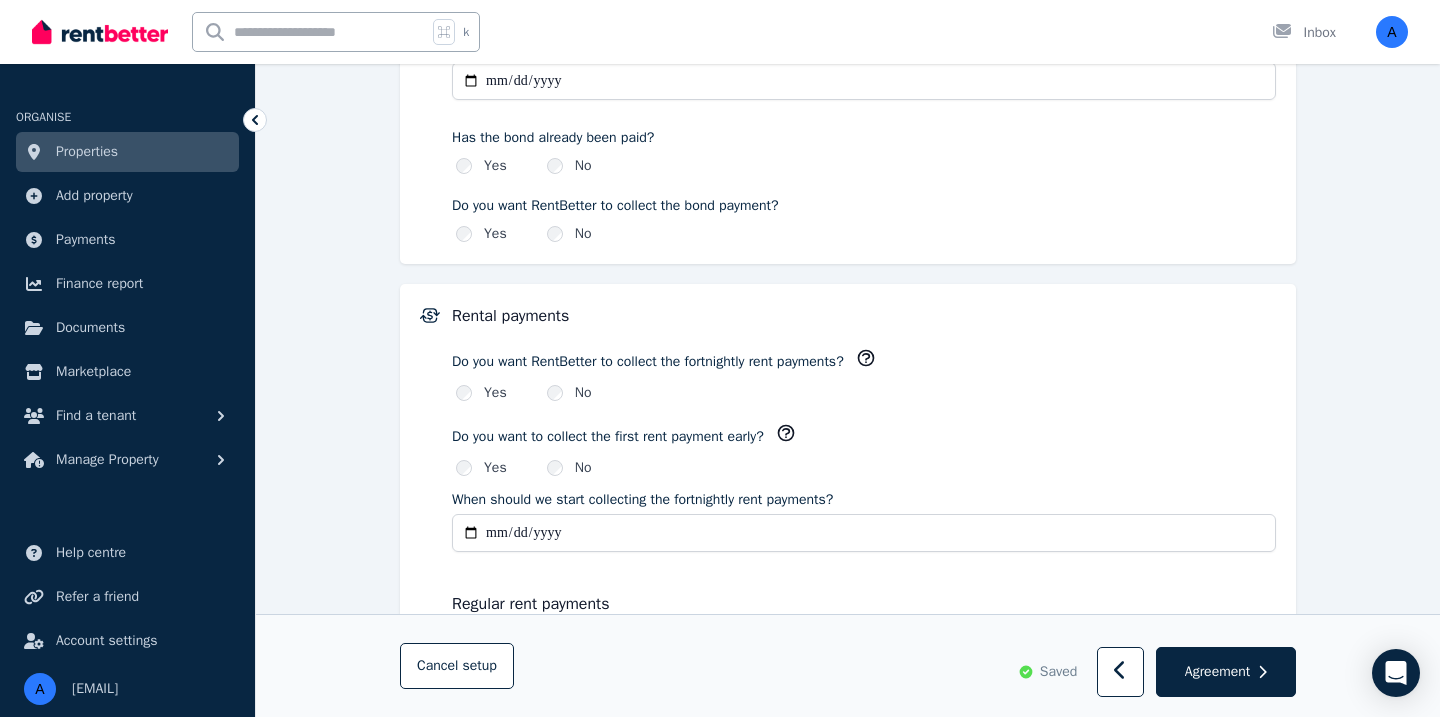 scroll, scrollTop: 1271, scrollLeft: 0, axis: vertical 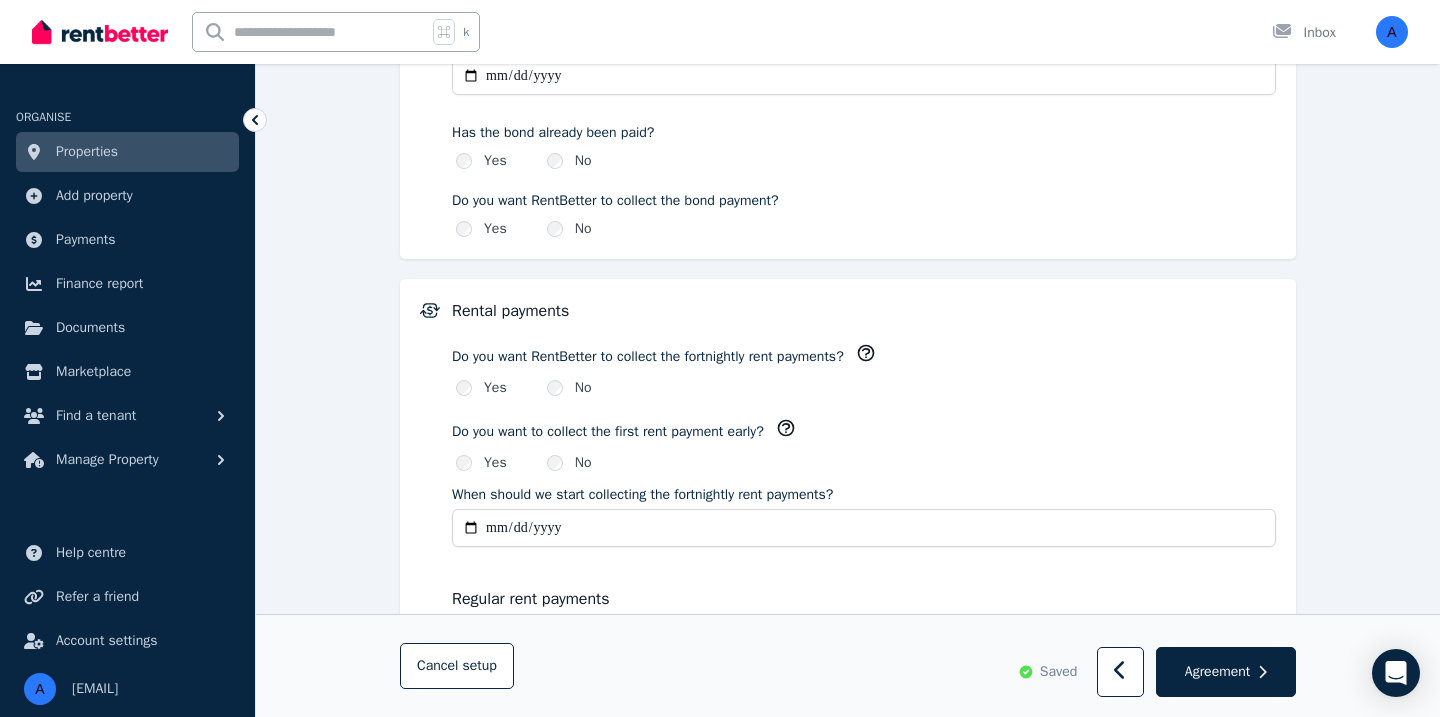 click 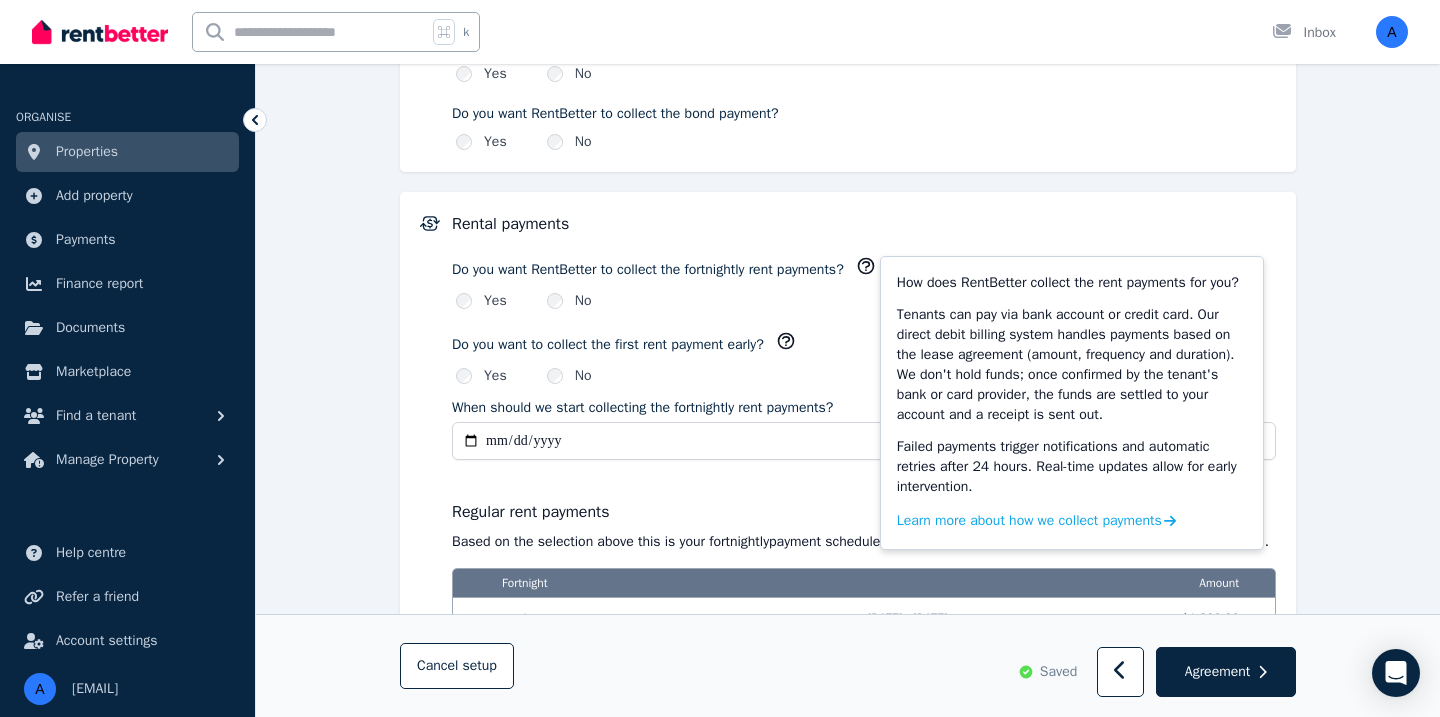 scroll, scrollTop: 1362, scrollLeft: 0, axis: vertical 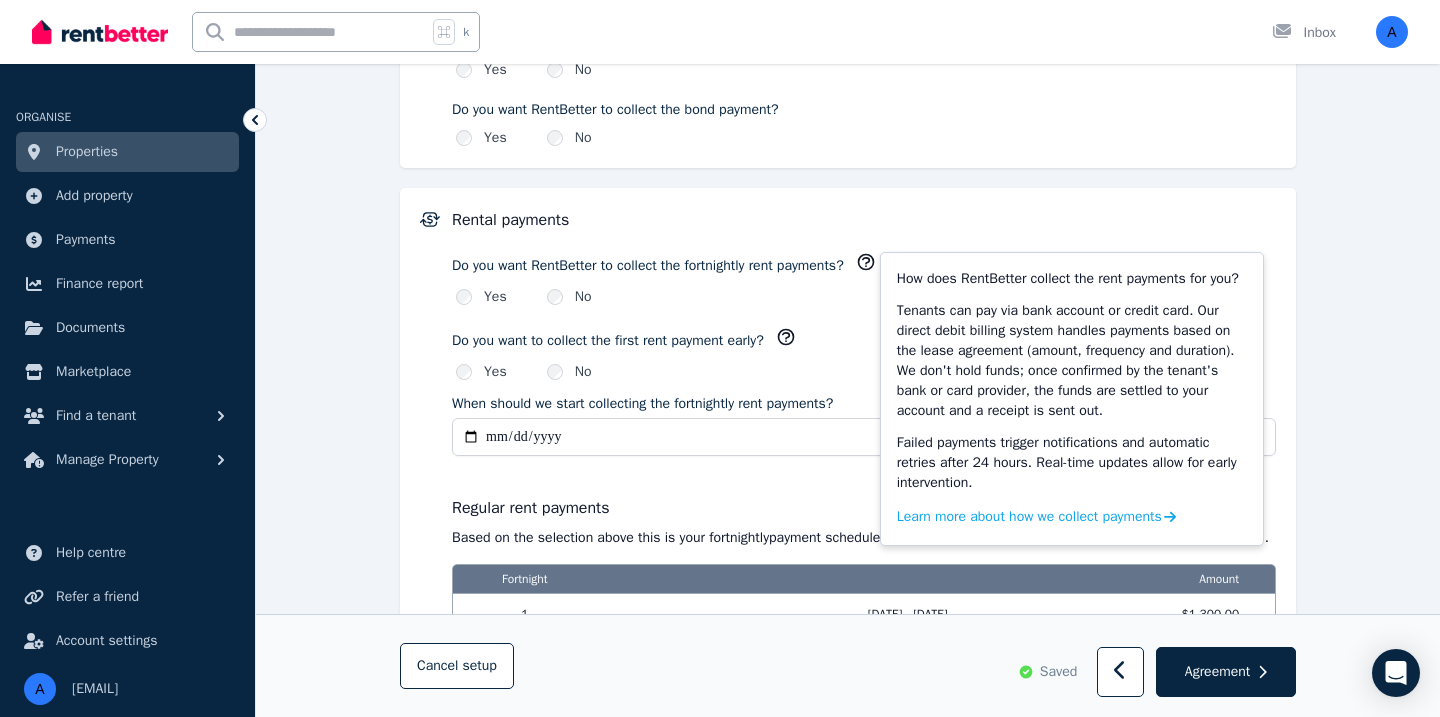 click on "Regular rent payments Based on the selection above this is your   fortnightly  payment schedule.  Payments  will commence from   fortnight   one , due   [DATE] . Fortnight Amount 1 [DATE] - [DATE] $1,300.00 2 [DATE] - [DATE] $1,300.00 ... ... ... 26 [DATE] - [DATE] $1,300.00 27 [DATE] - [DATE] $1,300.00" at bounding box center (864, 611) 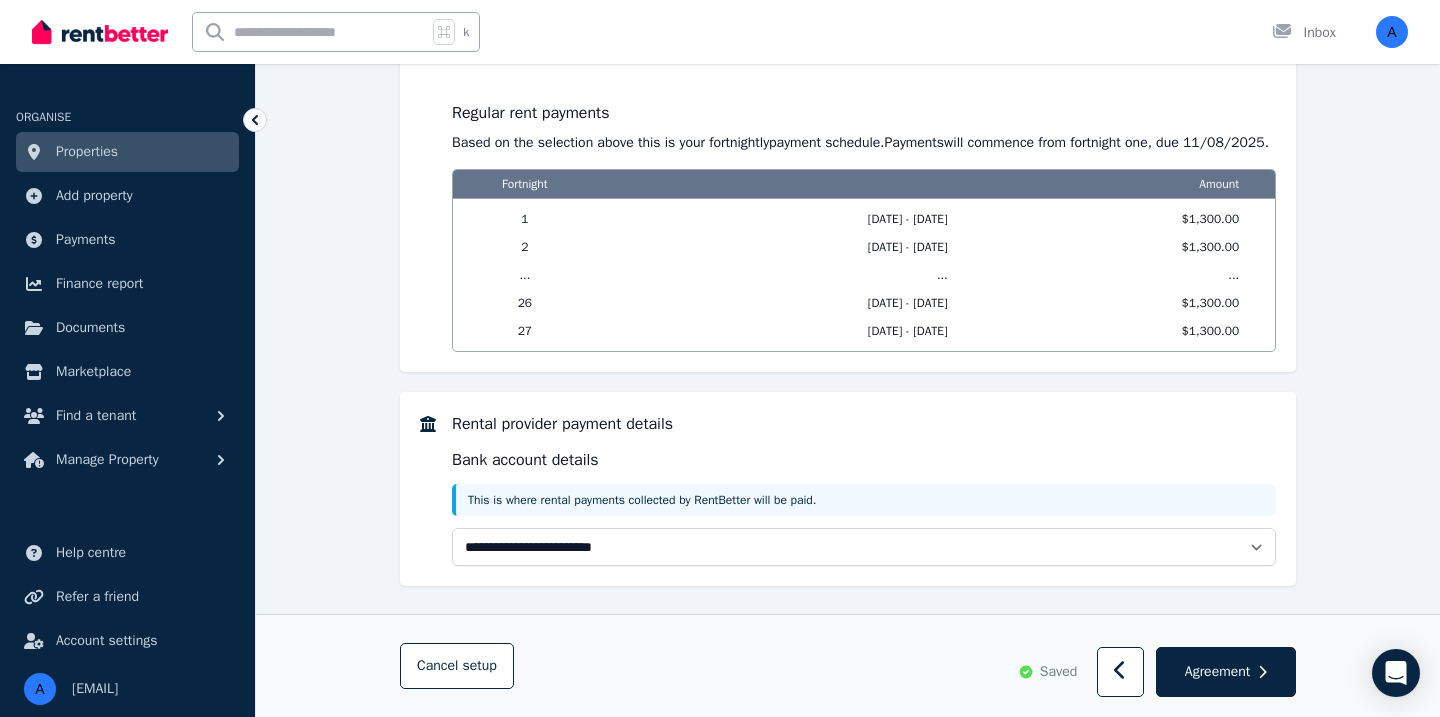 scroll, scrollTop: 1799, scrollLeft: 0, axis: vertical 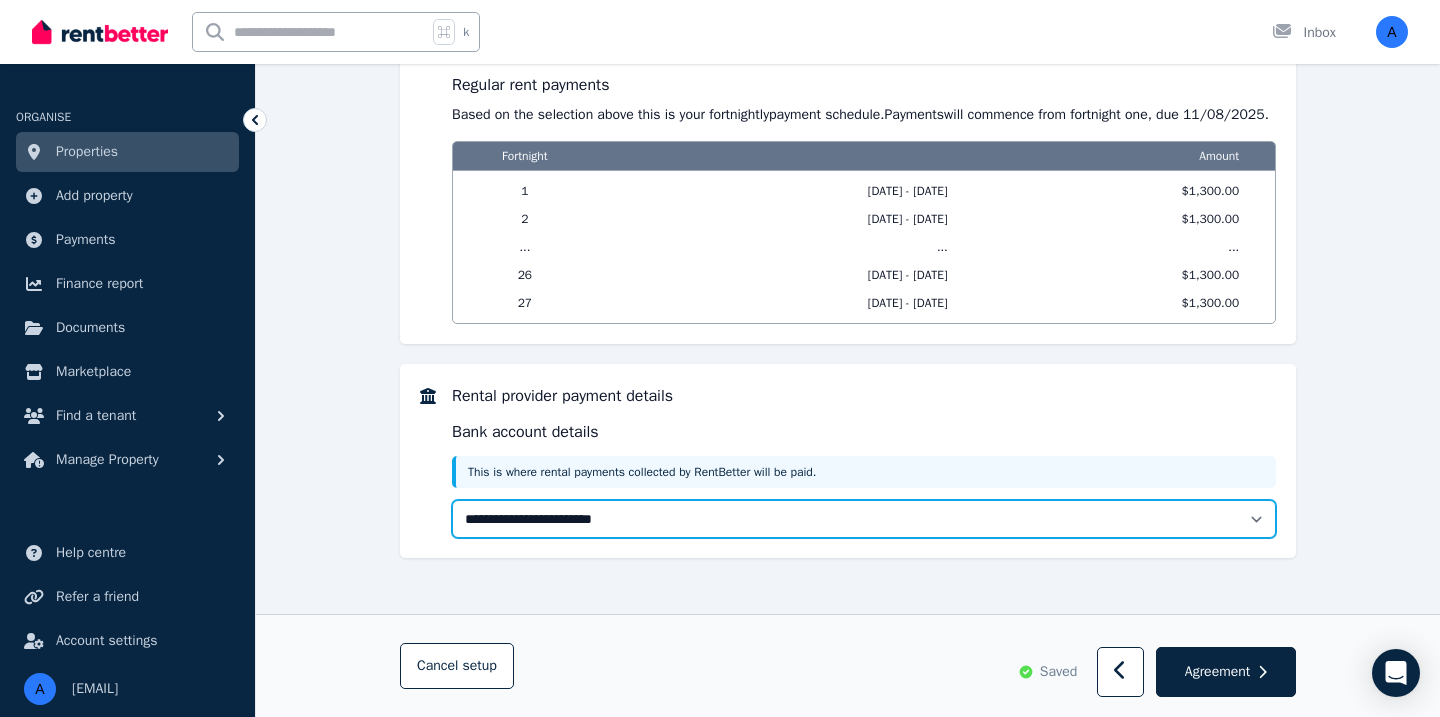 click on "**********" at bounding box center (864, 519) 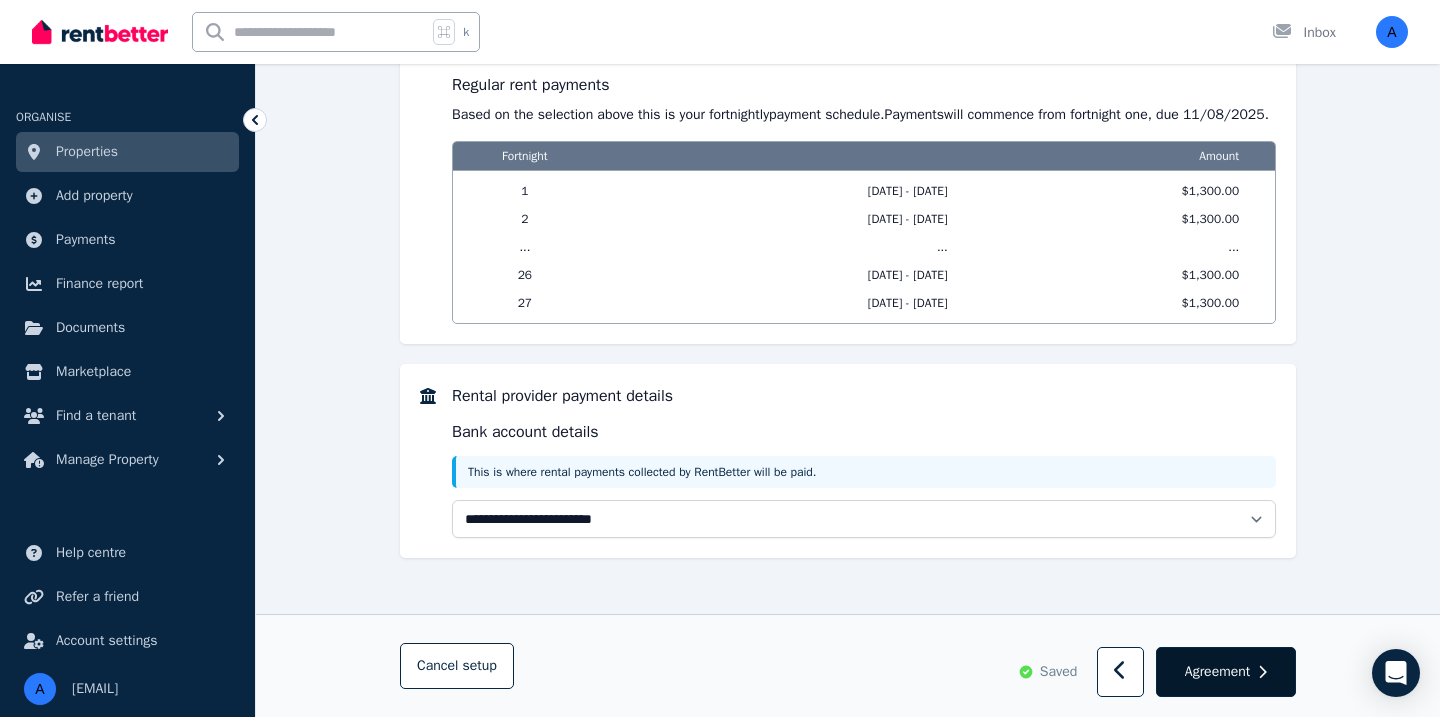 click on "Agreement" at bounding box center [1226, 672] 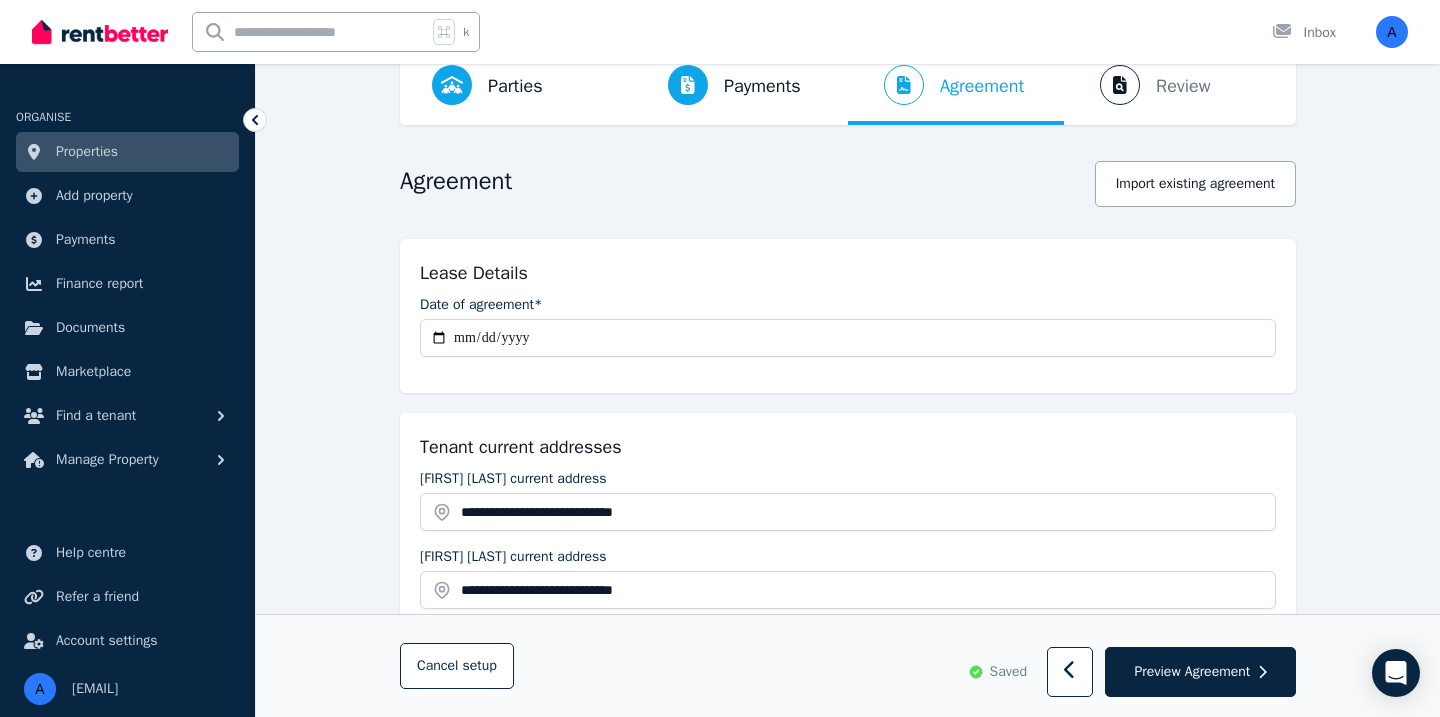 scroll, scrollTop: 109, scrollLeft: 0, axis: vertical 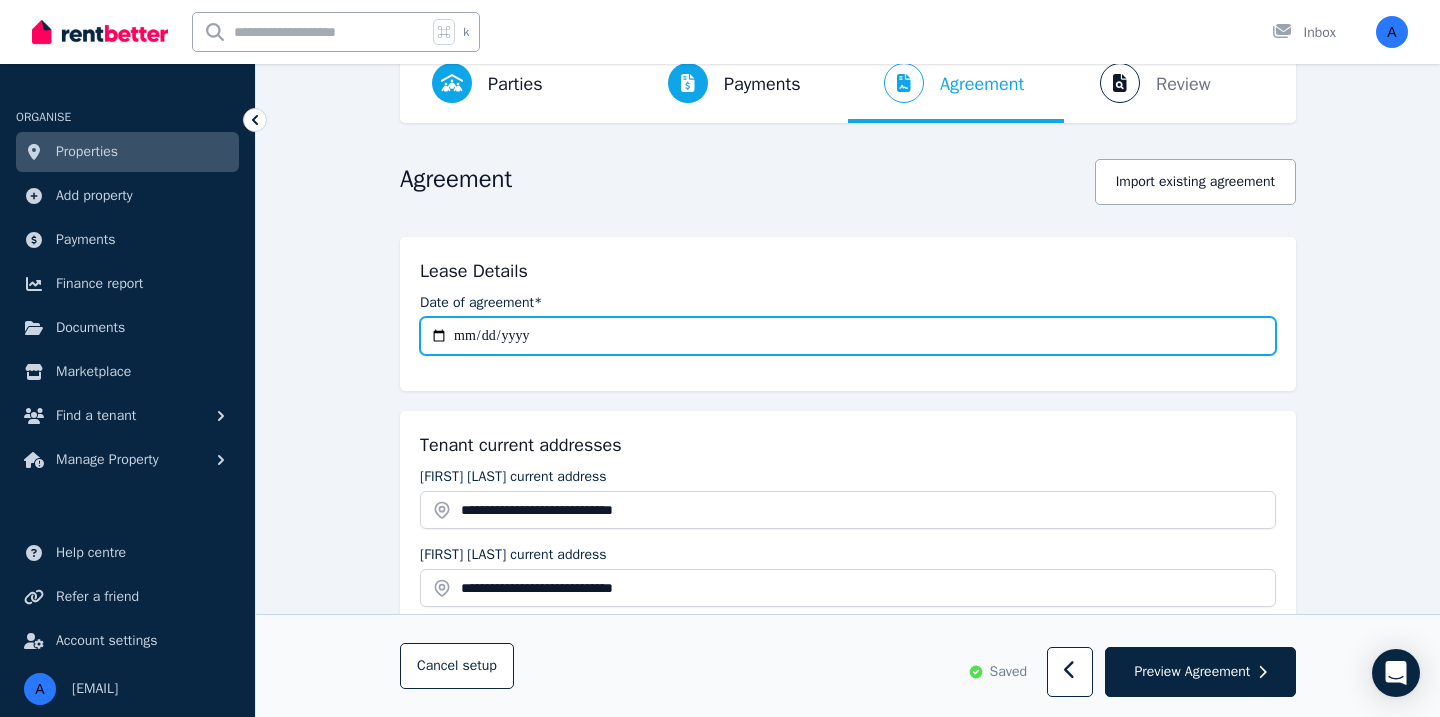 click on "**********" at bounding box center (848, 336) 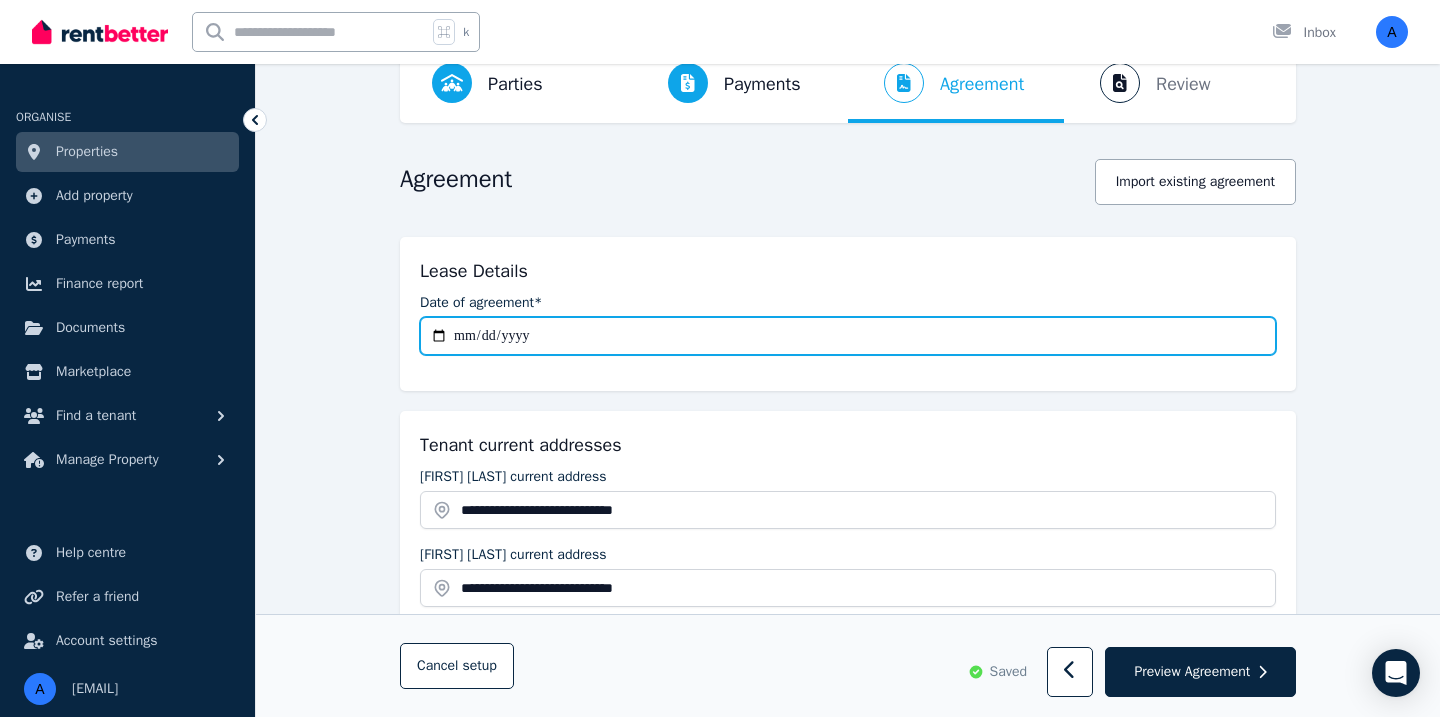 type on "**********" 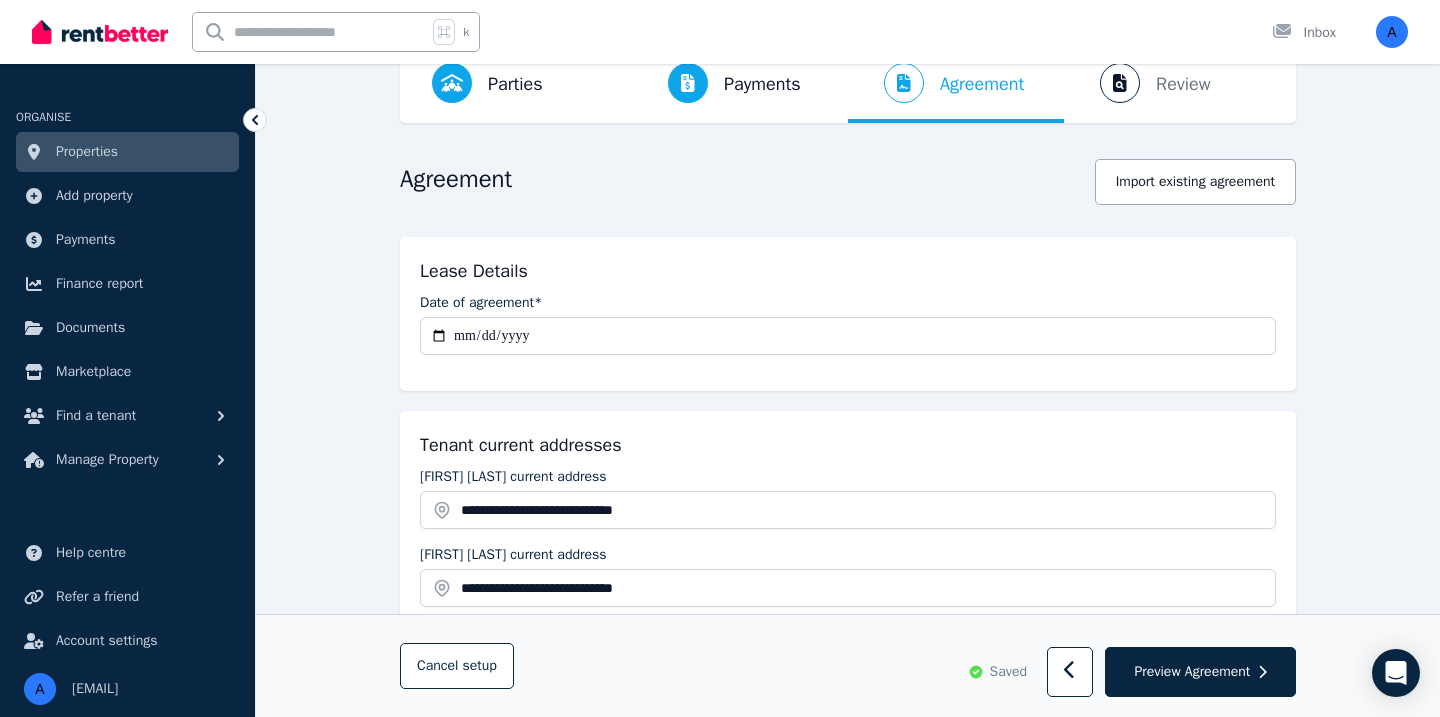 click on "**********" at bounding box center [848, 314] 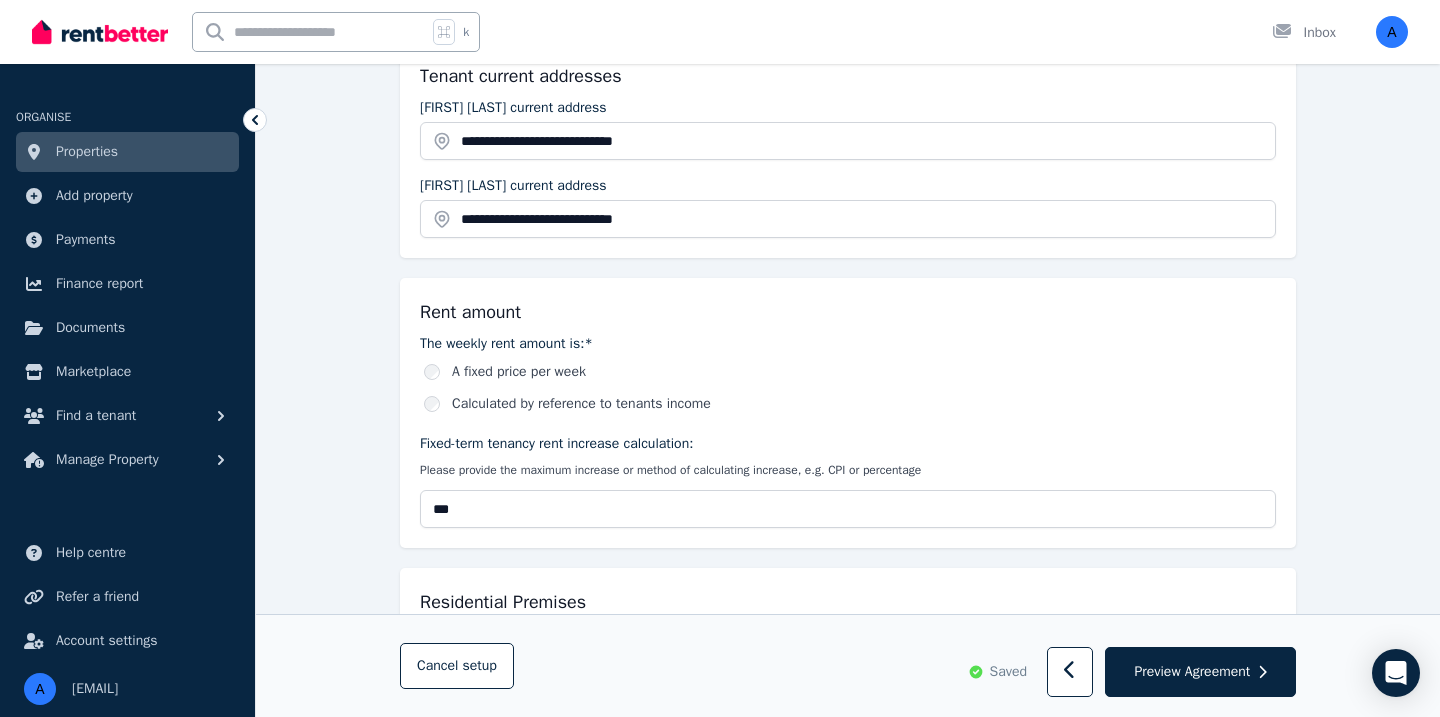 scroll, scrollTop: 477, scrollLeft: 0, axis: vertical 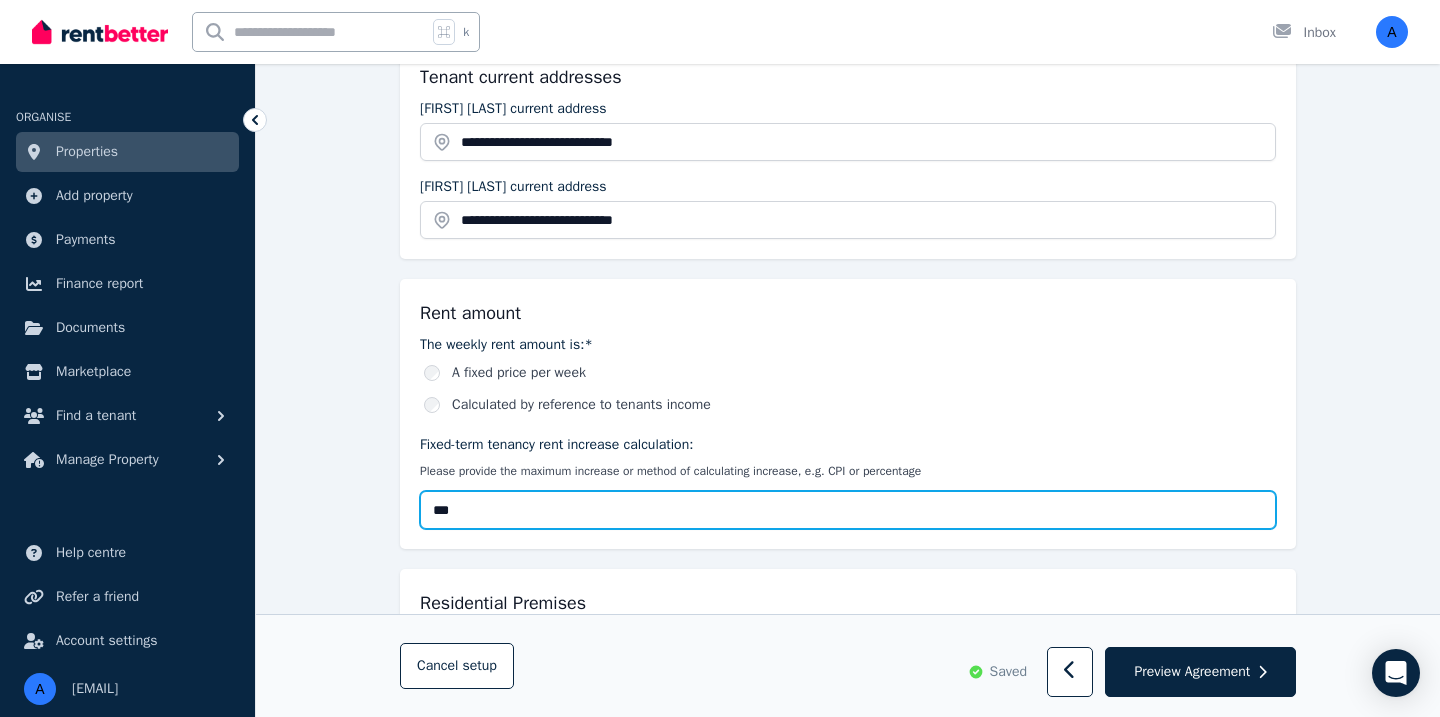 drag, startPoint x: 479, startPoint y: 512, endPoint x: 393, endPoint y: 512, distance: 86 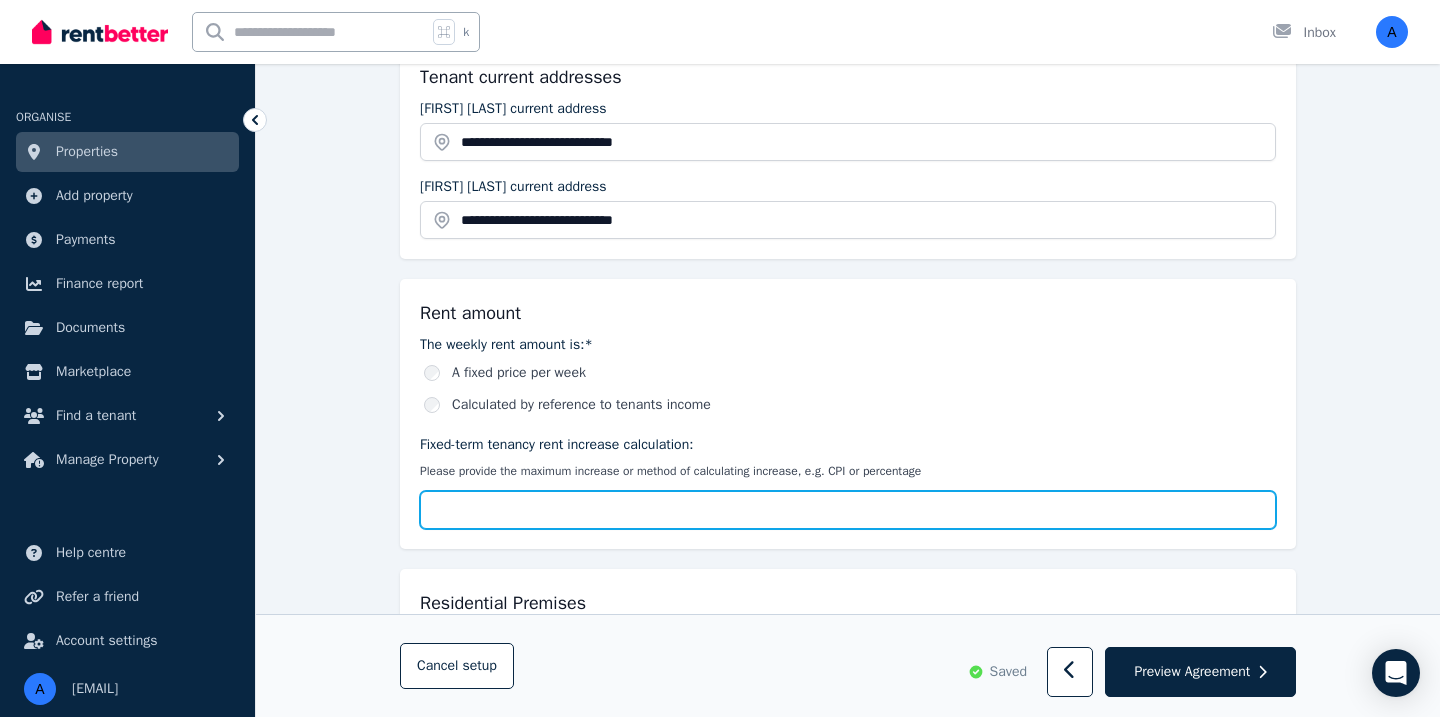 type 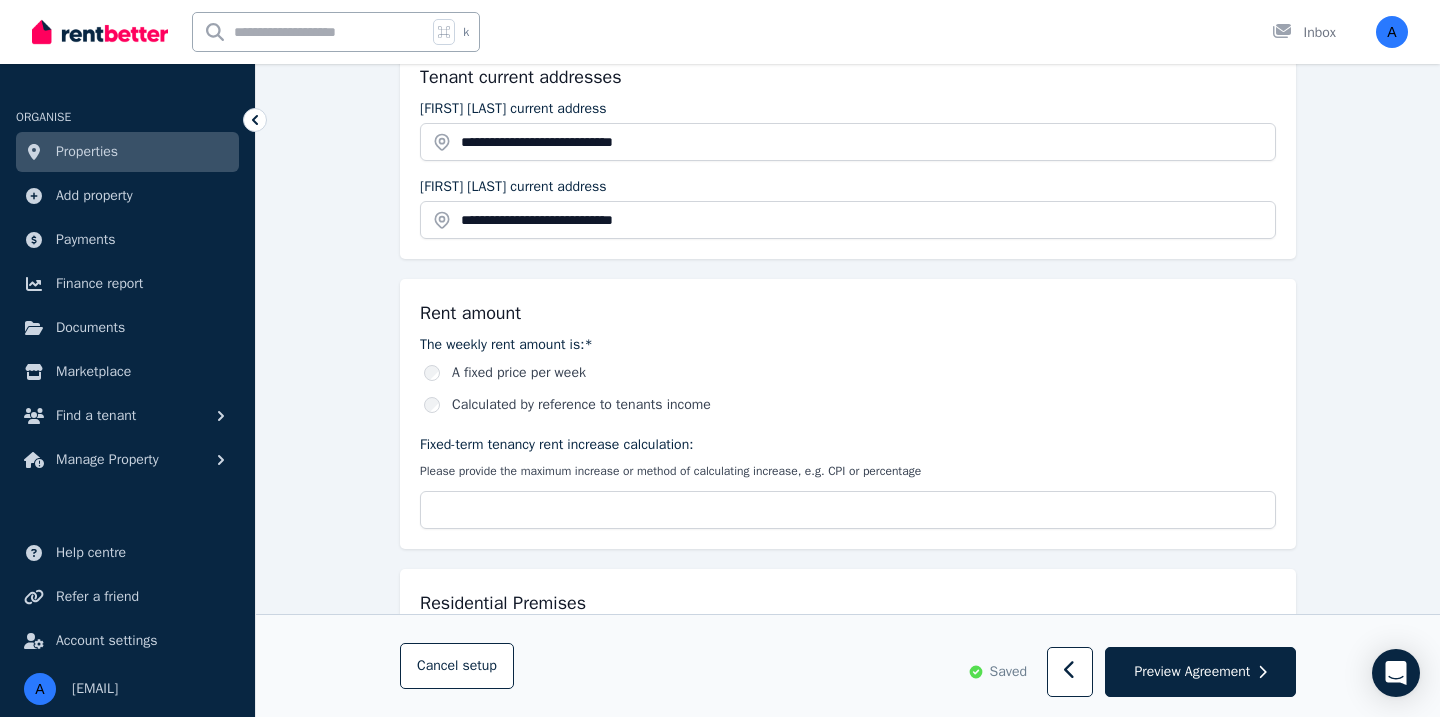 click on "**********" at bounding box center [848, 1672] 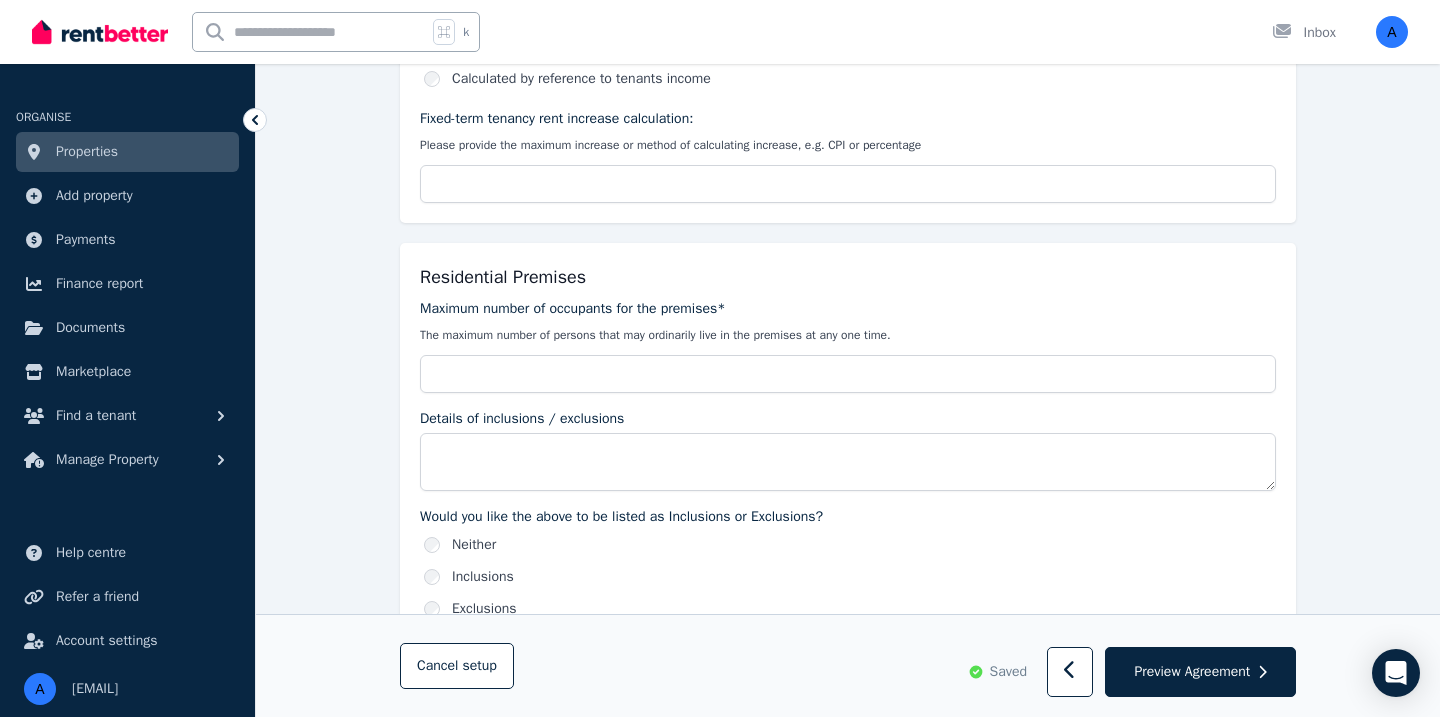 scroll, scrollTop: 804, scrollLeft: 0, axis: vertical 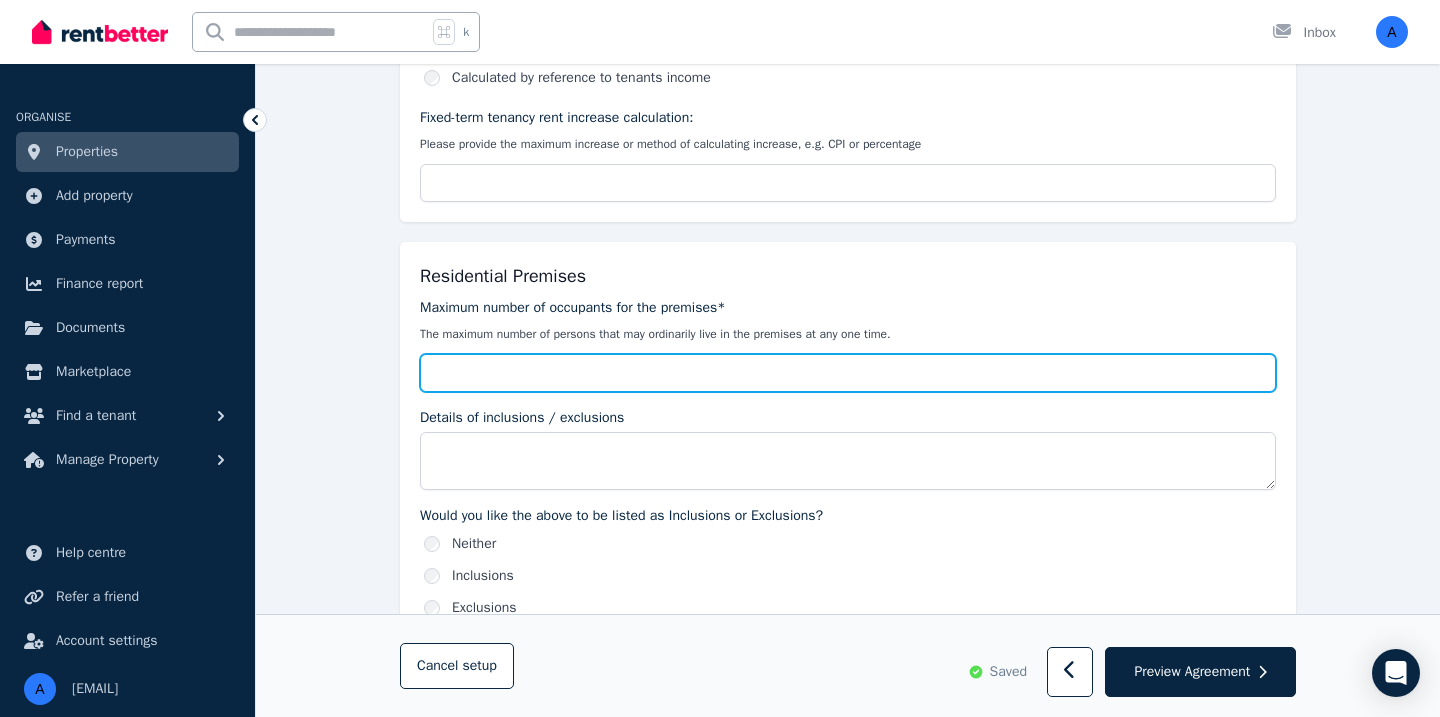 click on "Maximum number of occupants for the premises*" at bounding box center [848, 373] 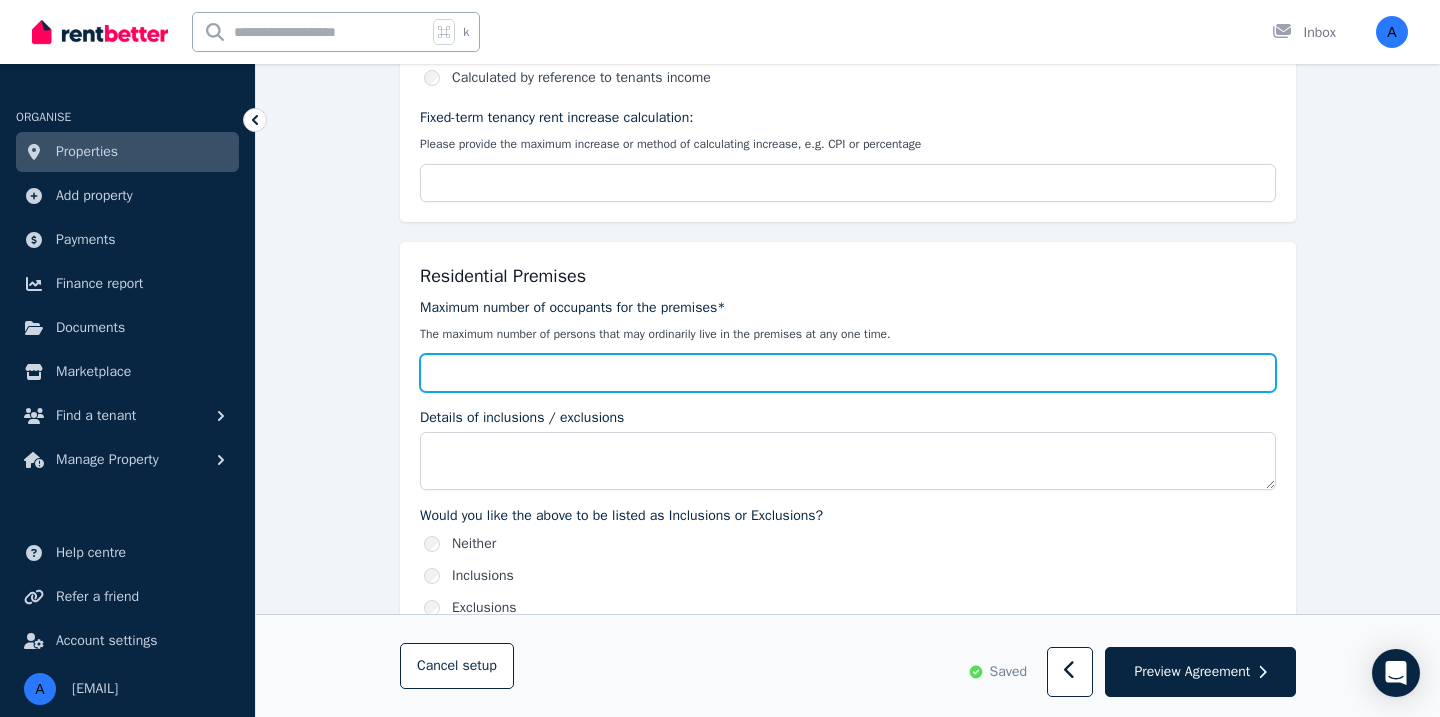 type on "*" 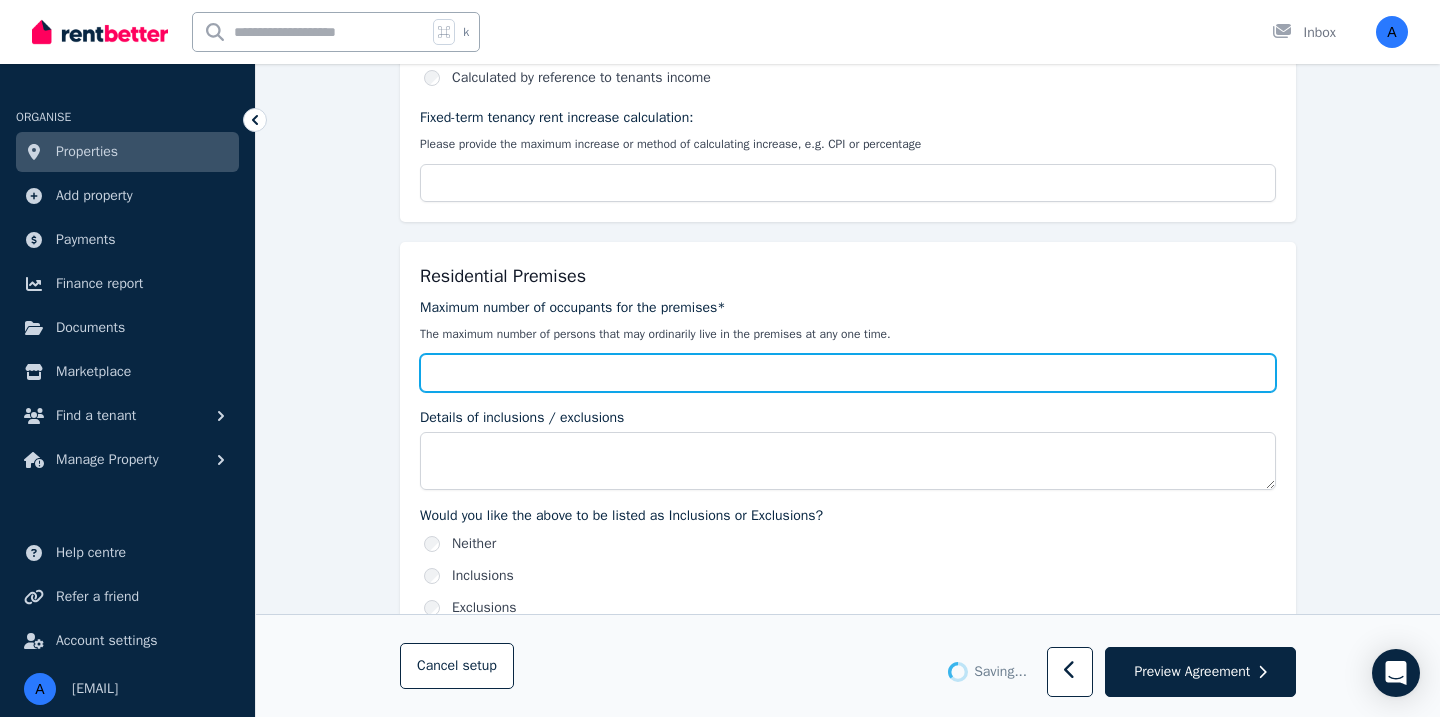 type on "*" 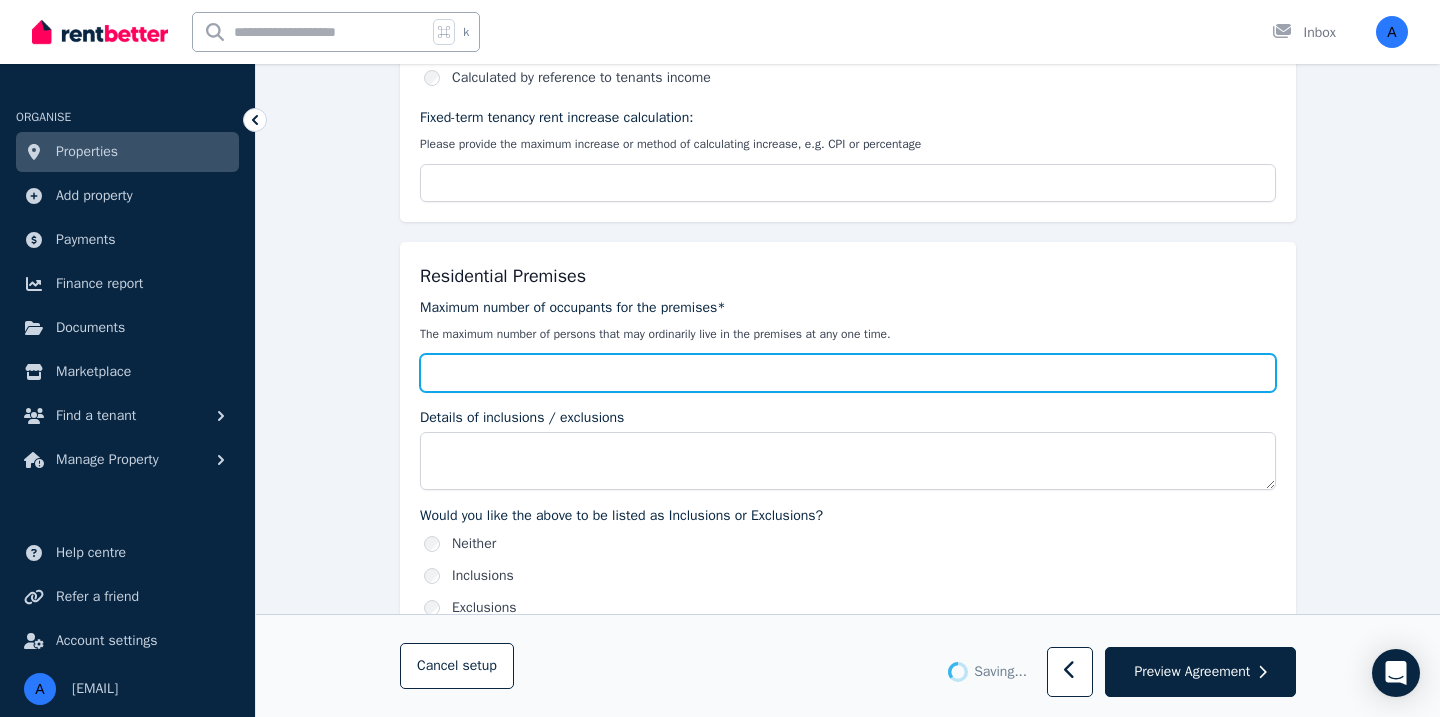 click on "Maximum number of occupants for the premises*" at bounding box center (848, 373) 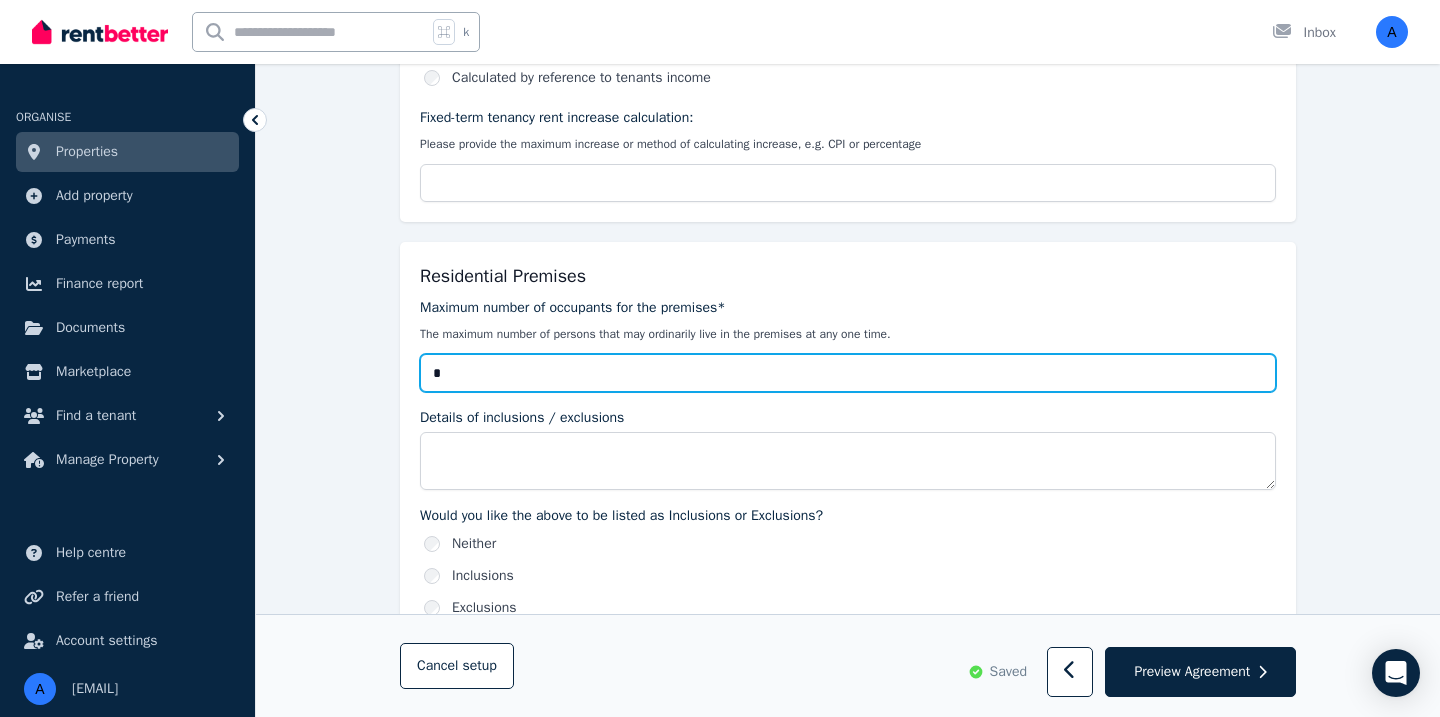 type on "*" 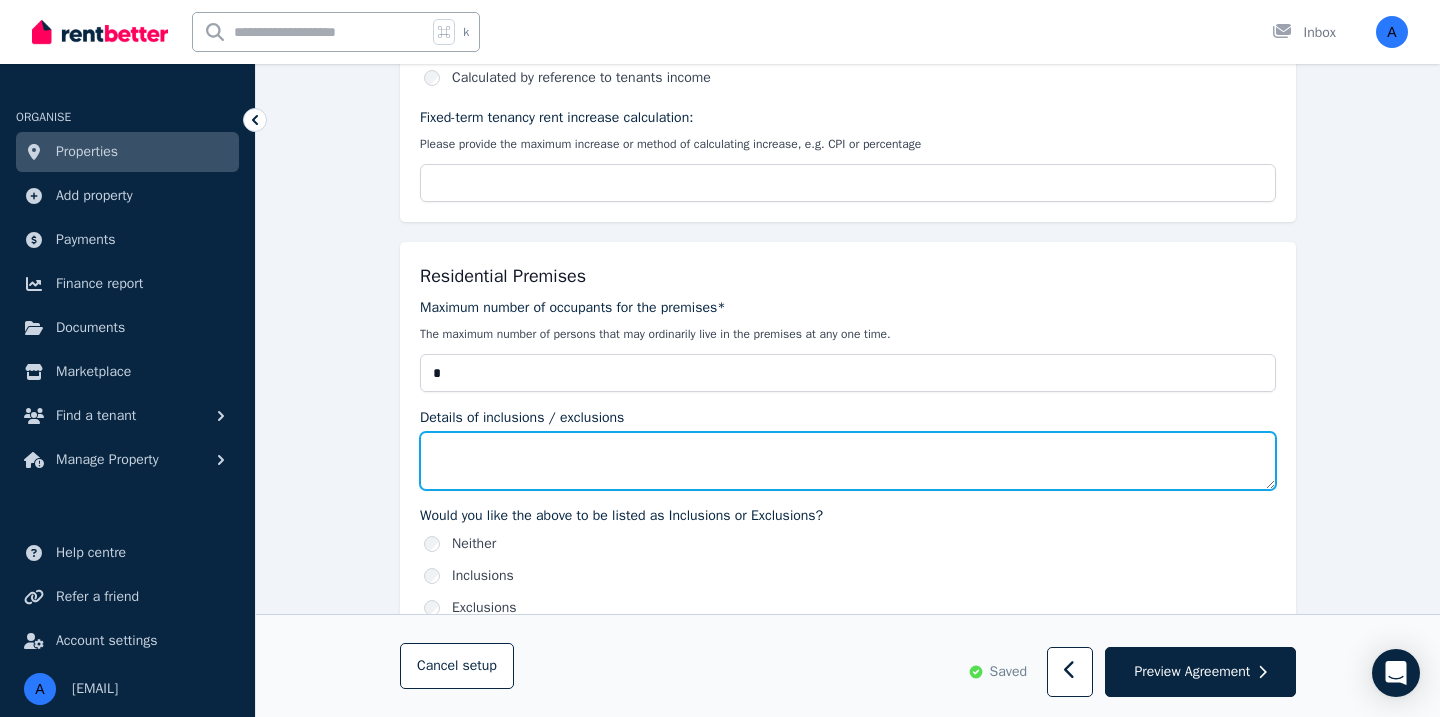 click on "Details of inclusions / exclusions" at bounding box center [848, 461] 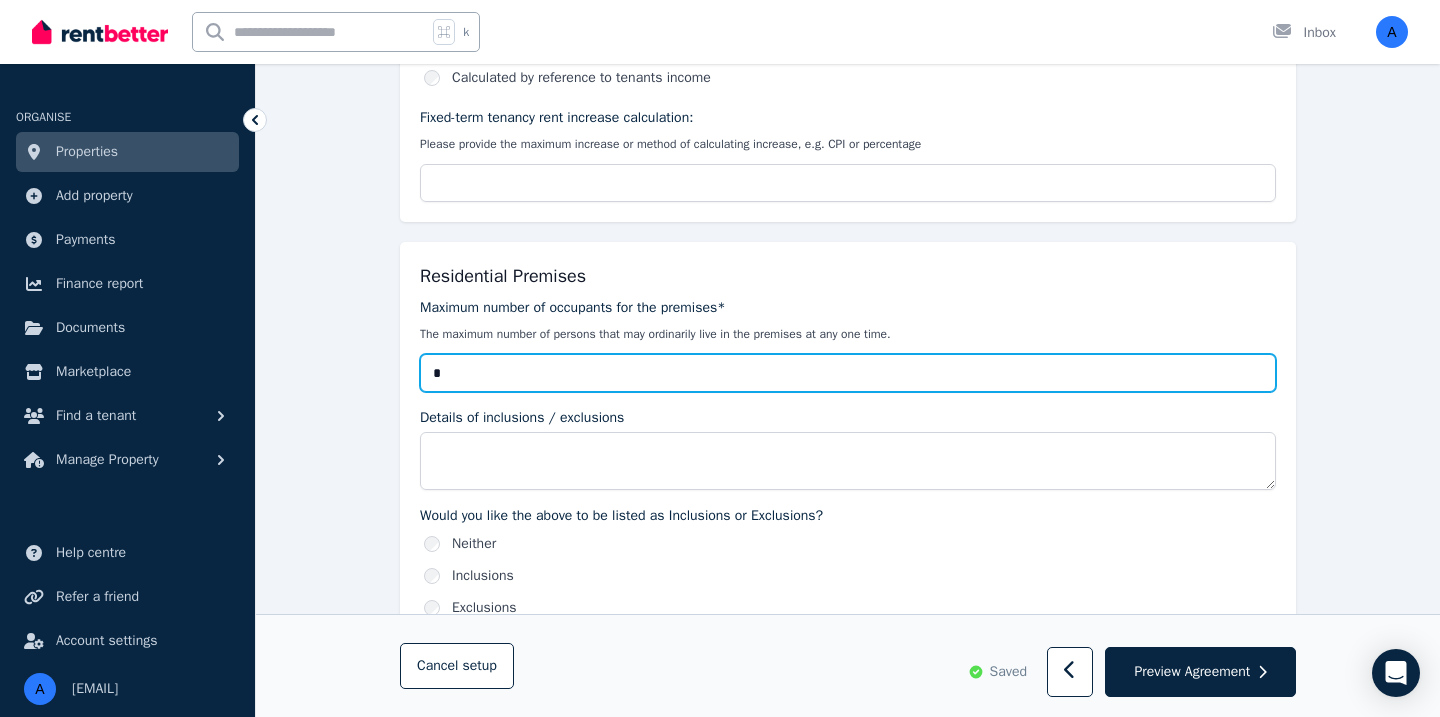 click on "*" at bounding box center (848, 373) 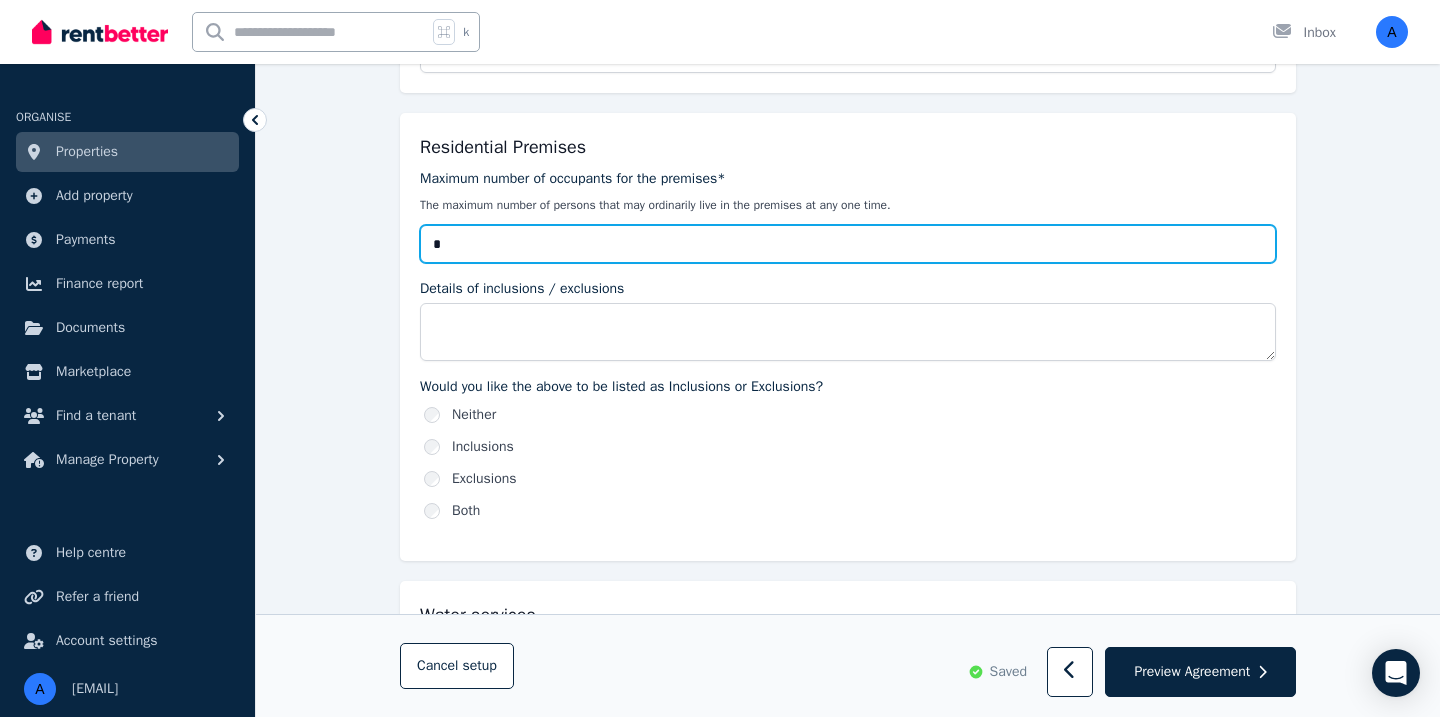 scroll, scrollTop: 937, scrollLeft: 0, axis: vertical 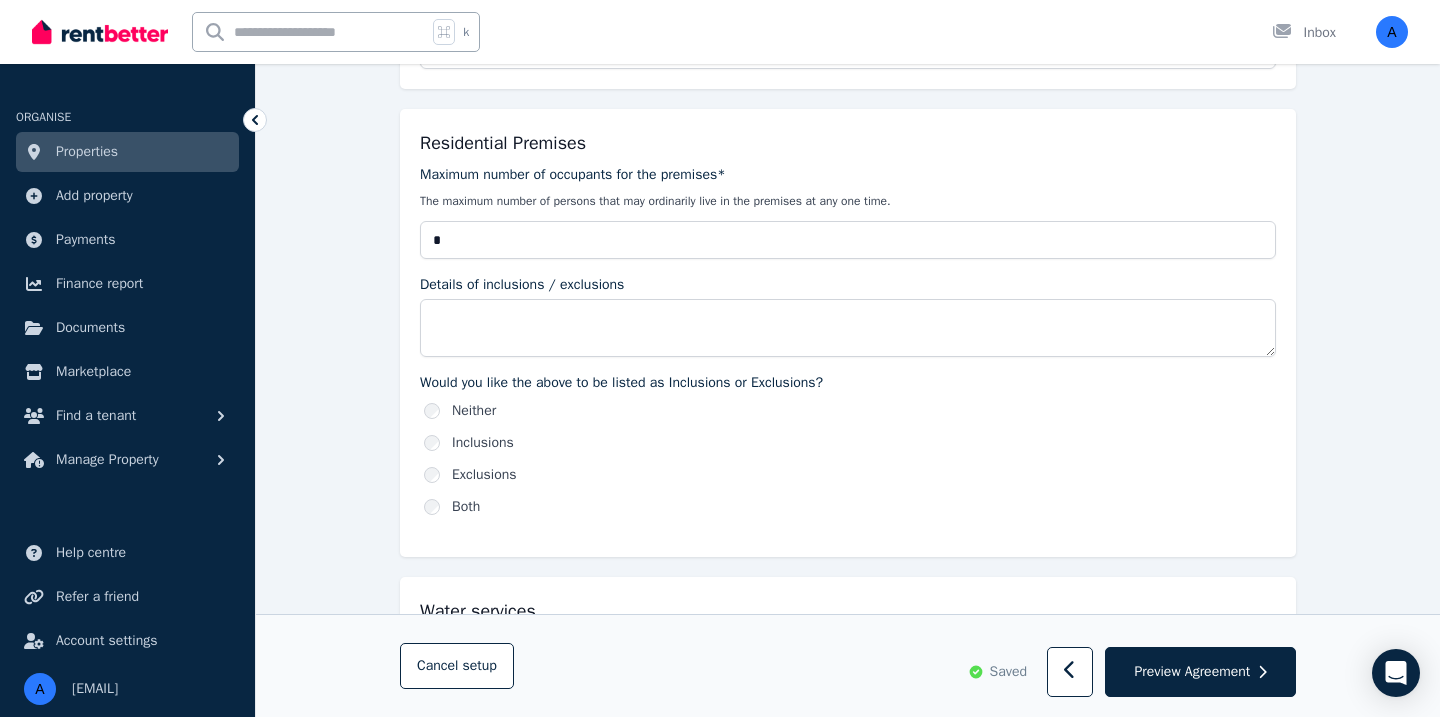 drag, startPoint x: 421, startPoint y: 169, endPoint x: 768, endPoint y: 163, distance: 347.05188 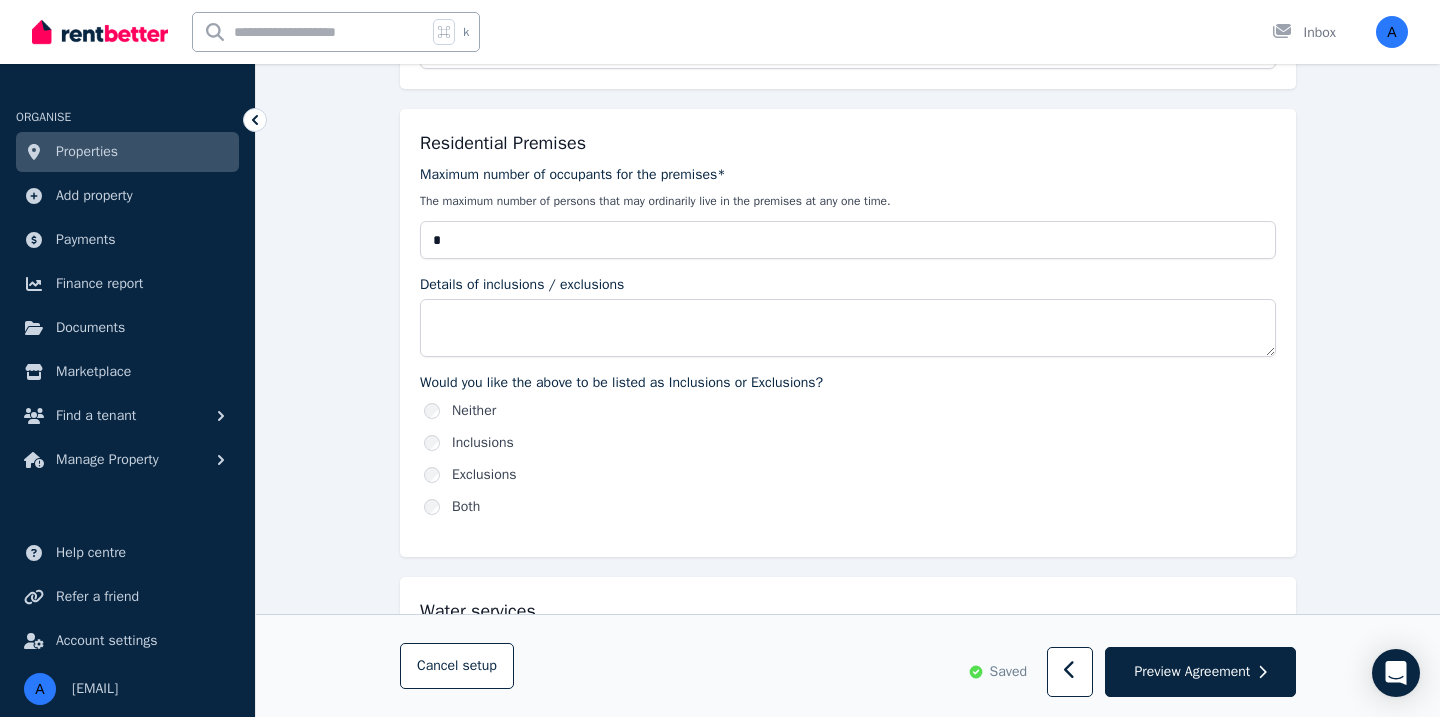 click on "Residential Premises Maximum number of occupants for the premises* The maximum number of persons that may ordinarily live in the premises at any one time. * Details of inclusions / exclusions Would you like the above to be listed as Inclusions or Exclusions? Neither Inclusions Exclusions Both" at bounding box center [848, 333] 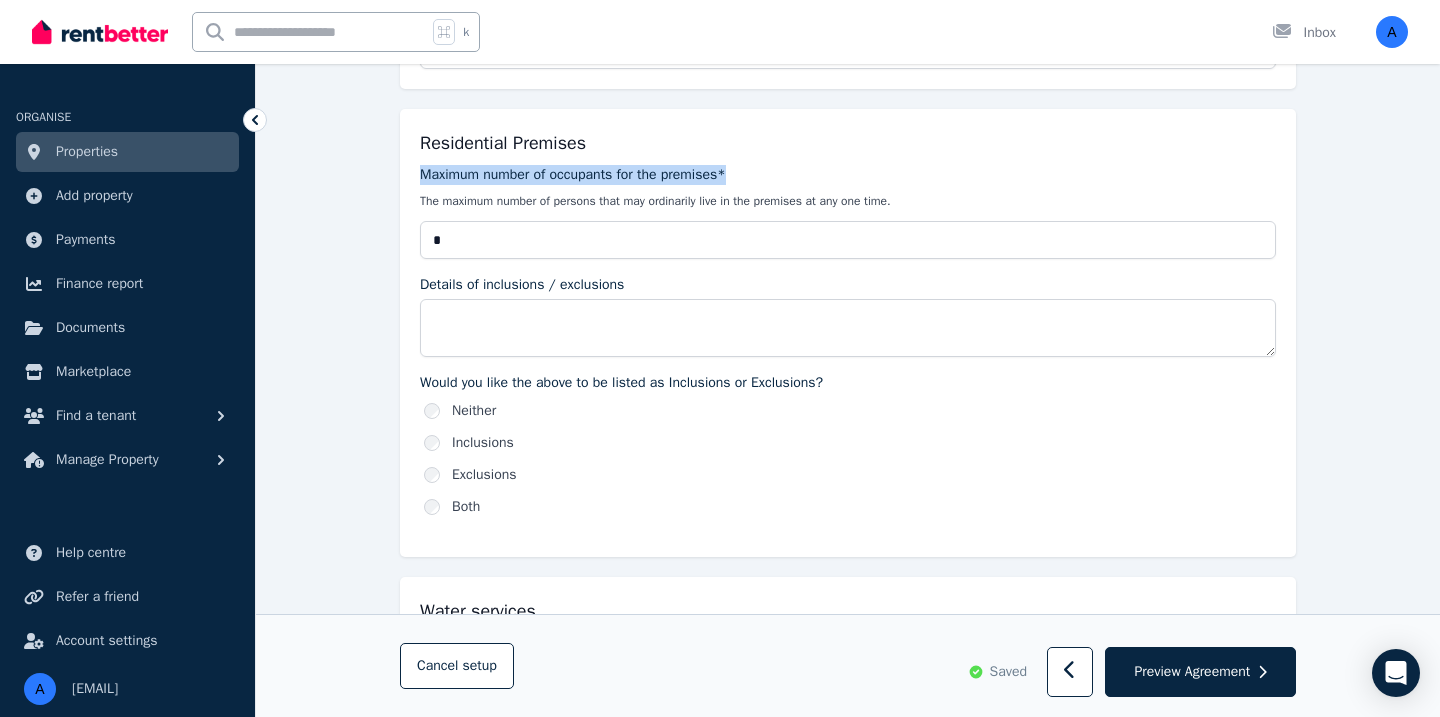 drag, startPoint x: 768, startPoint y: 163, endPoint x: 775, endPoint y: 179, distance: 17.464249 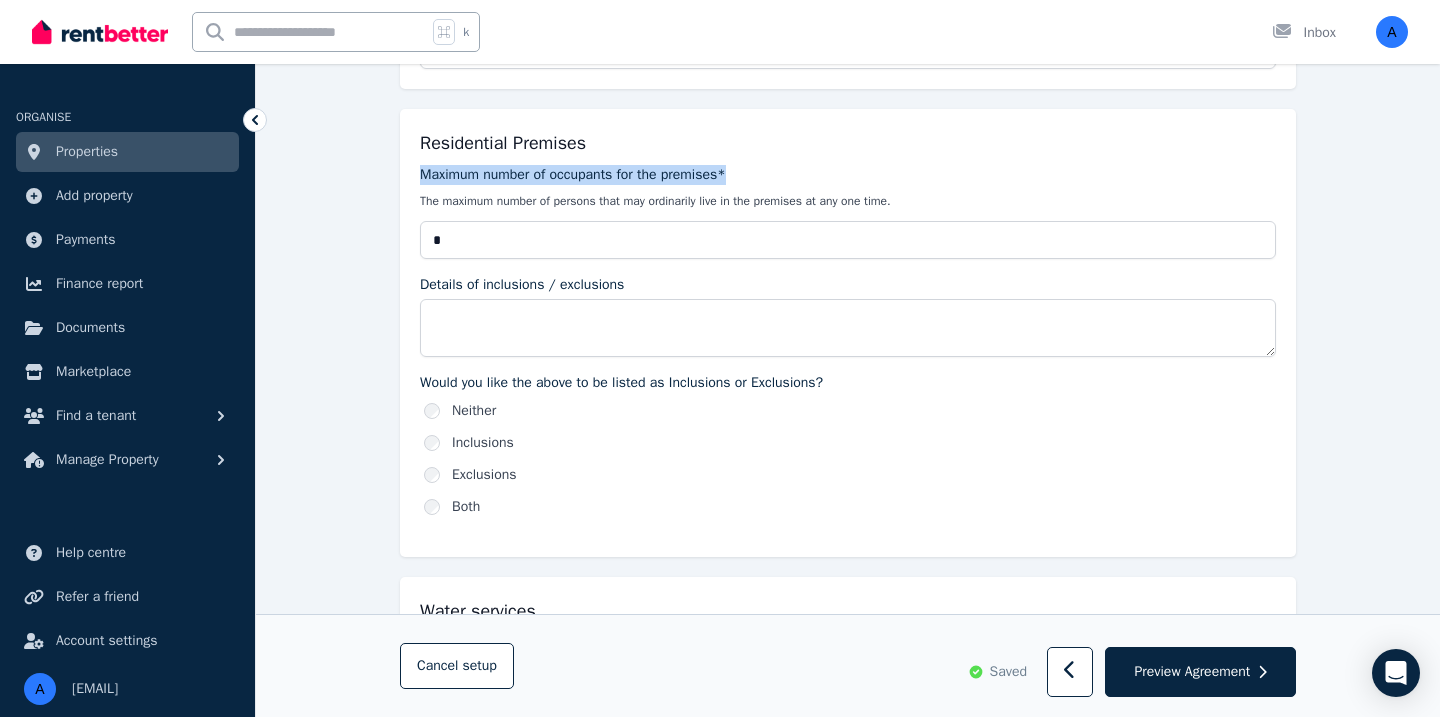 click on "Residential Premises Maximum number of occupants for the premises* The maximum number of persons that may ordinarily live in the premises at any one time. * Details of inclusions / exclusions Would you like the above to be listed as Inclusions or Exclusions? Neither Inclusions Exclusions Both" at bounding box center (848, 333) 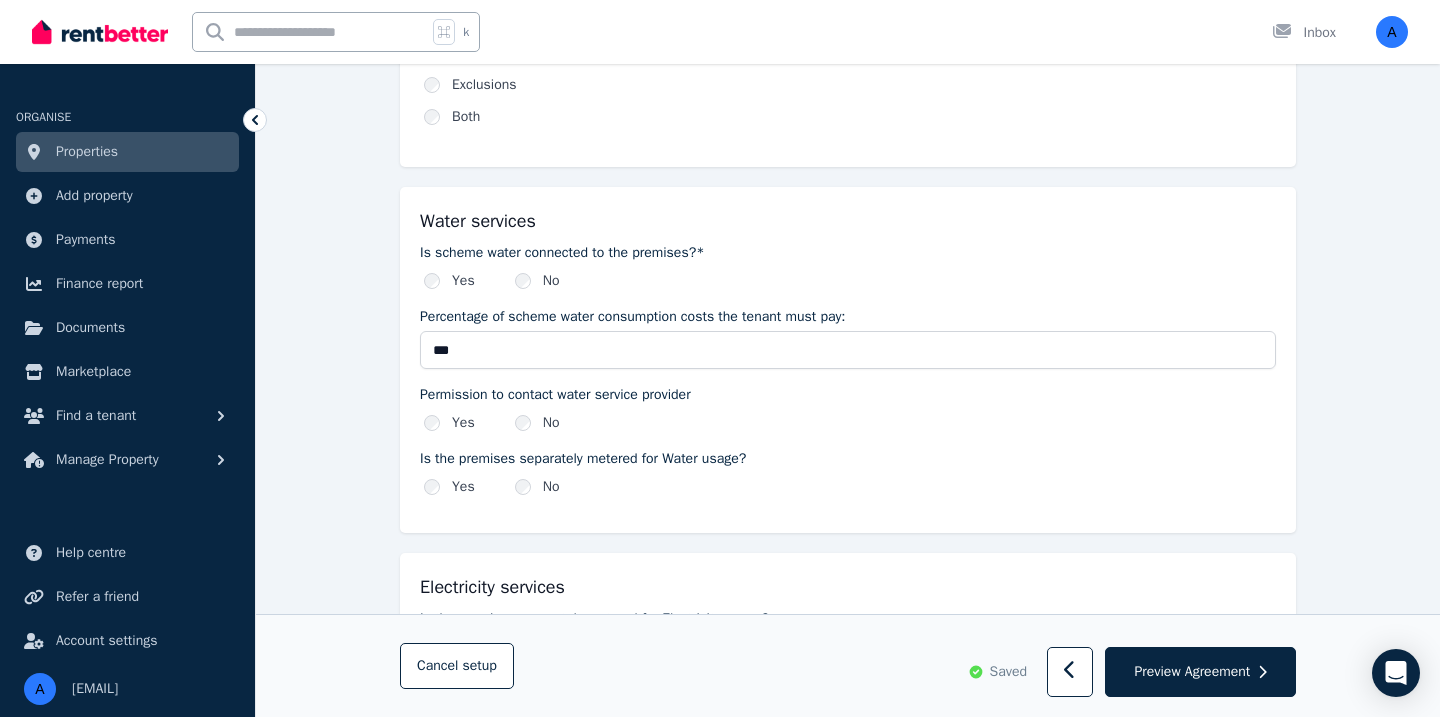 scroll, scrollTop: 1329, scrollLeft: 0, axis: vertical 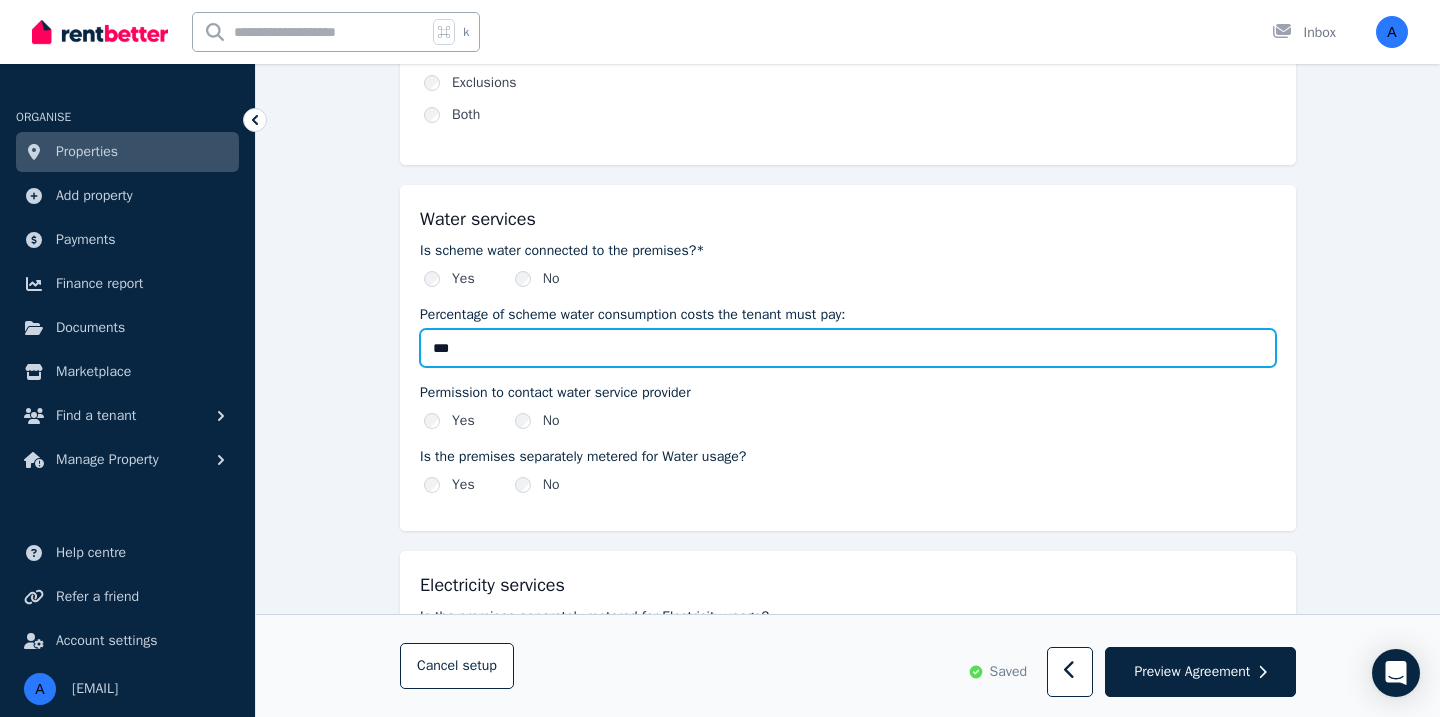 click on "***" at bounding box center [848, 348] 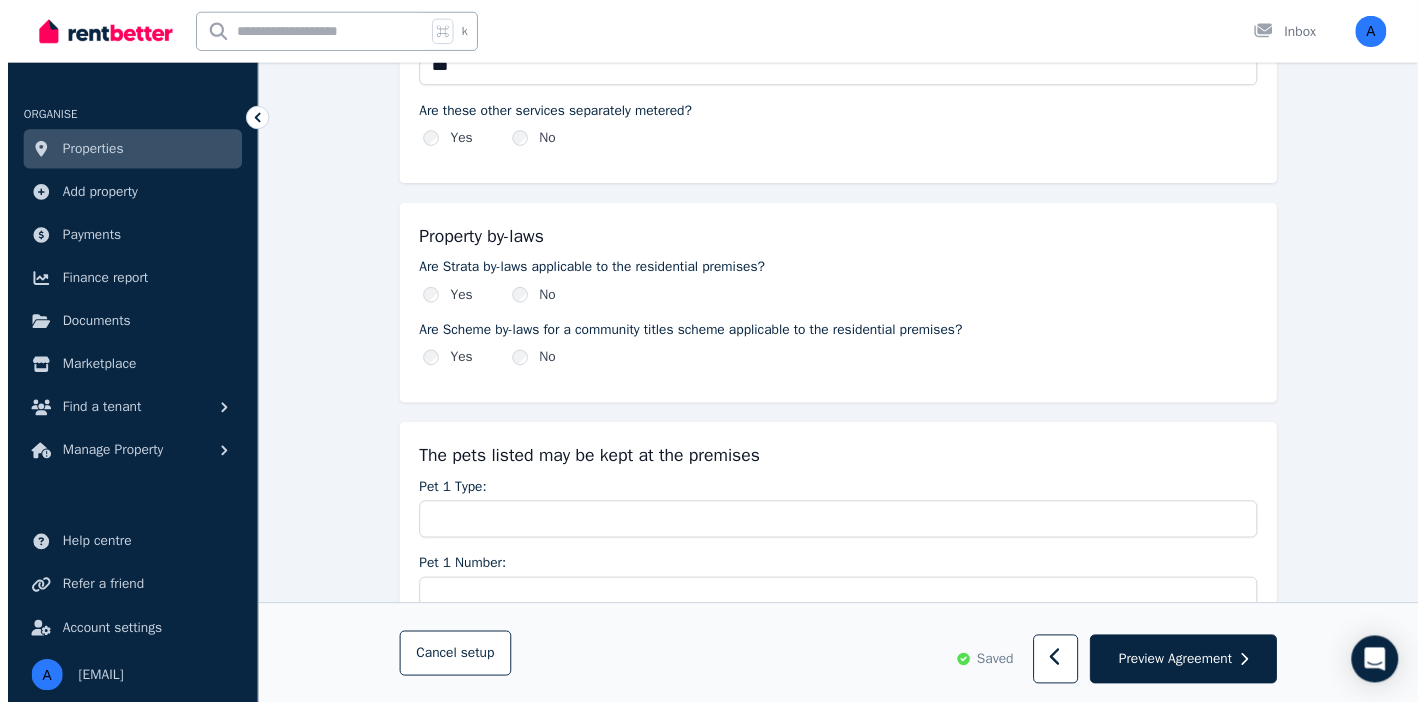 scroll, scrollTop: 2298, scrollLeft: 0, axis: vertical 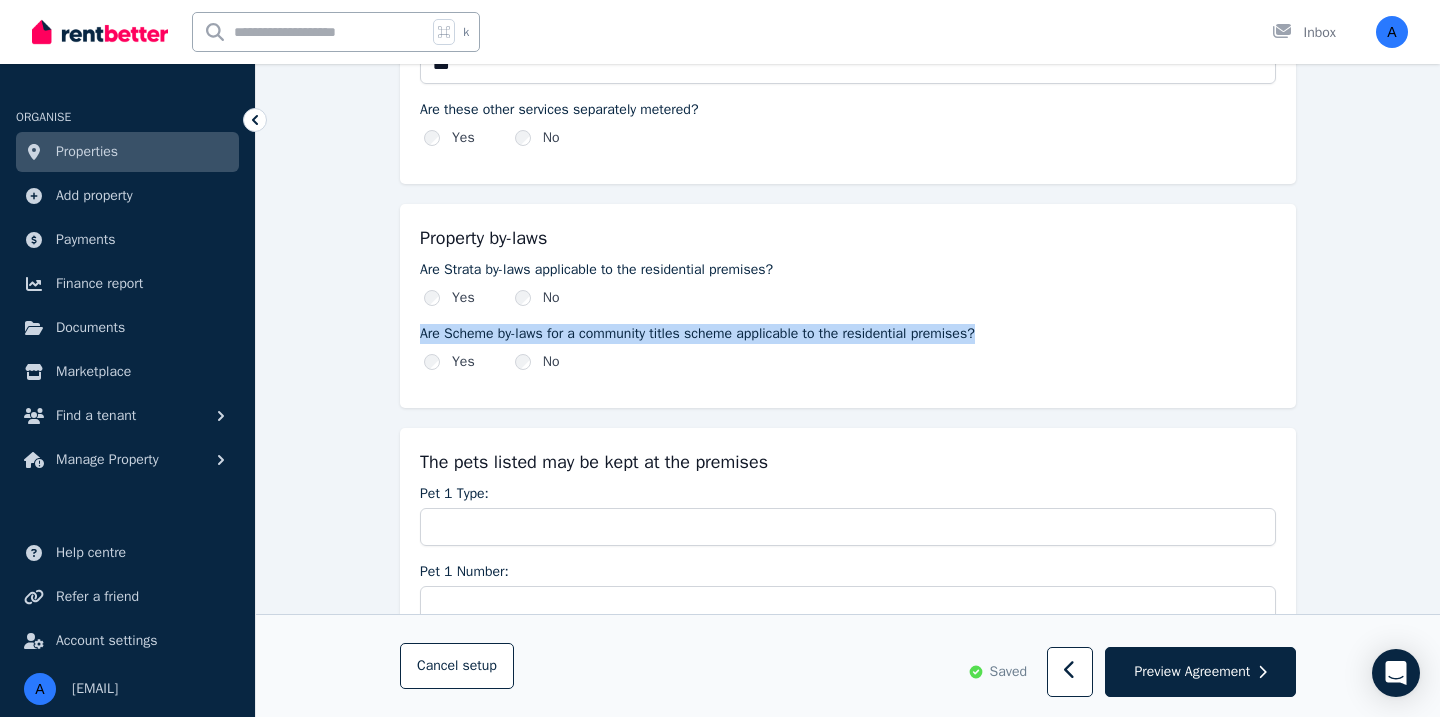 drag, startPoint x: 422, startPoint y: 333, endPoint x: 1021, endPoint y: 335, distance: 599.00336 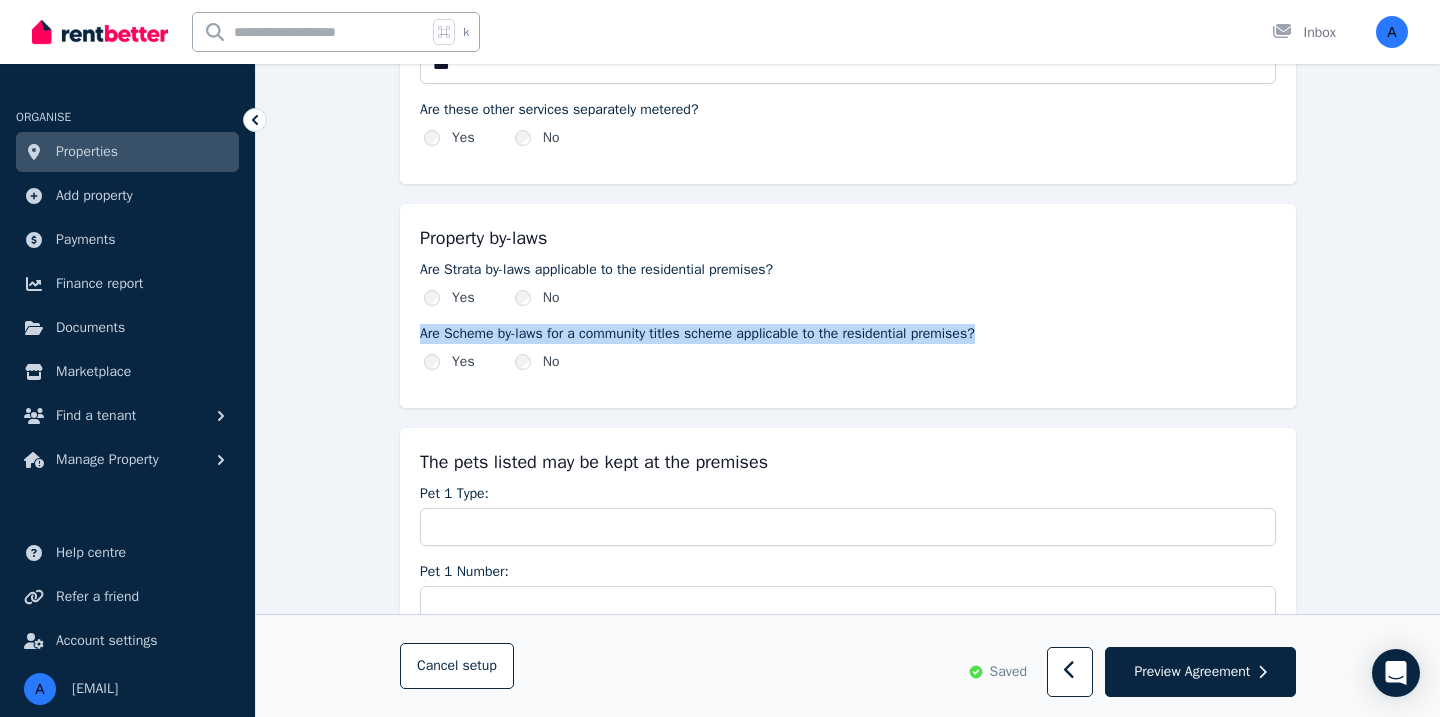 click on "Are Scheme by-laws for a community titles scheme applicable to the residential premises?" at bounding box center (848, 334) 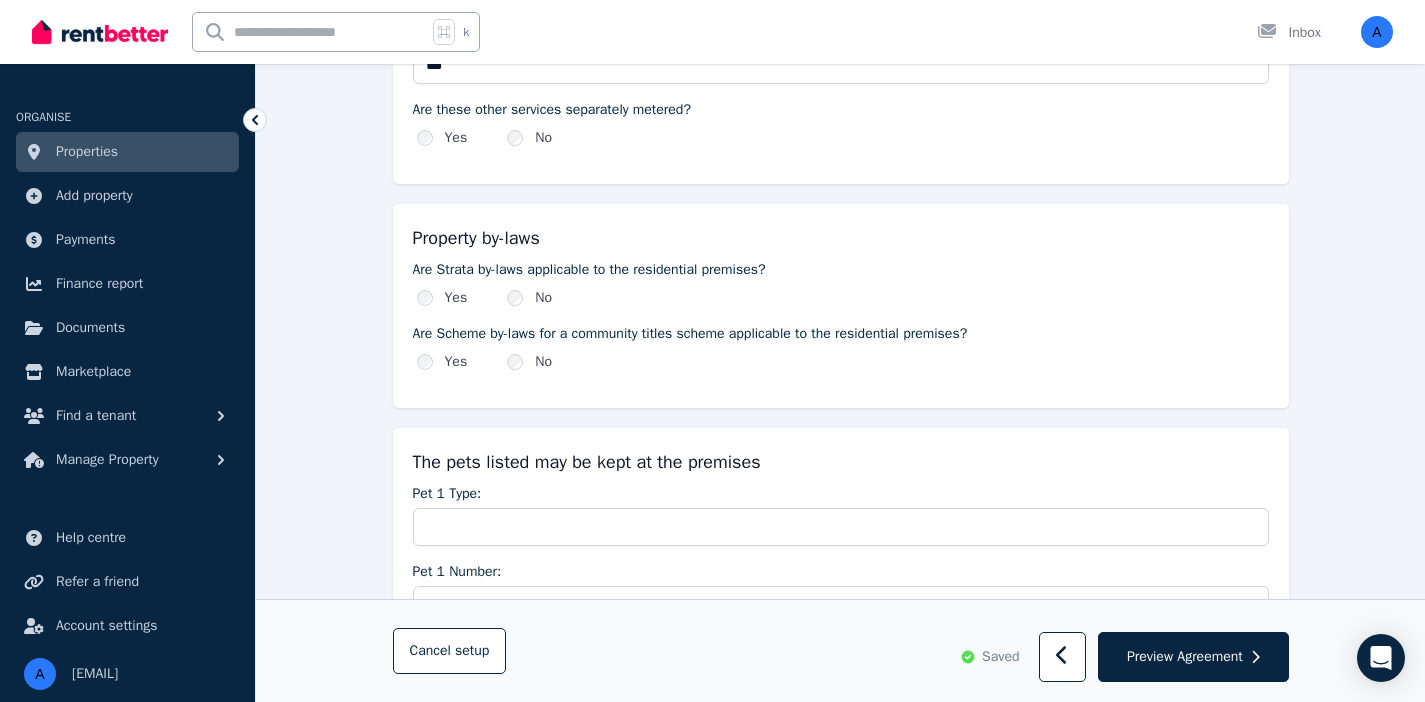 click on "Property by-laws Are Strata by-laws applicable to the residential premises? Yes No Are Scheme by-laws for a community titles scheme applicable to the residential premises? Yes No" at bounding box center [841, 306] 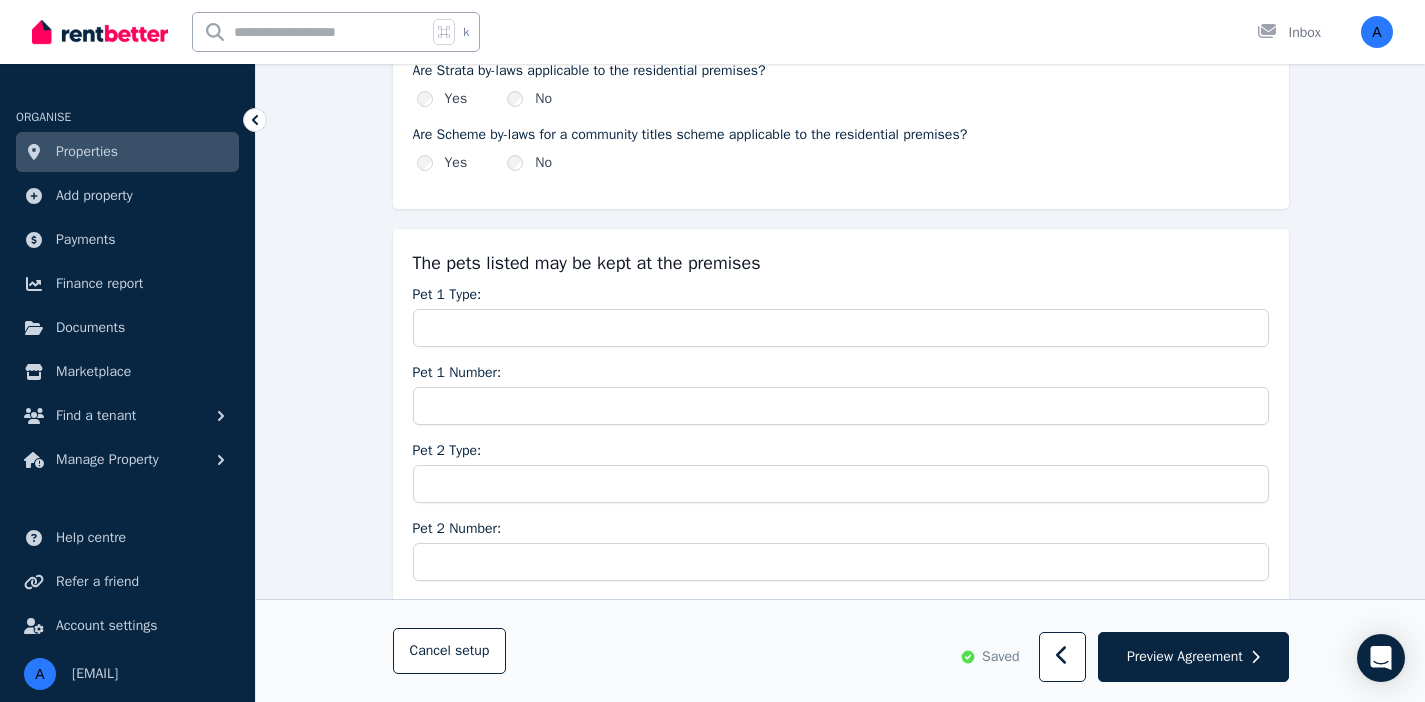 scroll, scrollTop: 2496, scrollLeft: 0, axis: vertical 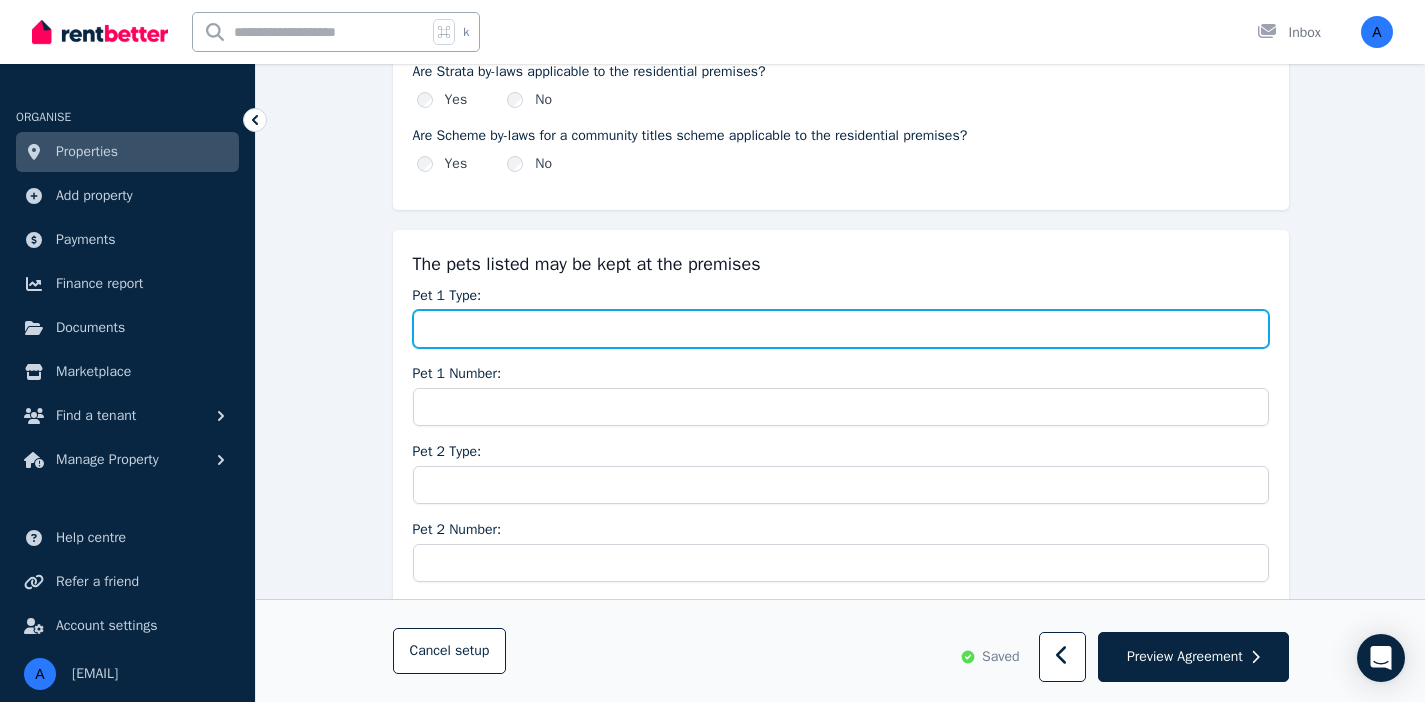 click on "Pet 1 Type:" at bounding box center (841, 329) 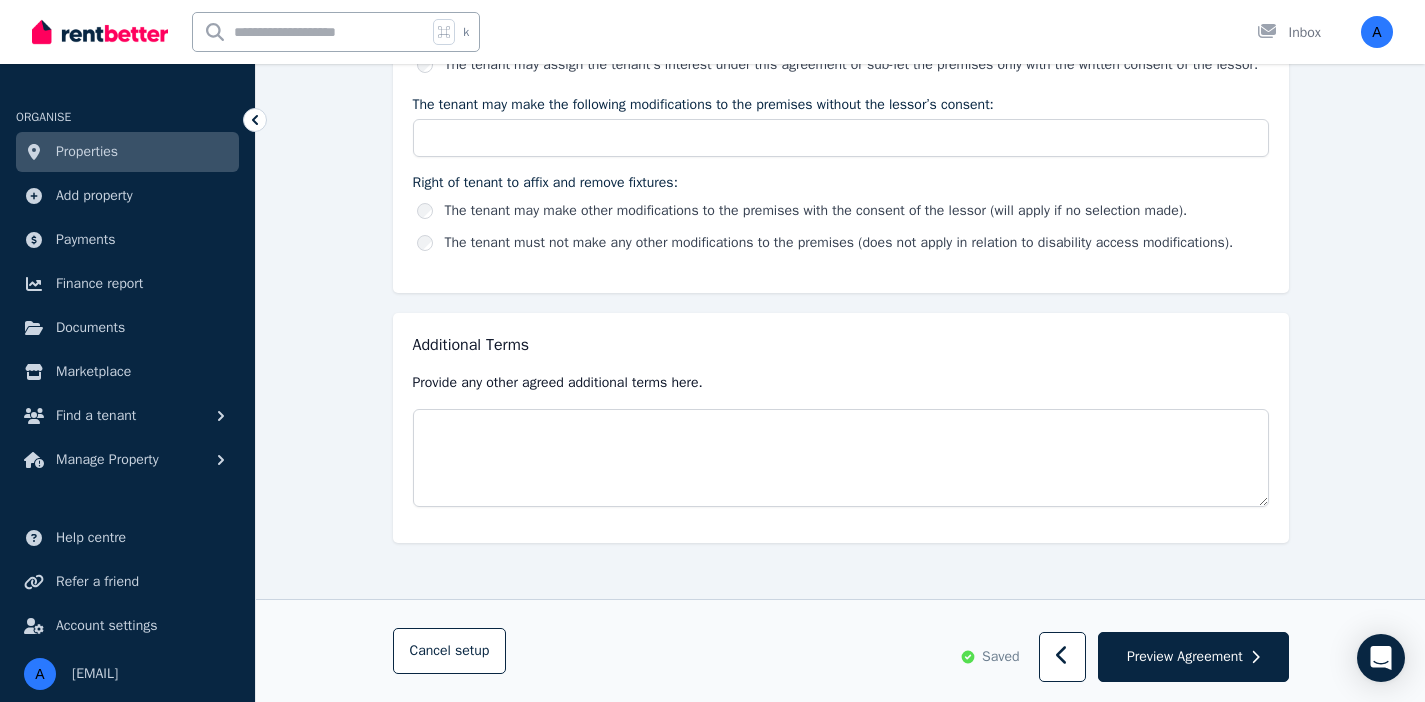 scroll, scrollTop: 3483, scrollLeft: 0, axis: vertical 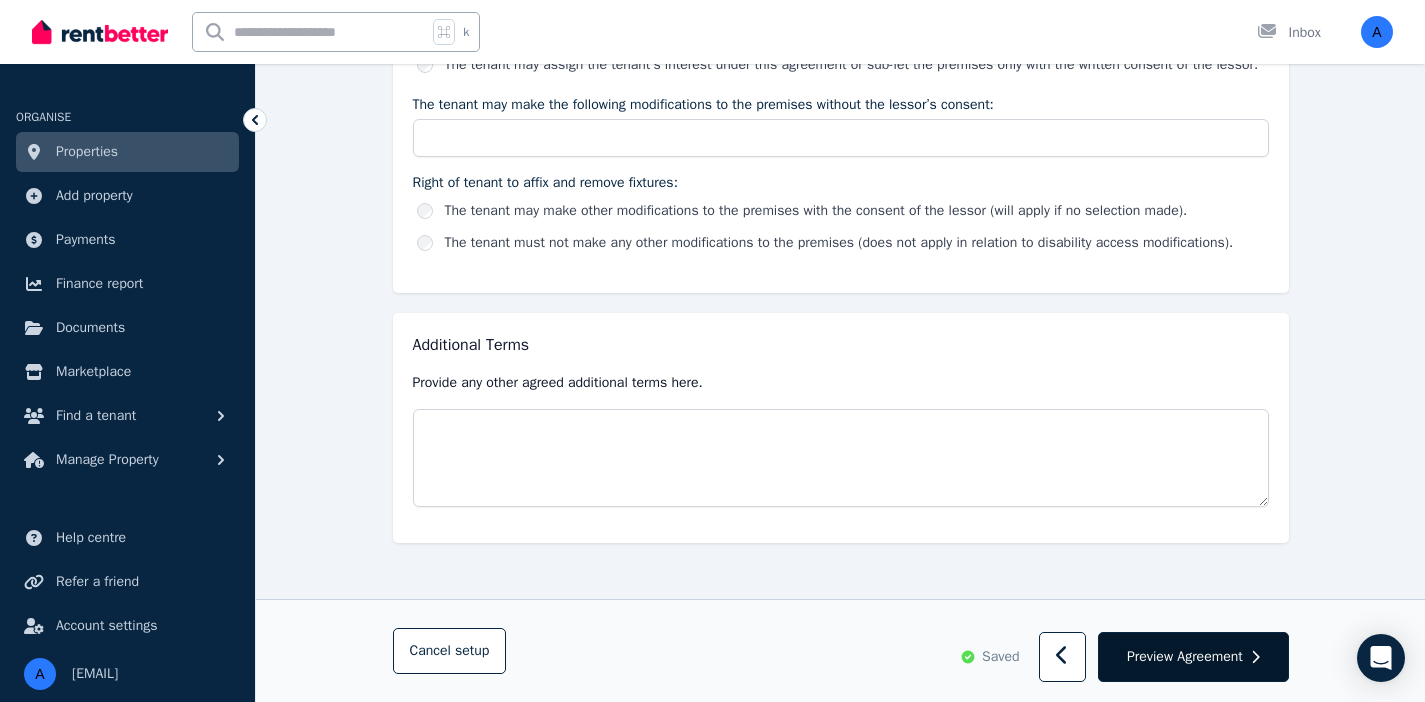 click on "Preview Agreement" at bounding box center [1185, 657] 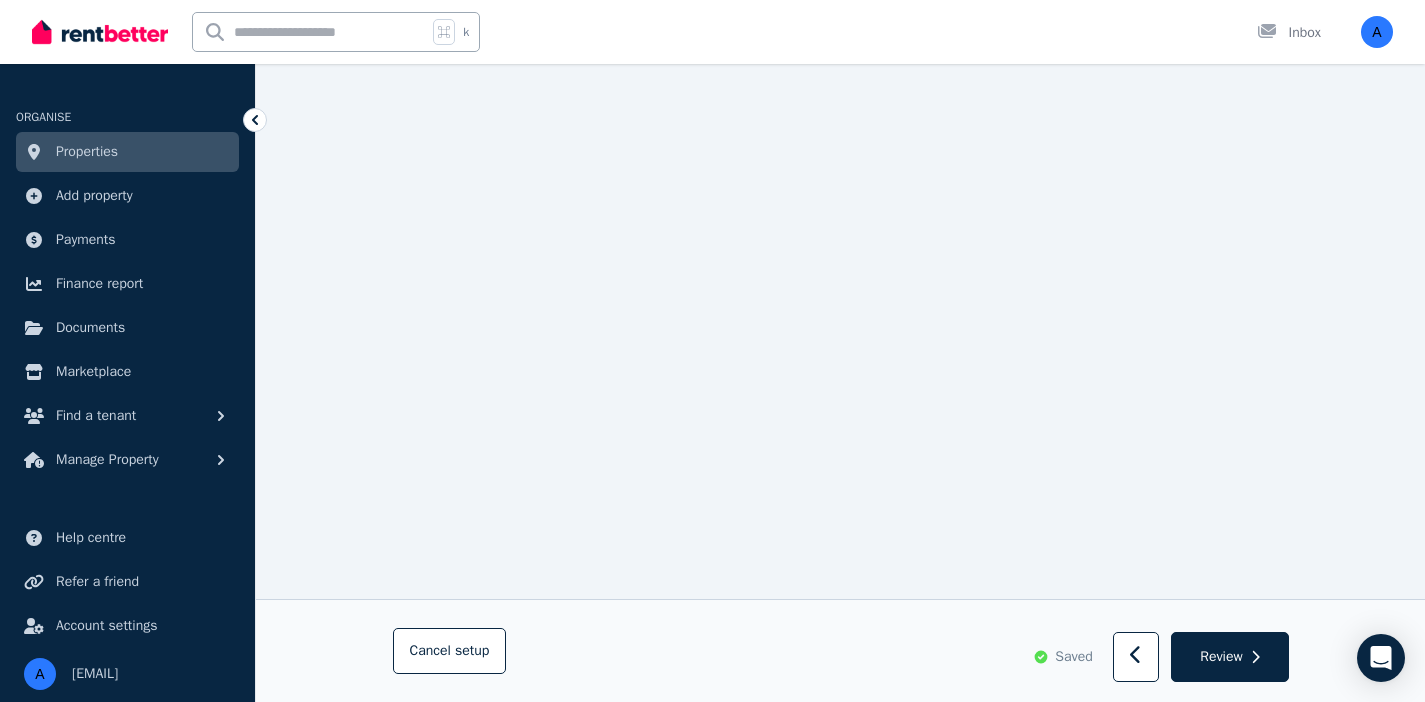 scroll, scrollTop: 13869, scrollLeft: 0, axis: vertical 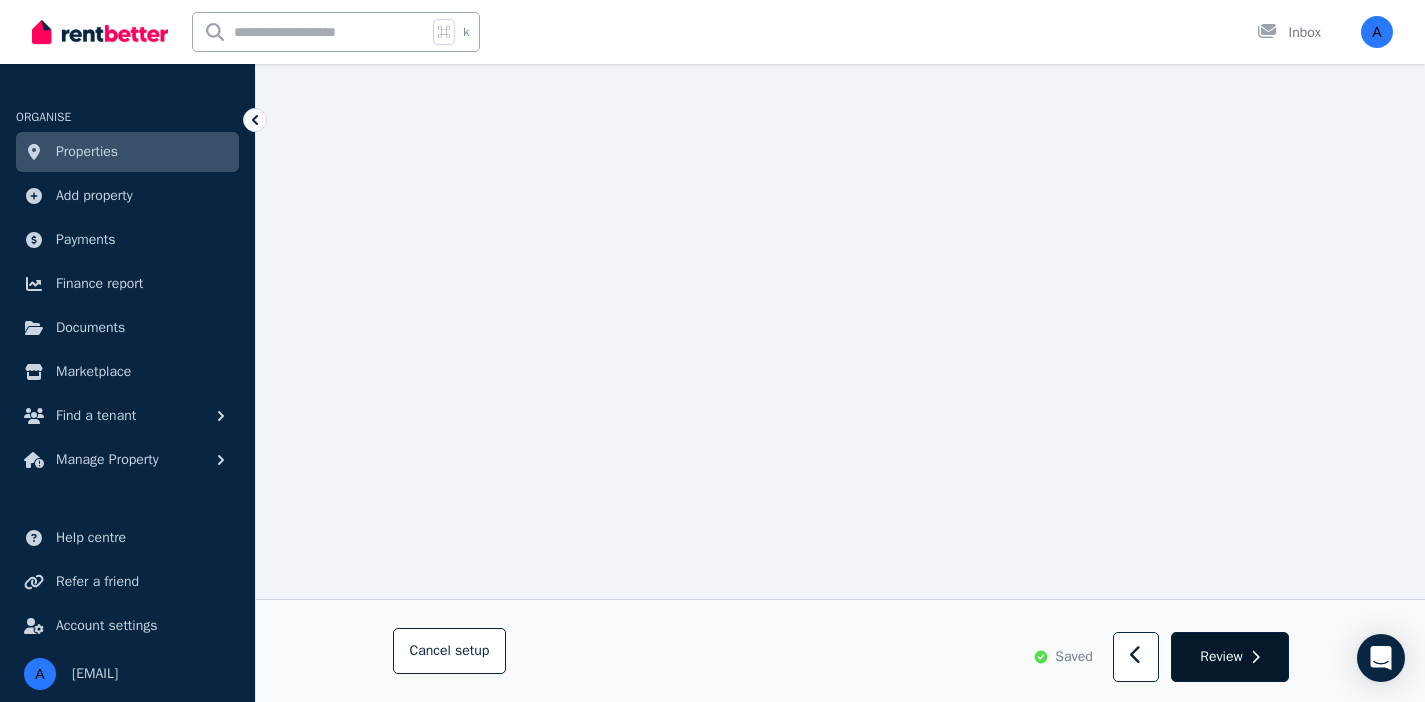 click on "Review" at bounding box center [1221, 657] 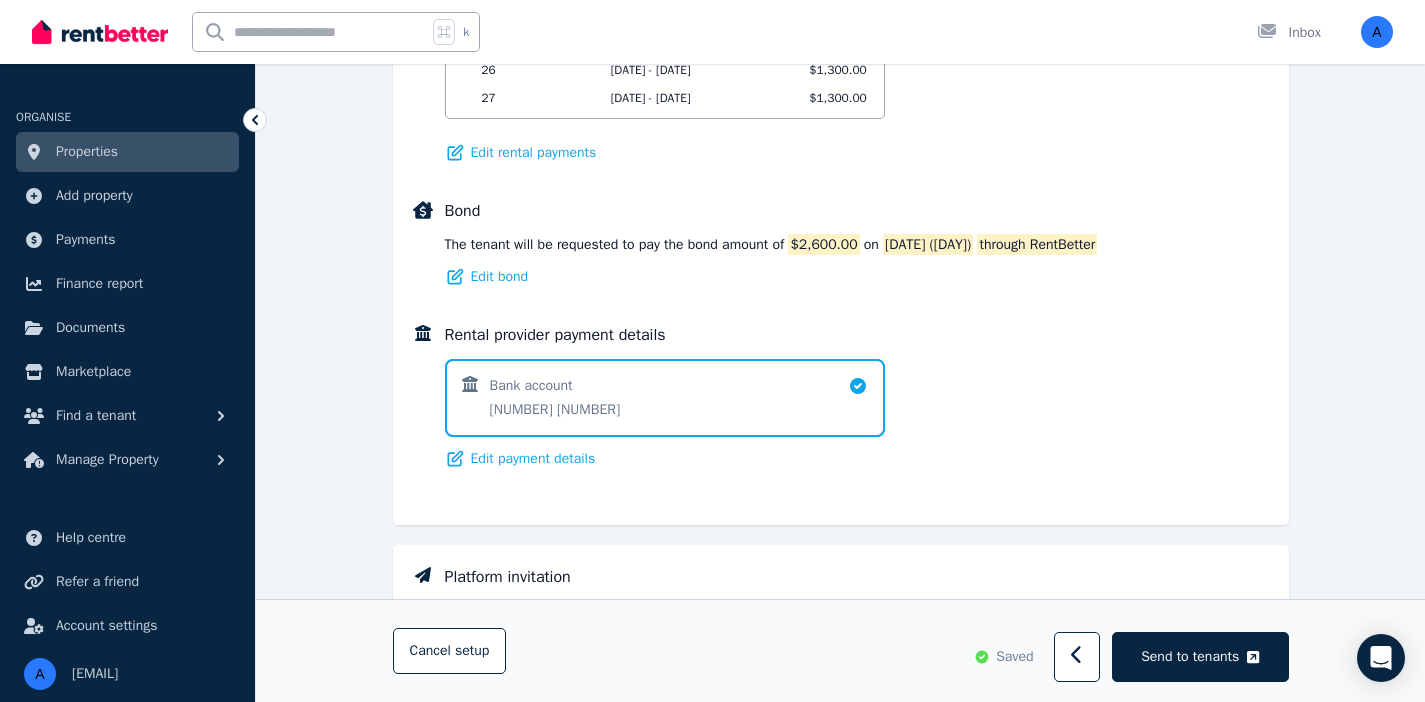 scroll, scrollTop: 1452, scrollLeft: 0, axis: vertical 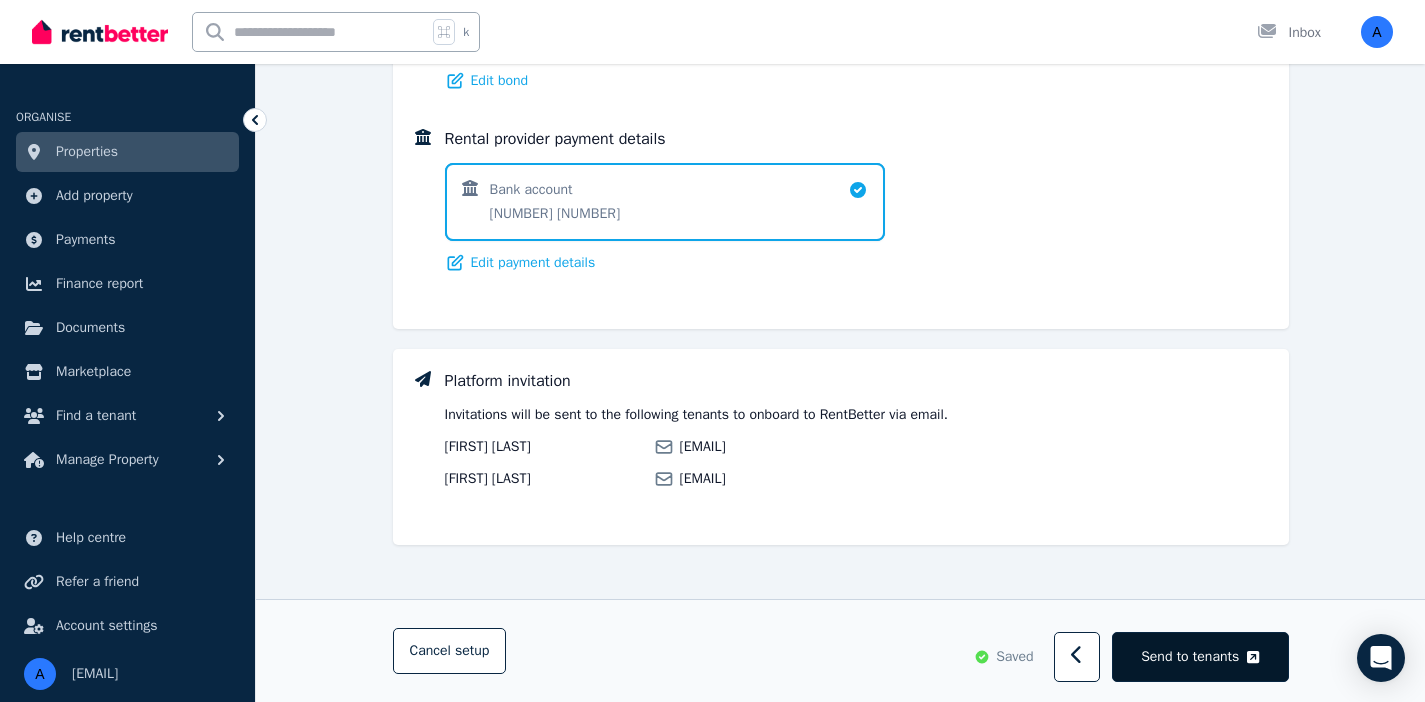 click on "Send to tenants" at bounding box center [1190, 657] 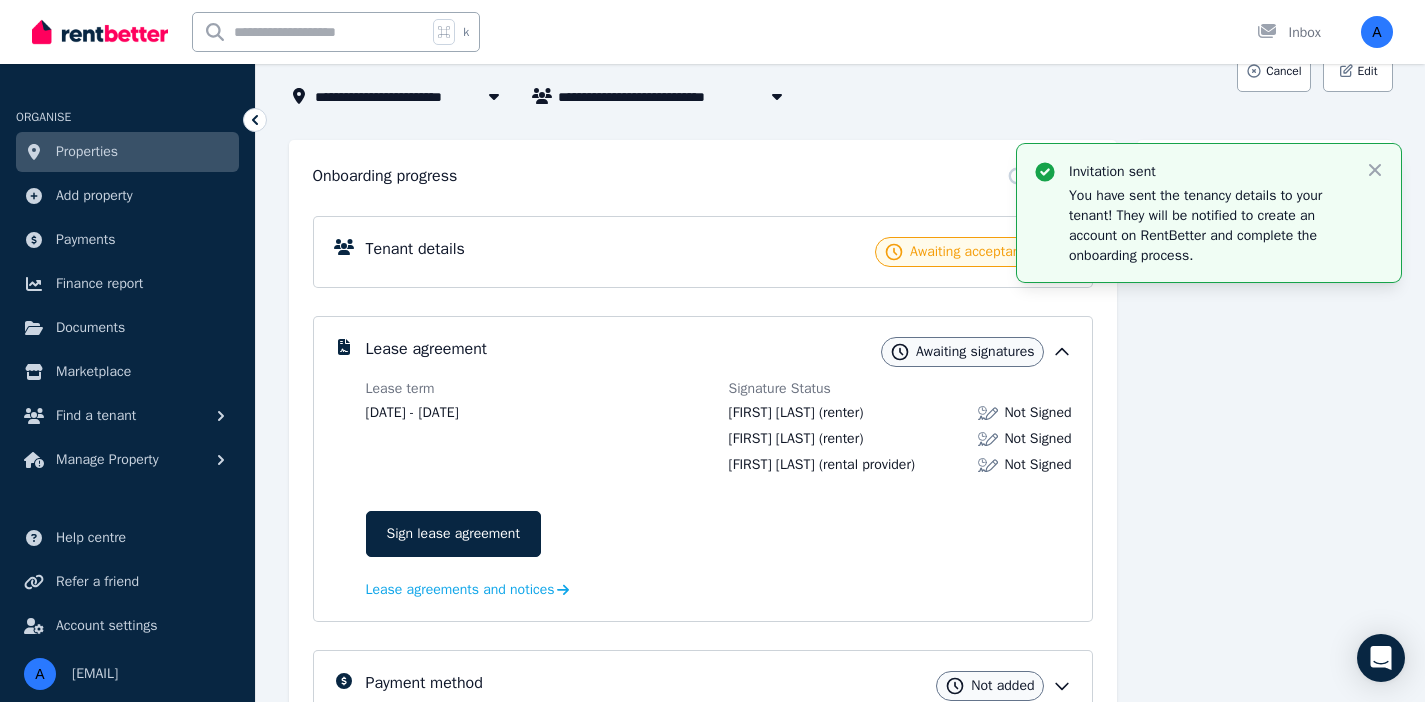 scroll, scrollTop: 148, scrollLeft: 0, axis: vertical 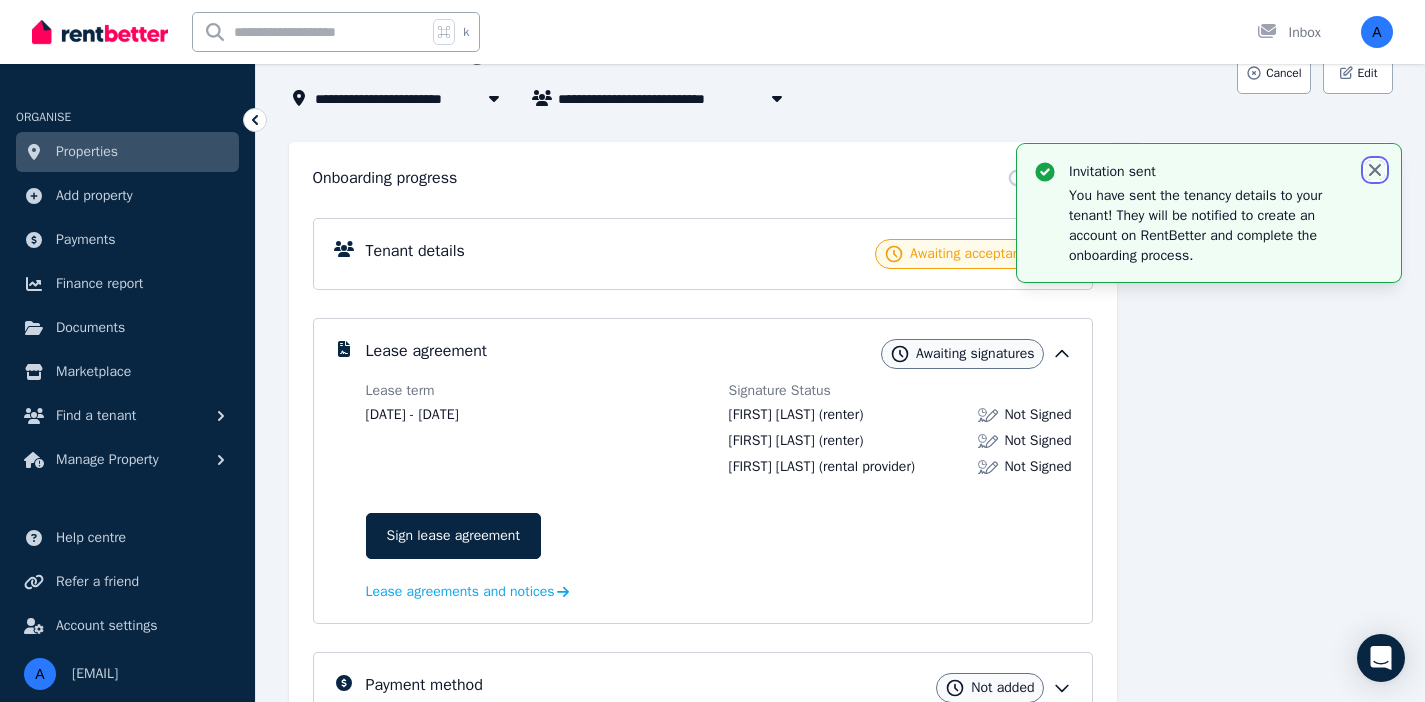 click 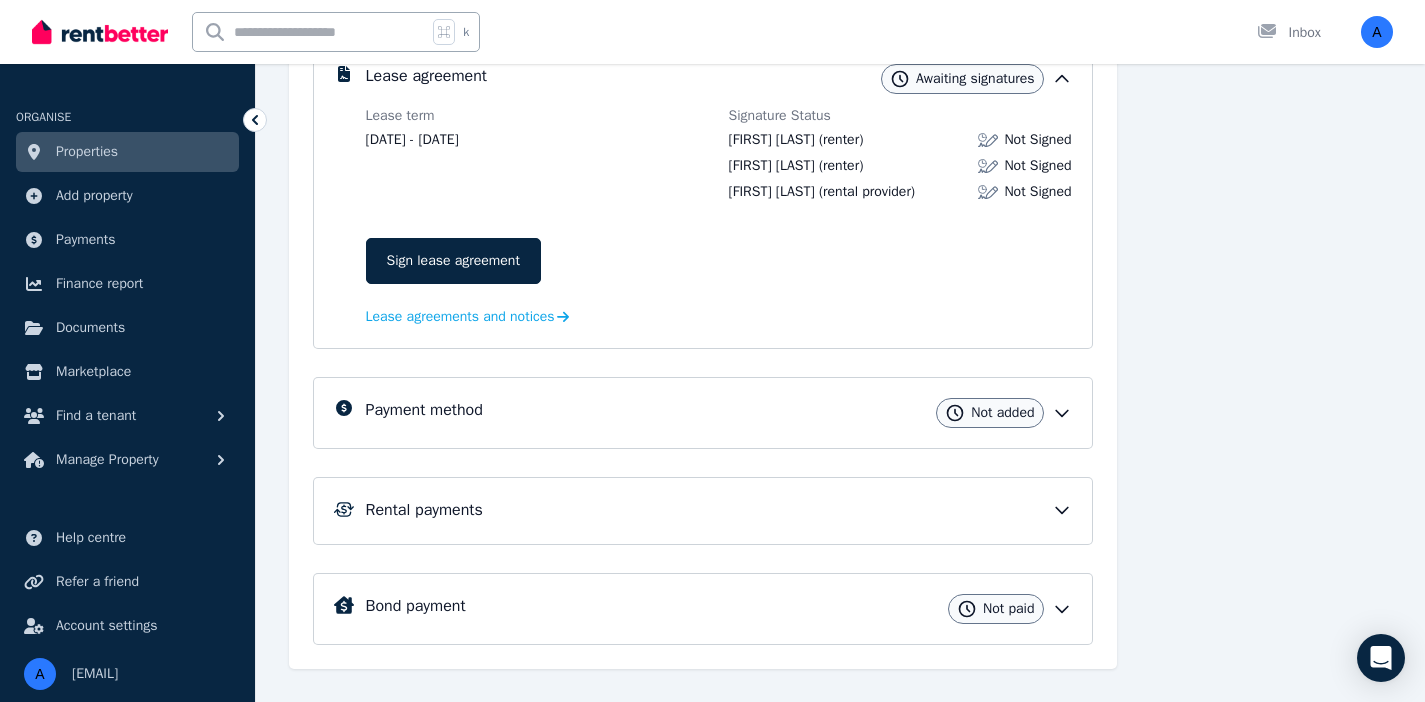 scroll, scrollTop: 426, scrollLeft: 0, axis: vertical 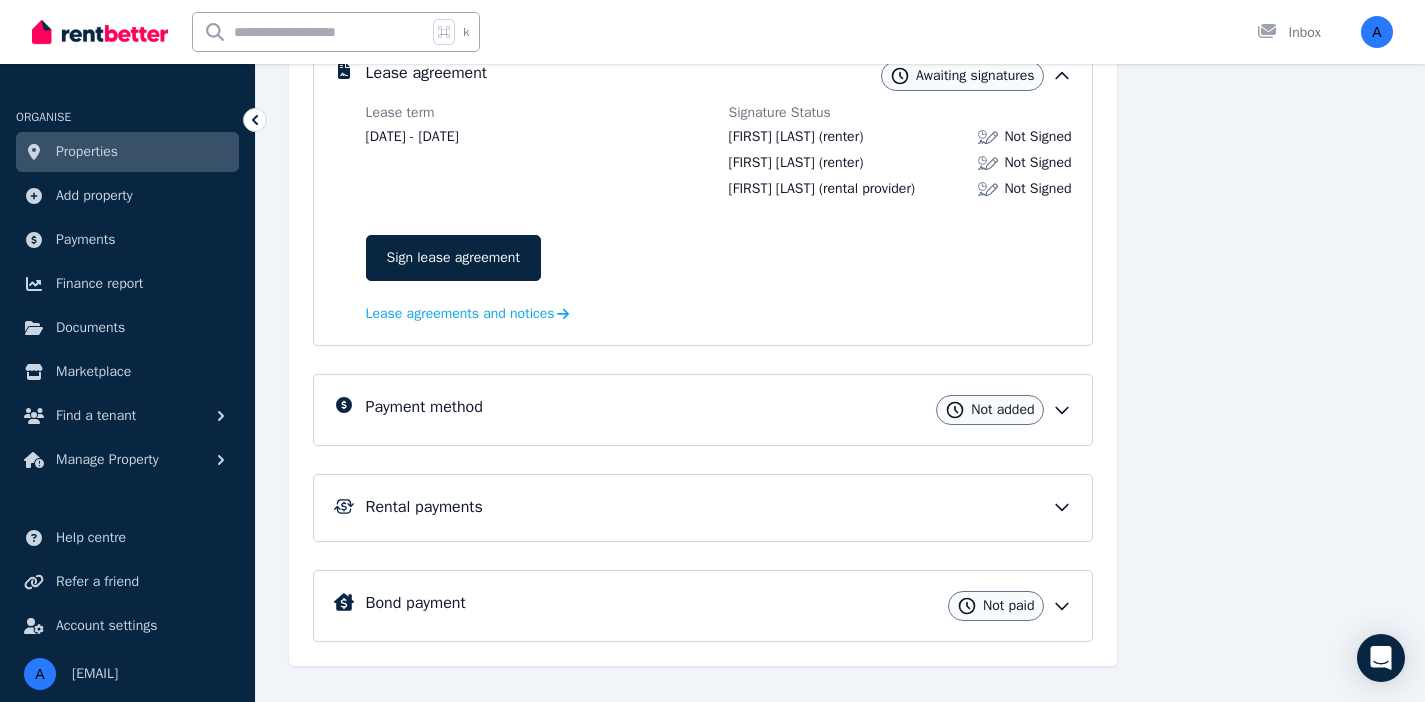 click 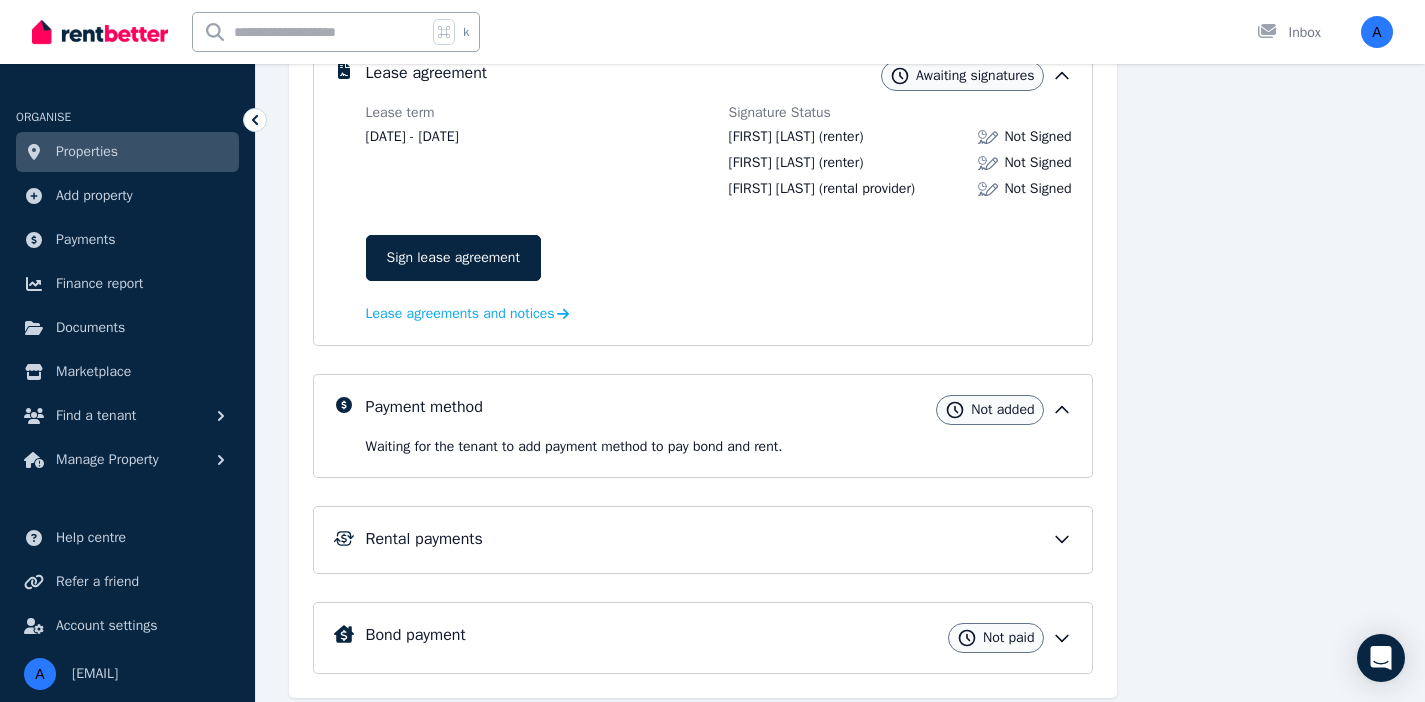click 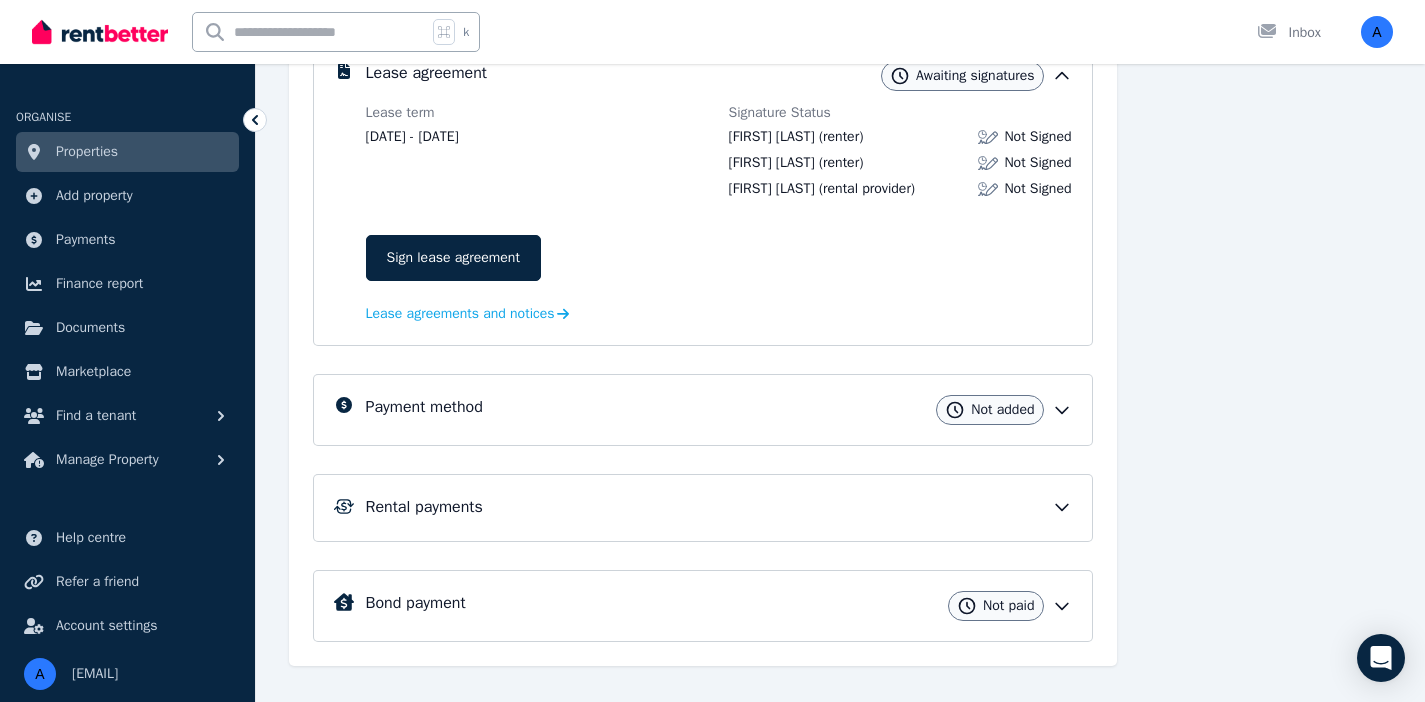 scroll, scrollTop: 478, scrollLeft: 0, axis: vertical 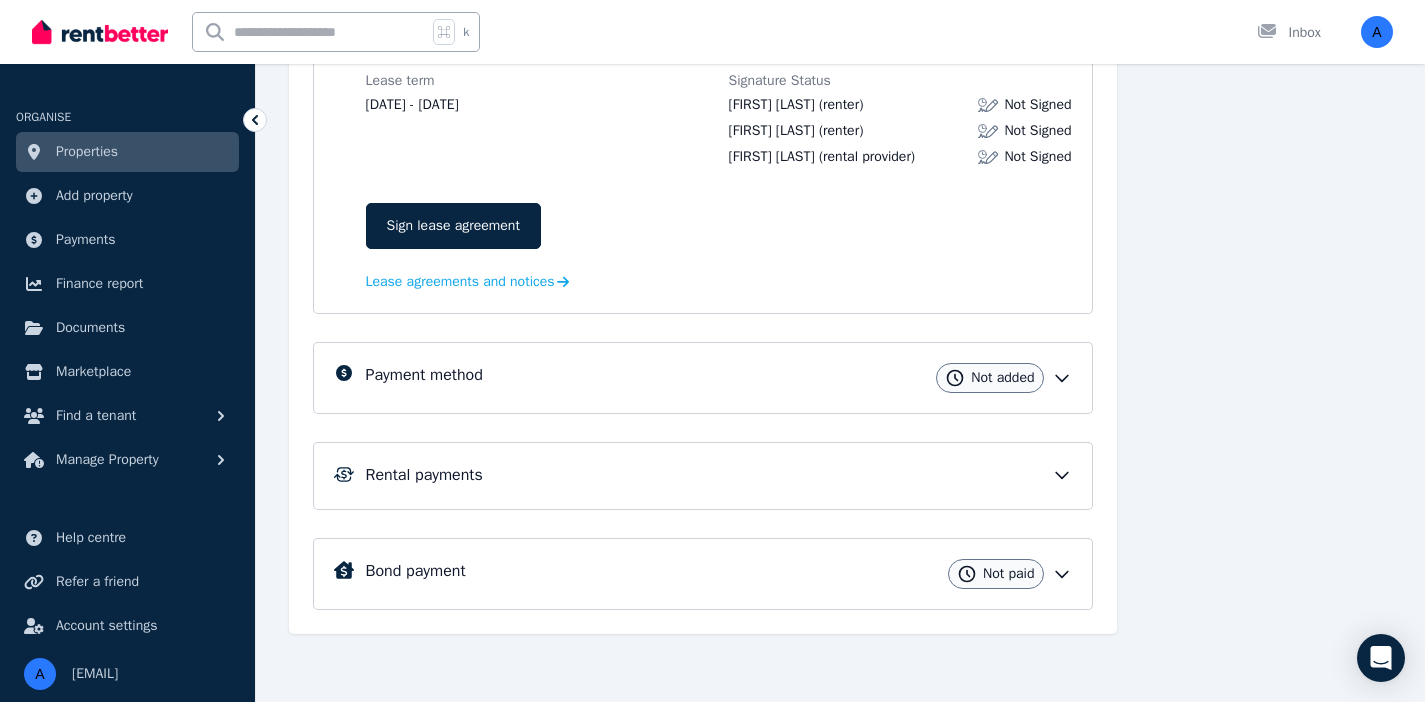 click 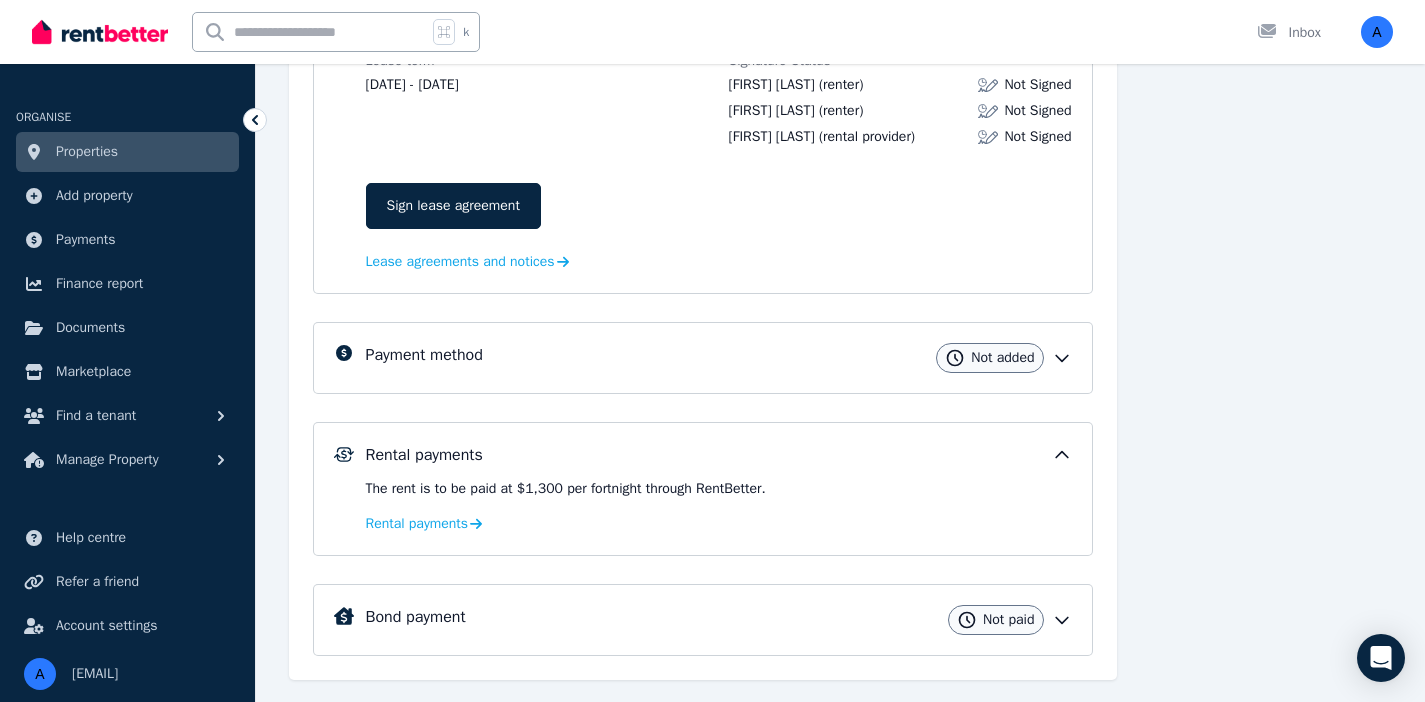 click 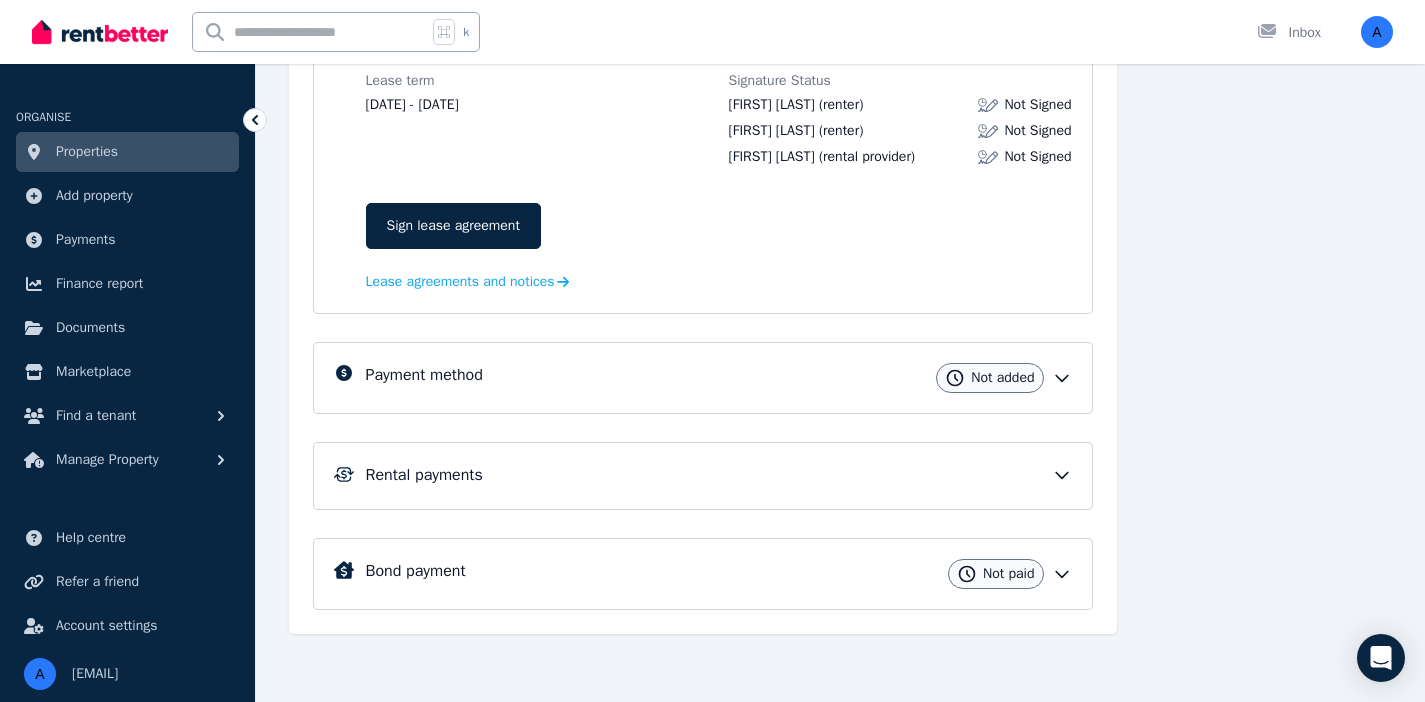 click 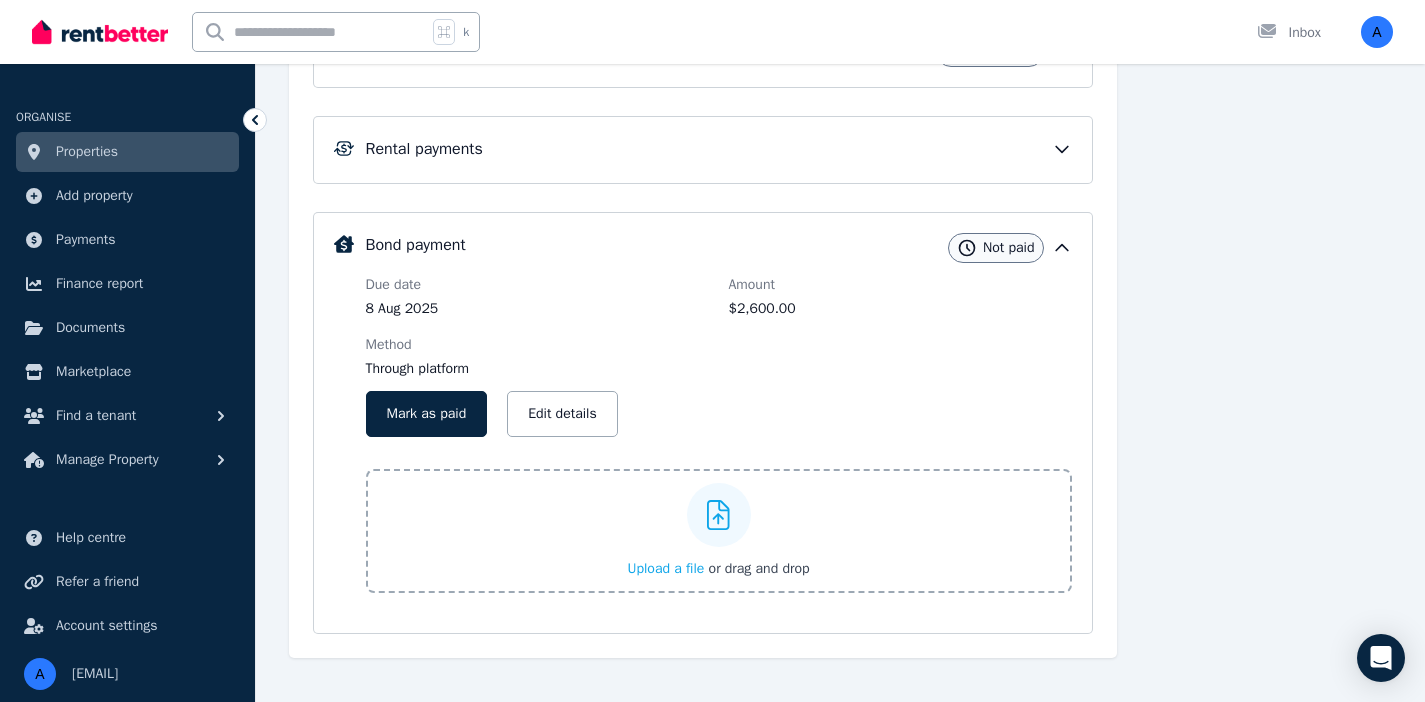 scroll, scrollTop: 792, scrollLeft: 0, axis: vertical 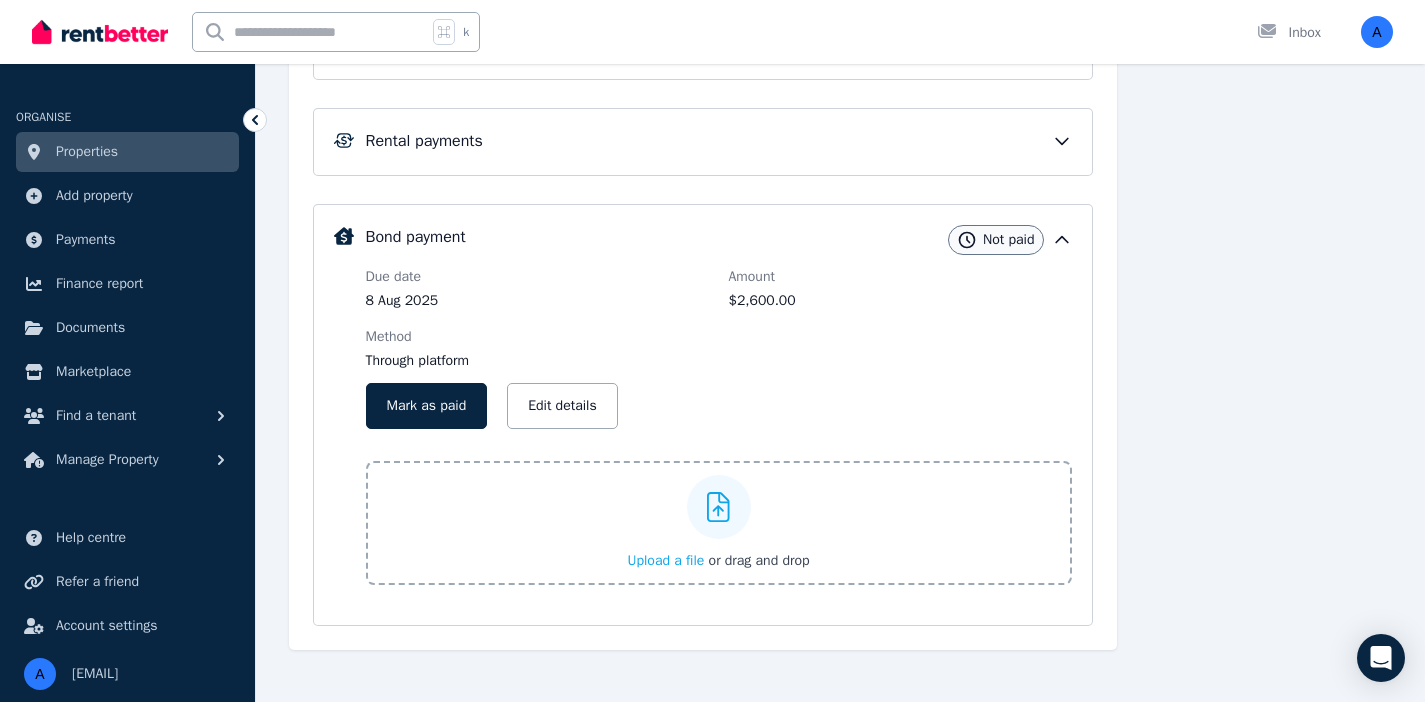 click 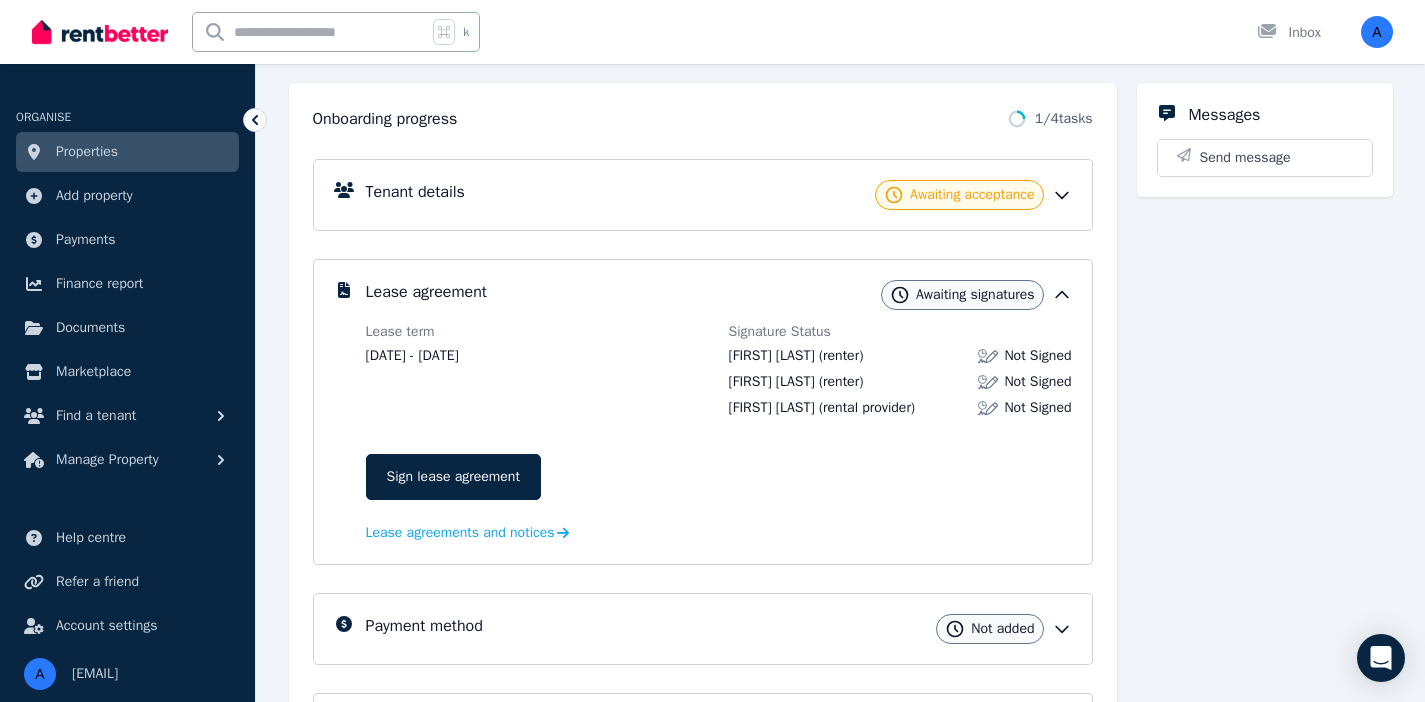 scroll, scrollTop: 198, scrollLeft: 0, axis: vertical 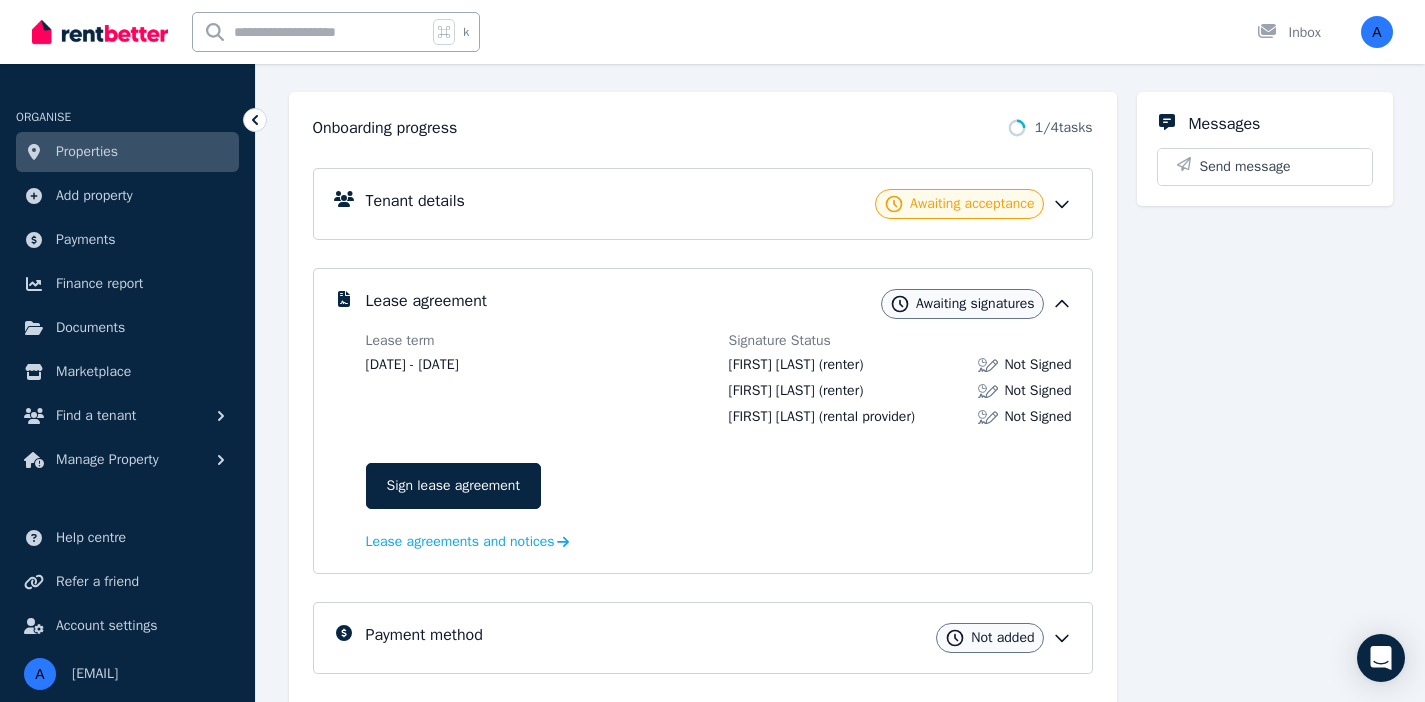 click 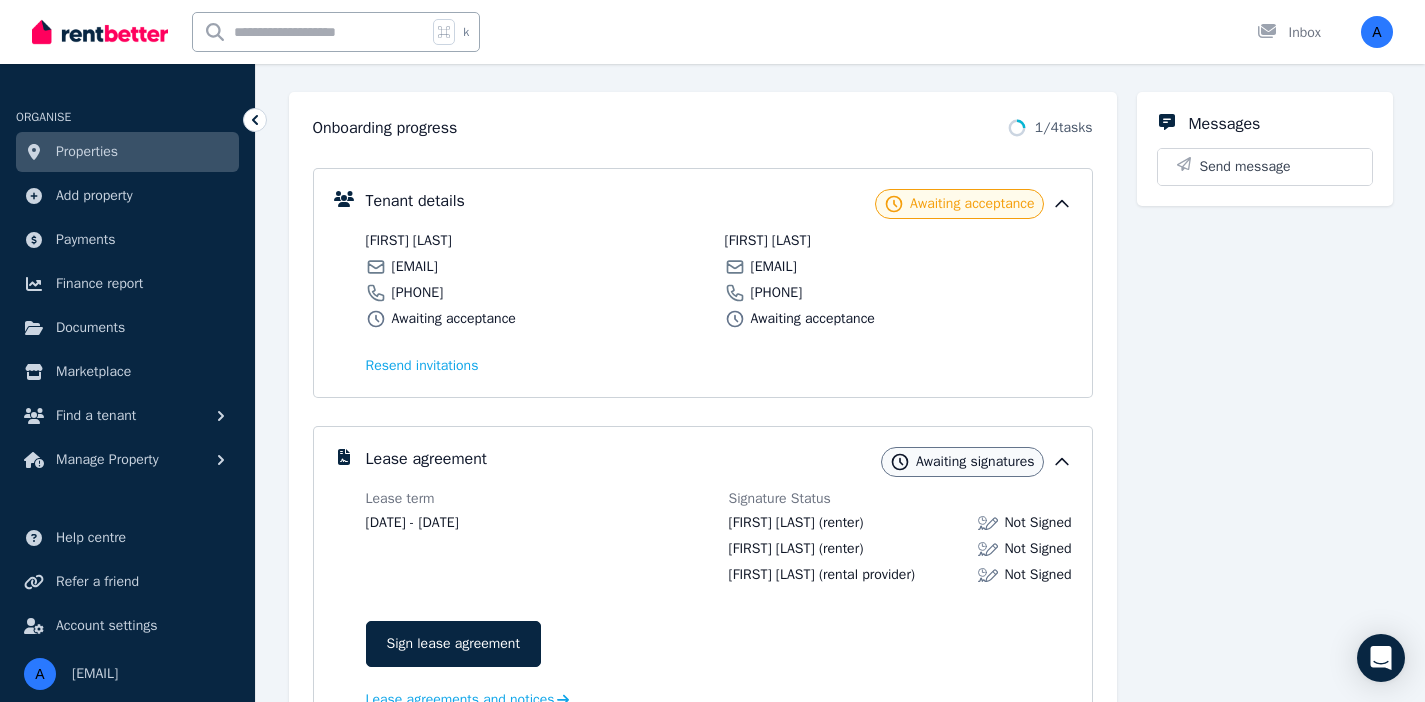 click 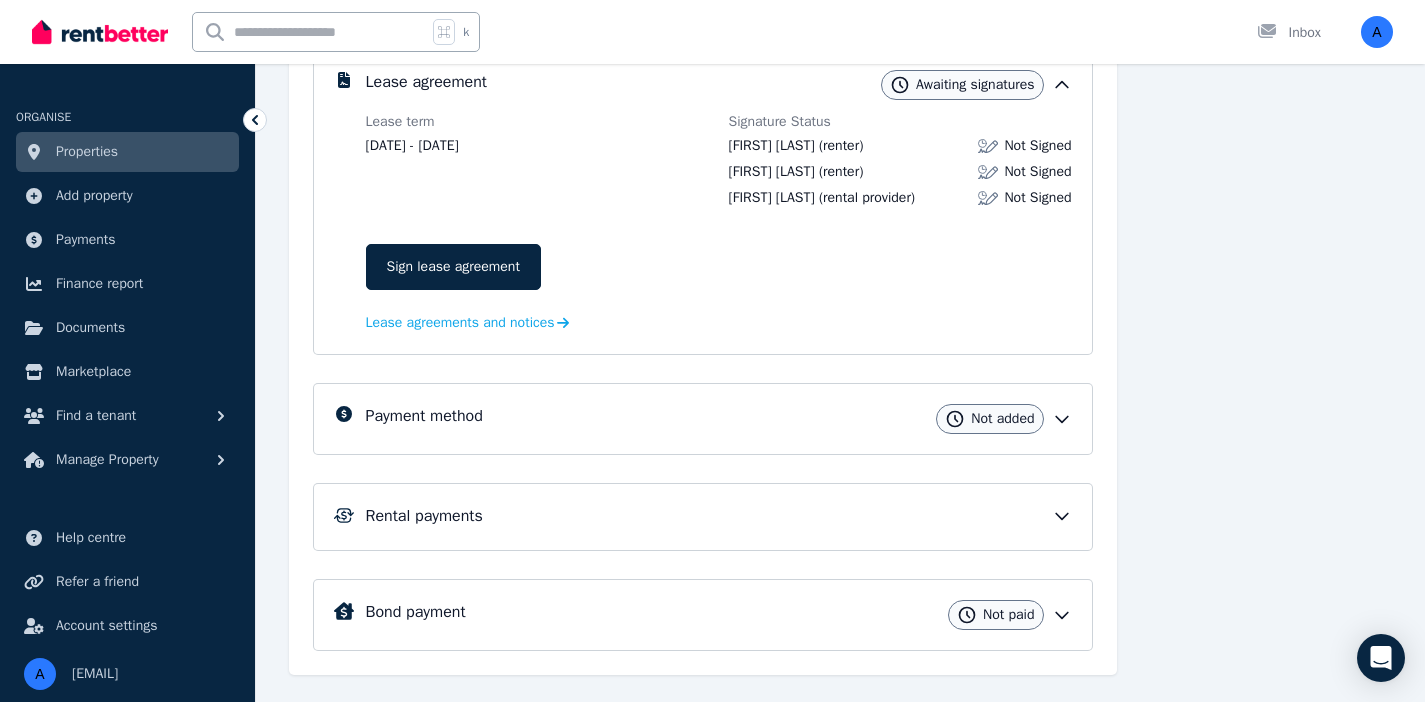 scroll, scrollTop: 432, scrollLeft: 0, axis: vertical 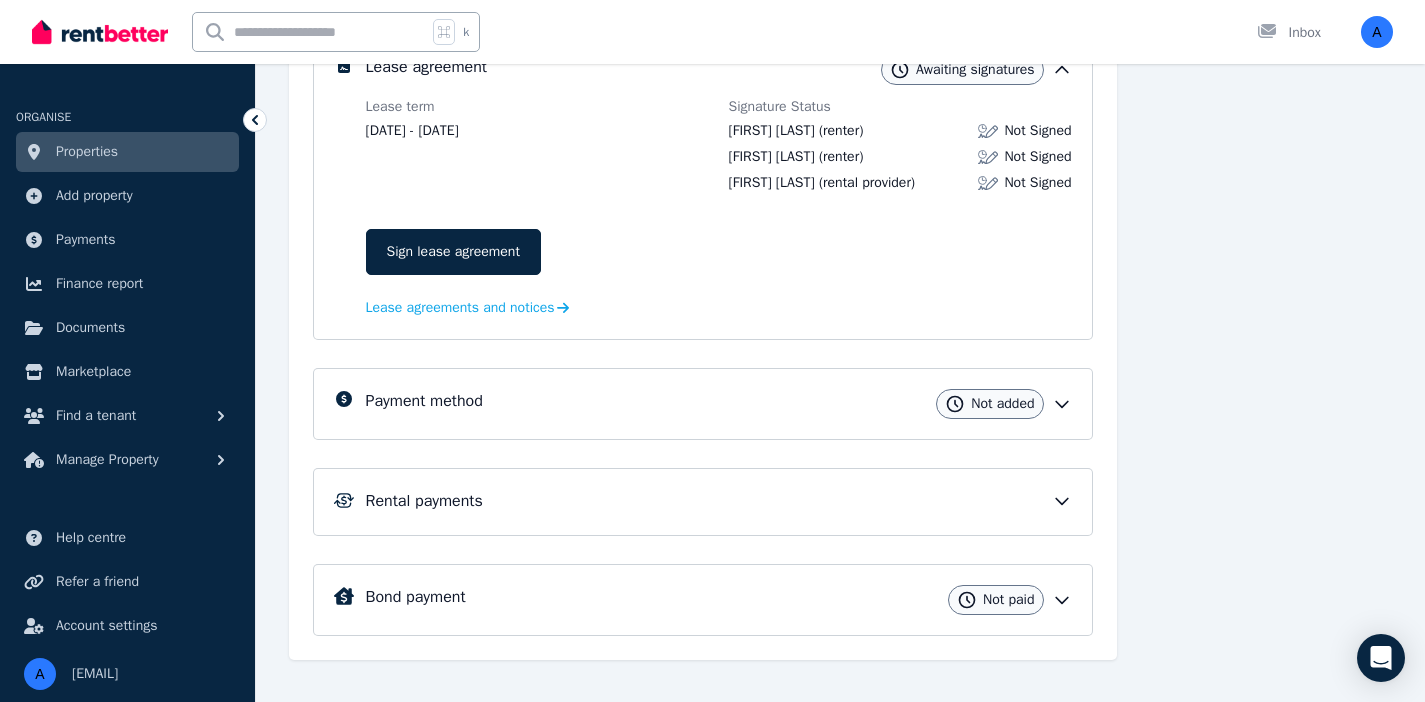 click on "Properties" at bounding box center [87, 152] 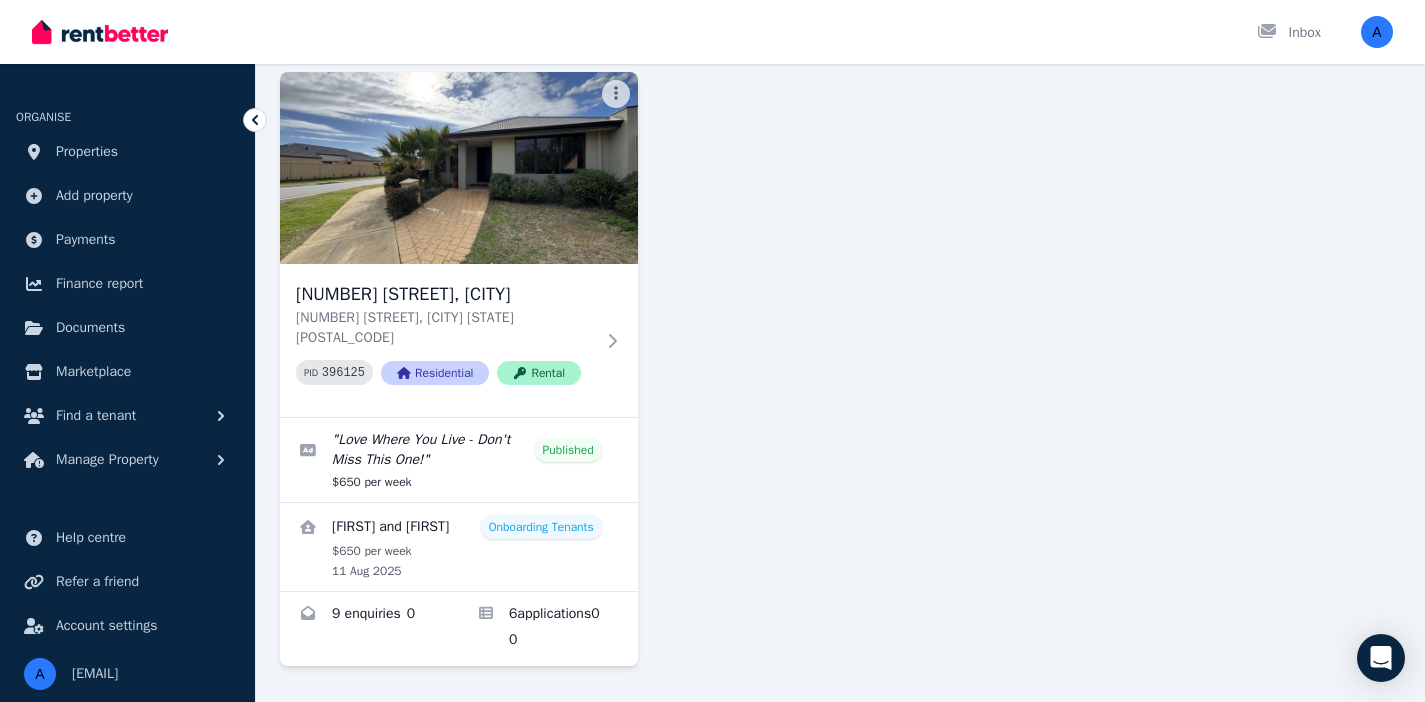 scroll, scrollTop: 160, scrollLeft: 0, axis: vertical 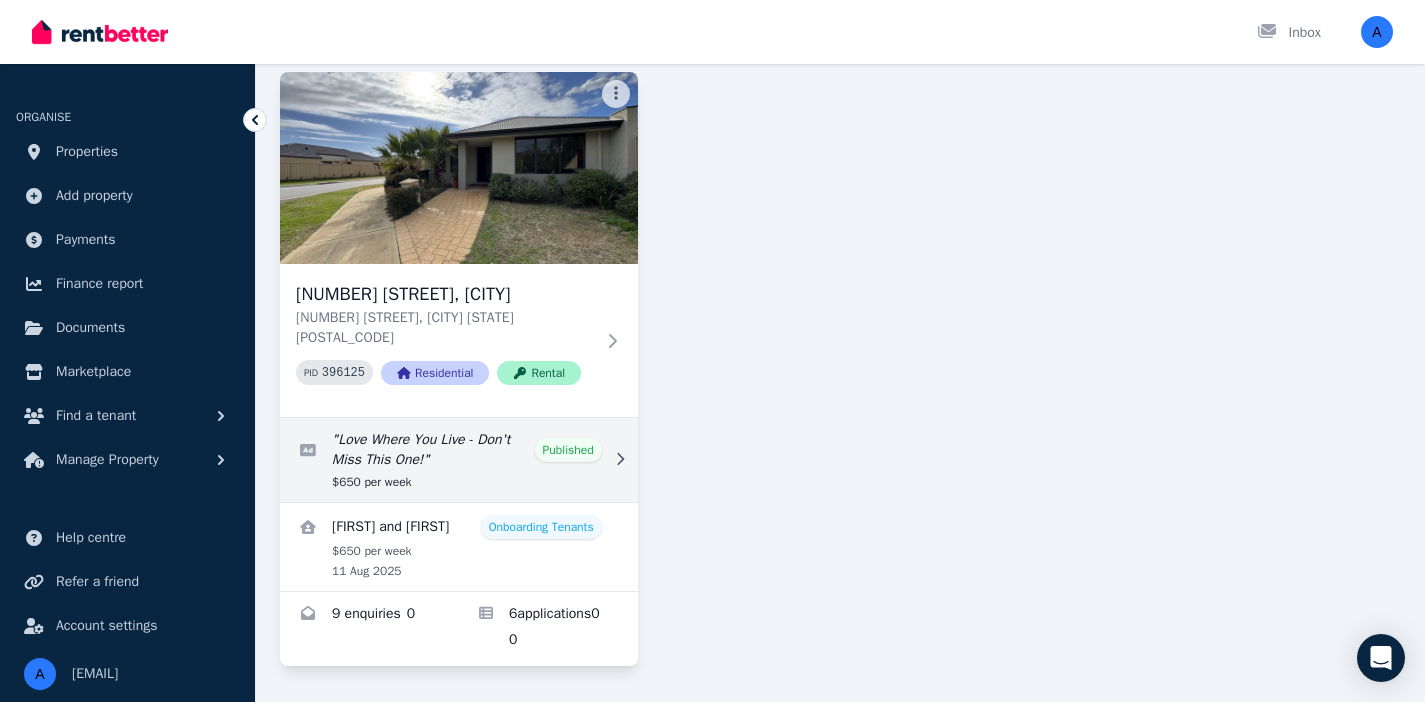 click at bounding box center (459, 460) 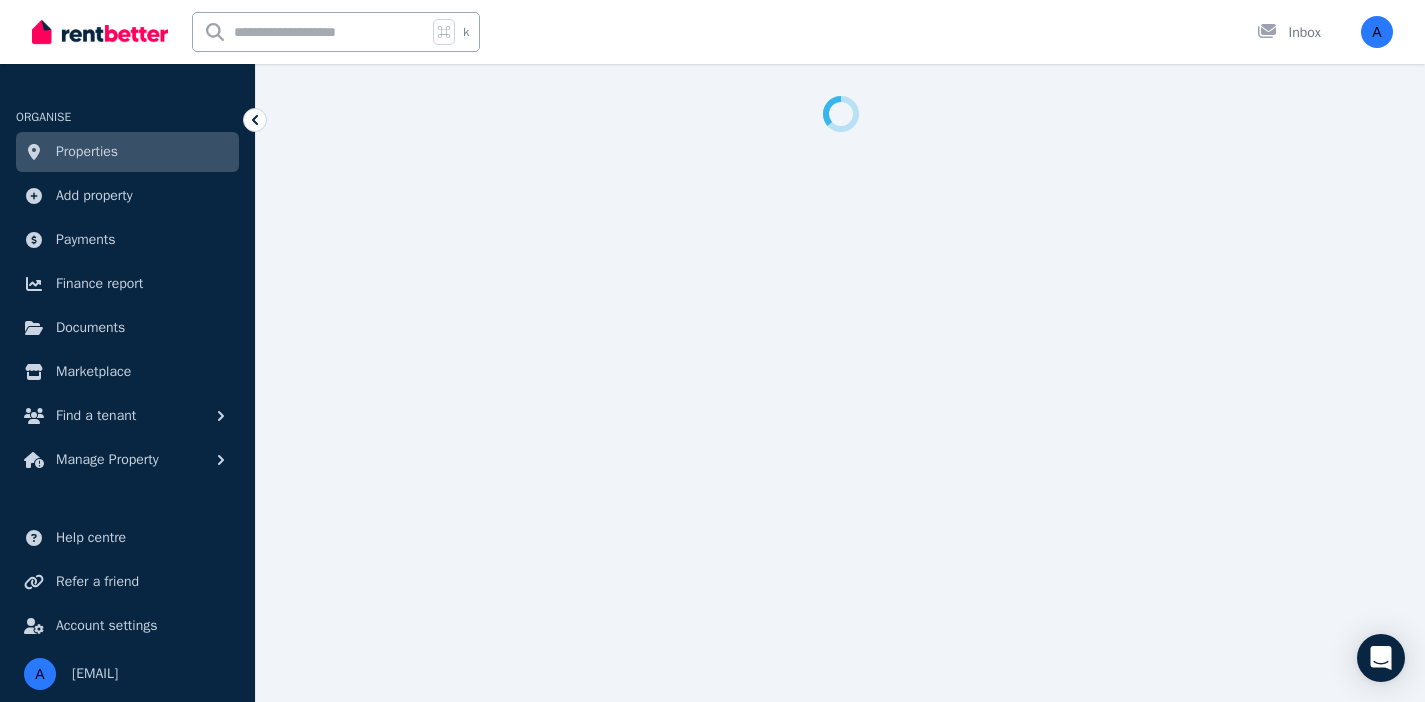 select on "**********" 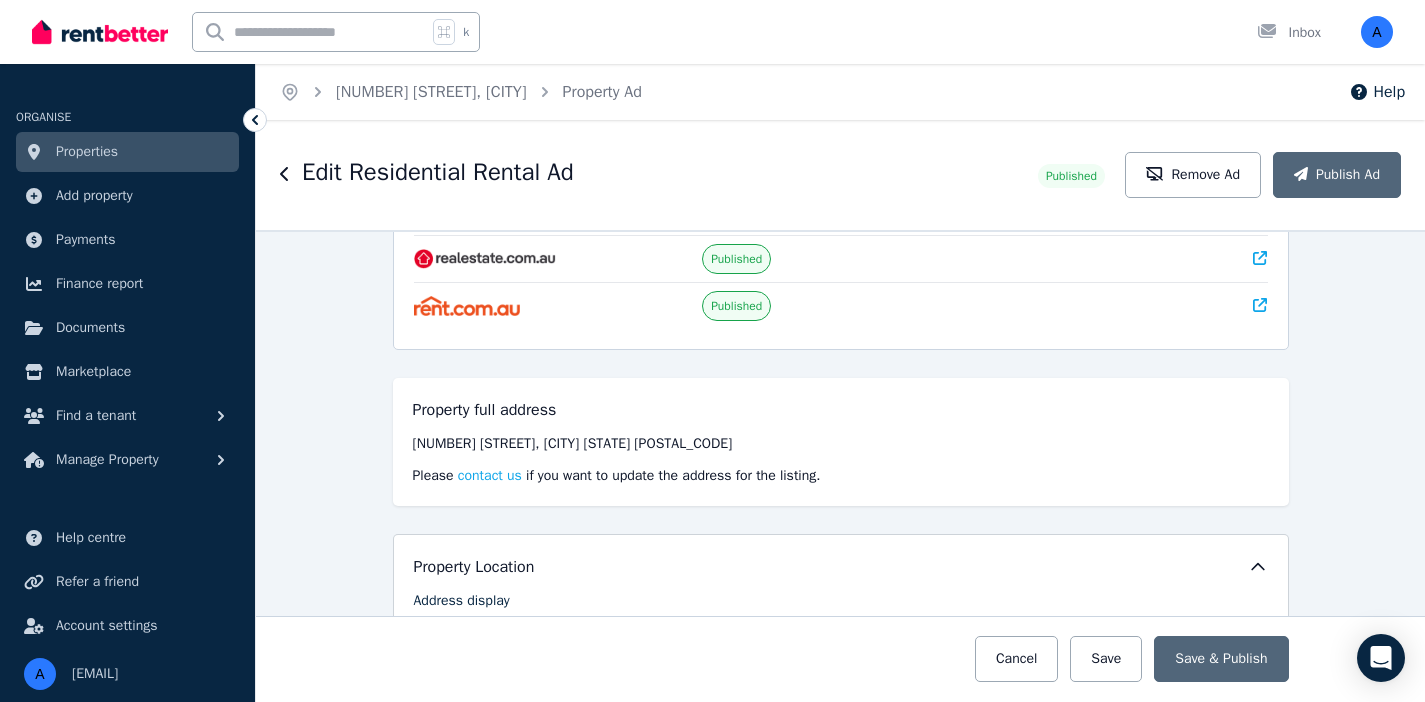 scroll, scrollTop: 0, scrollLeft: 0, axis: both 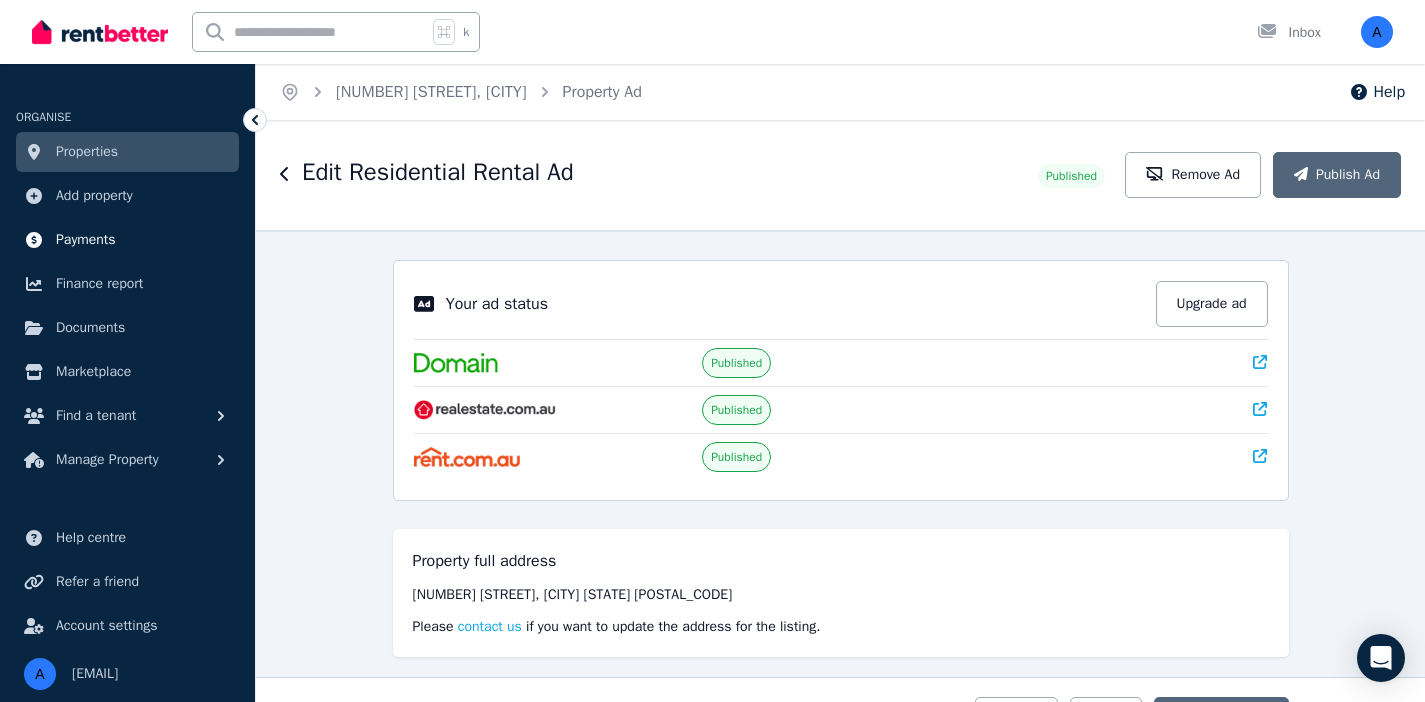 click on "Payments" at bounding box center [86, 240] 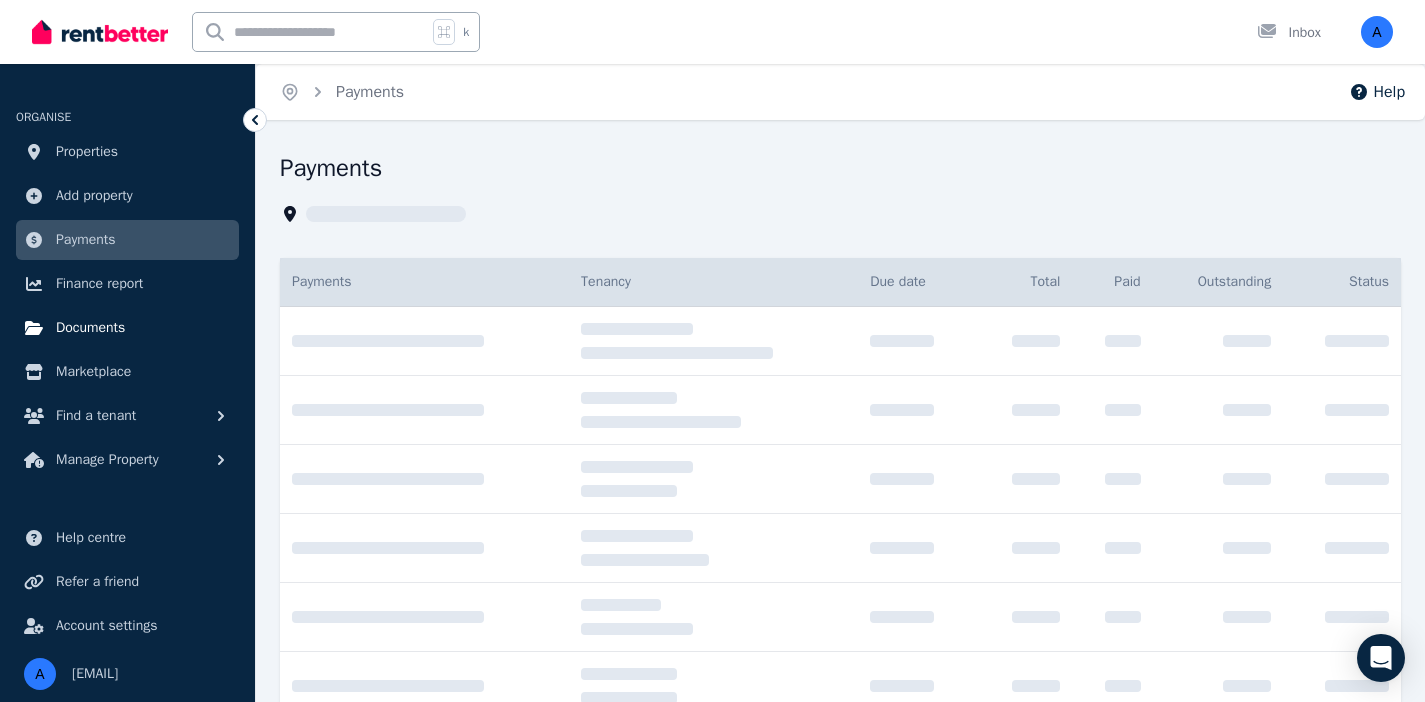click on "Documents" at bounding box center (90, 328) 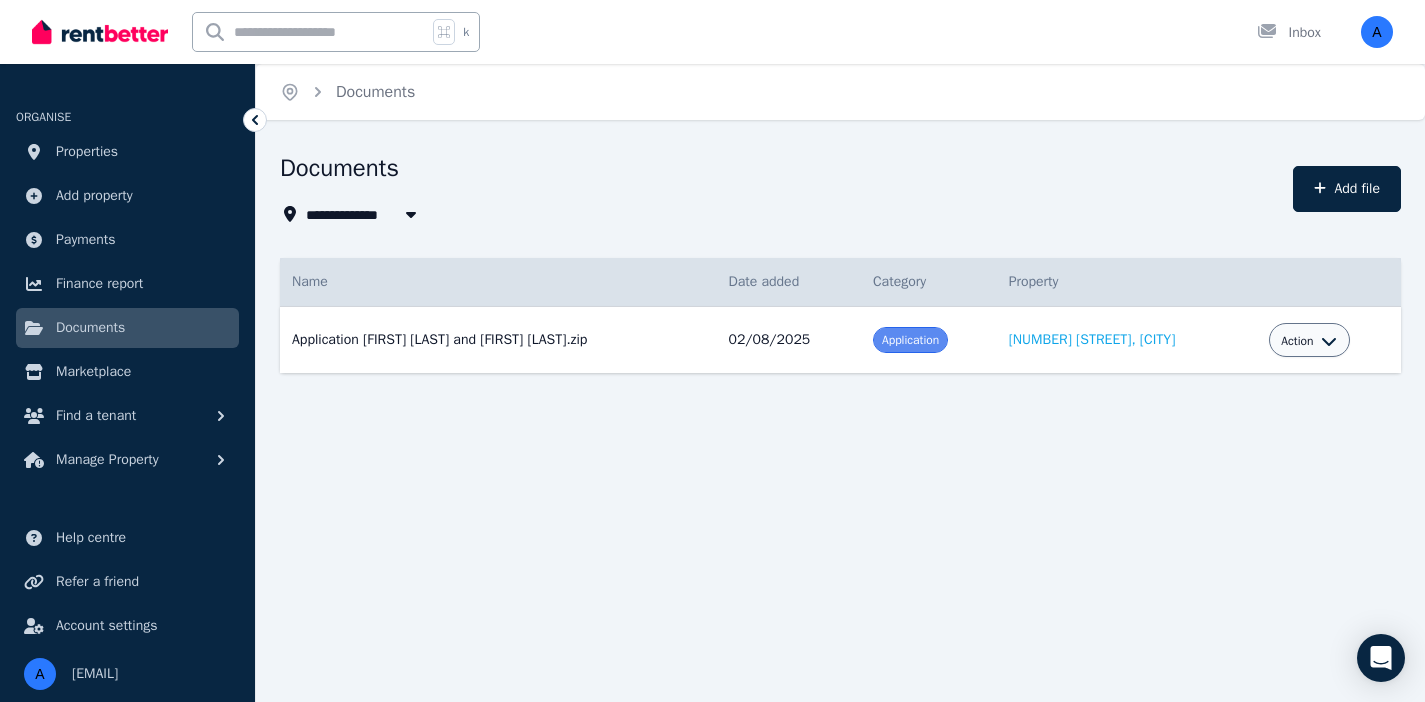 click on "Action" at bounding box center (1297, 341) 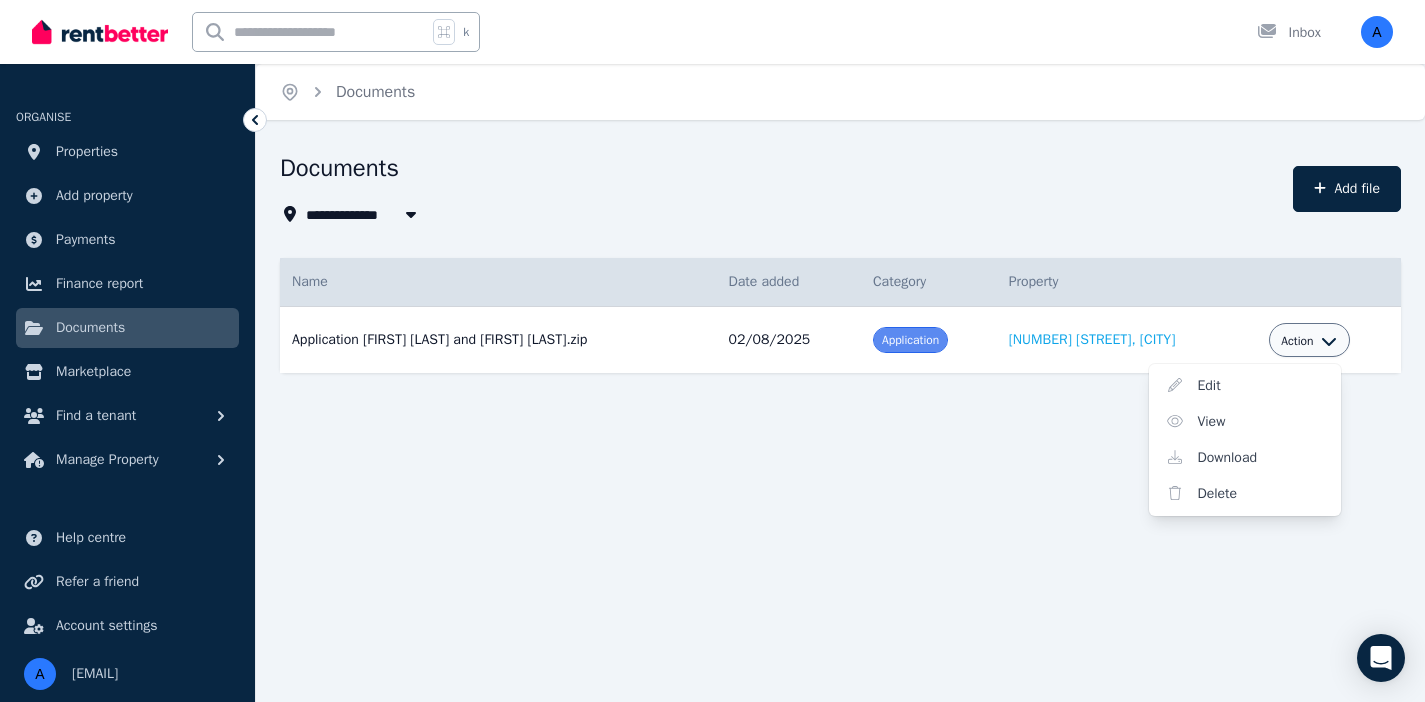 click on "**********" at bounding box center (712, 351) 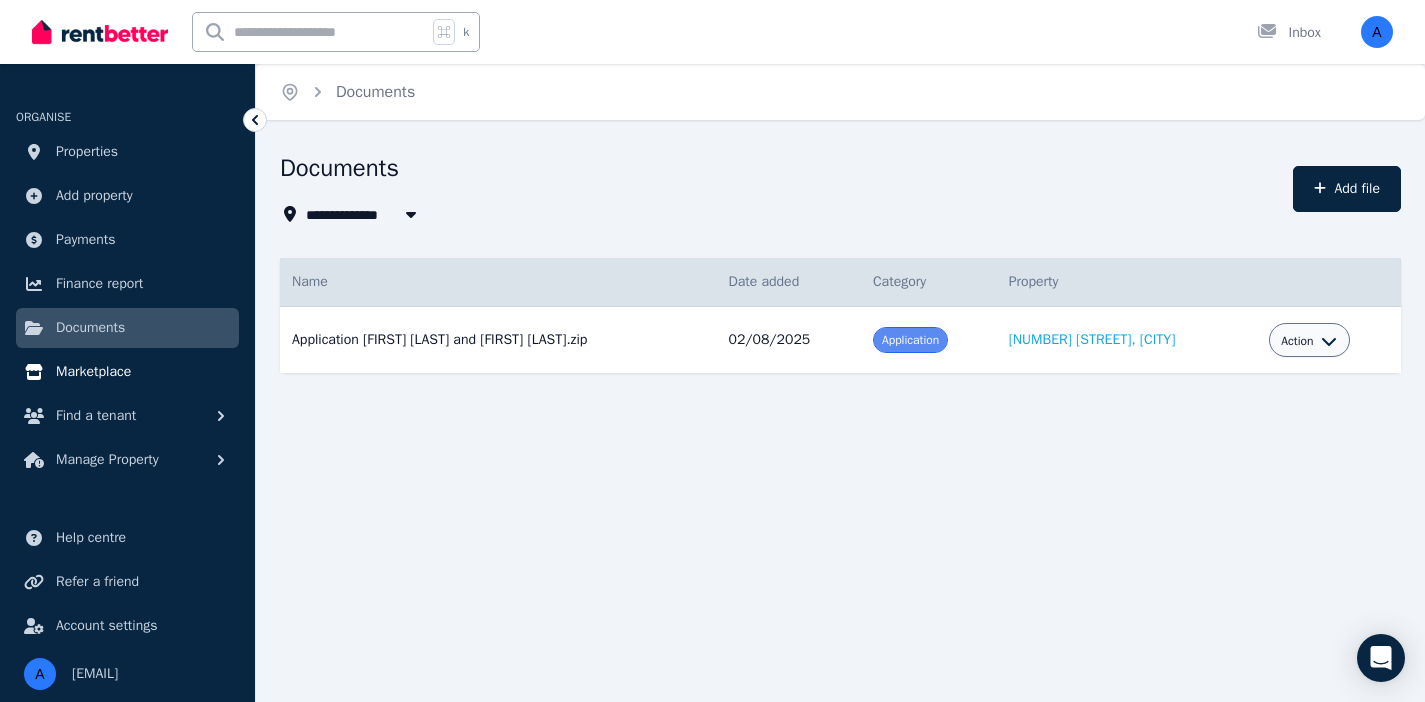 click on "Marketplace" at bounding box center [93, 372] 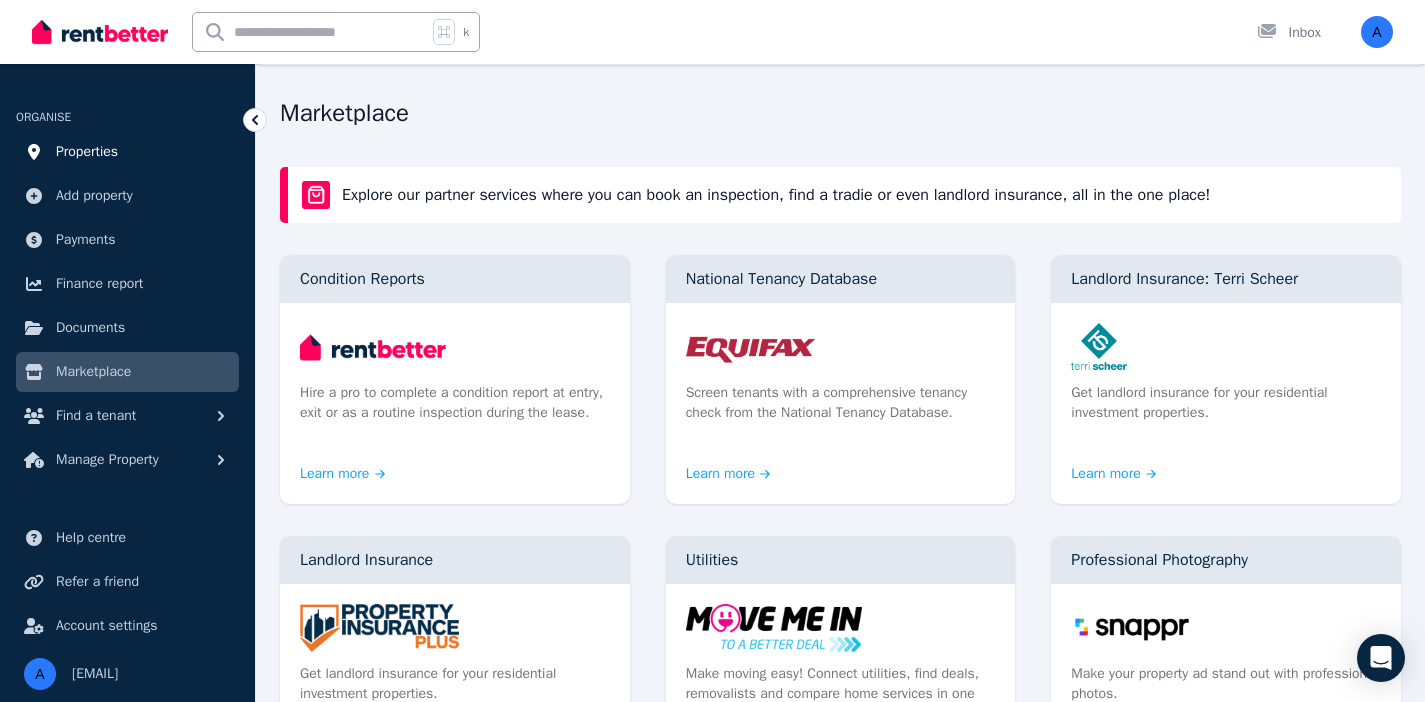 scroll, scrollTop: 0, scrollLeft: 0, axis: both 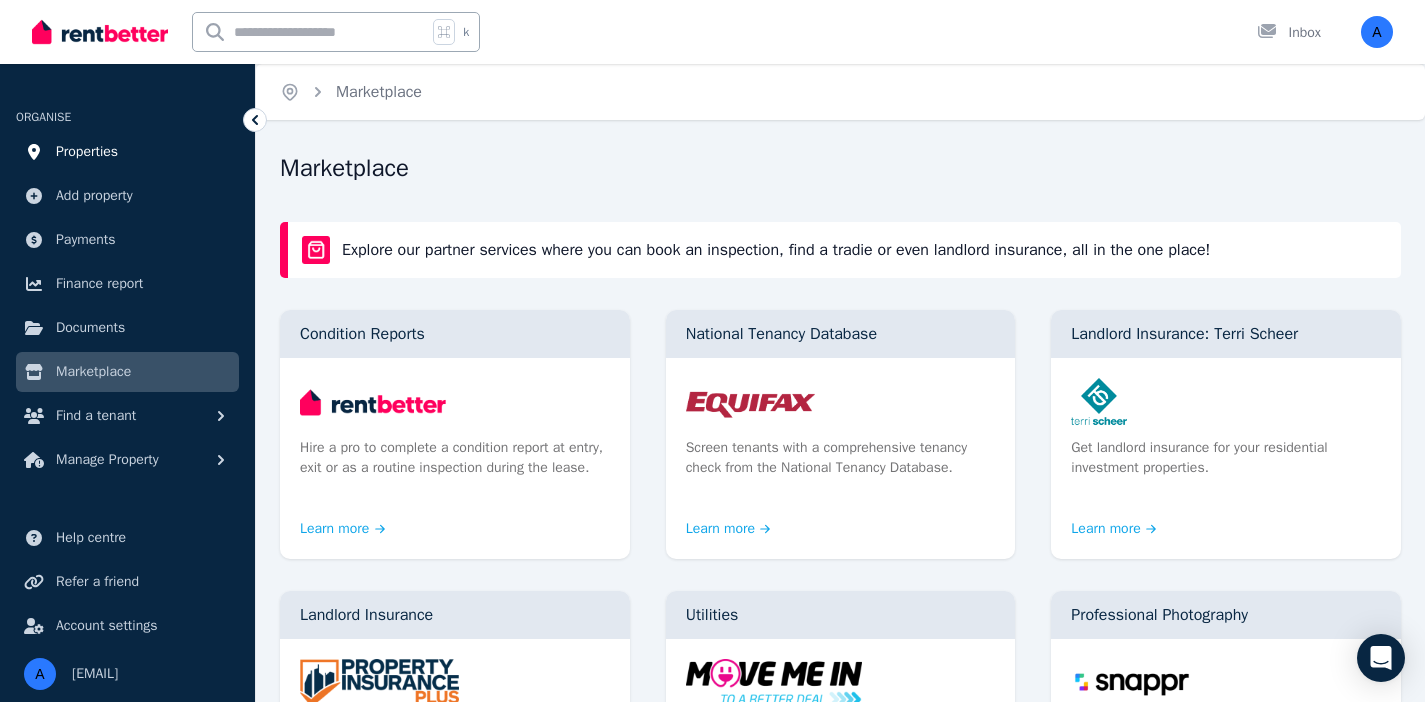 click on "Properties" at bounding box center (87, 152) 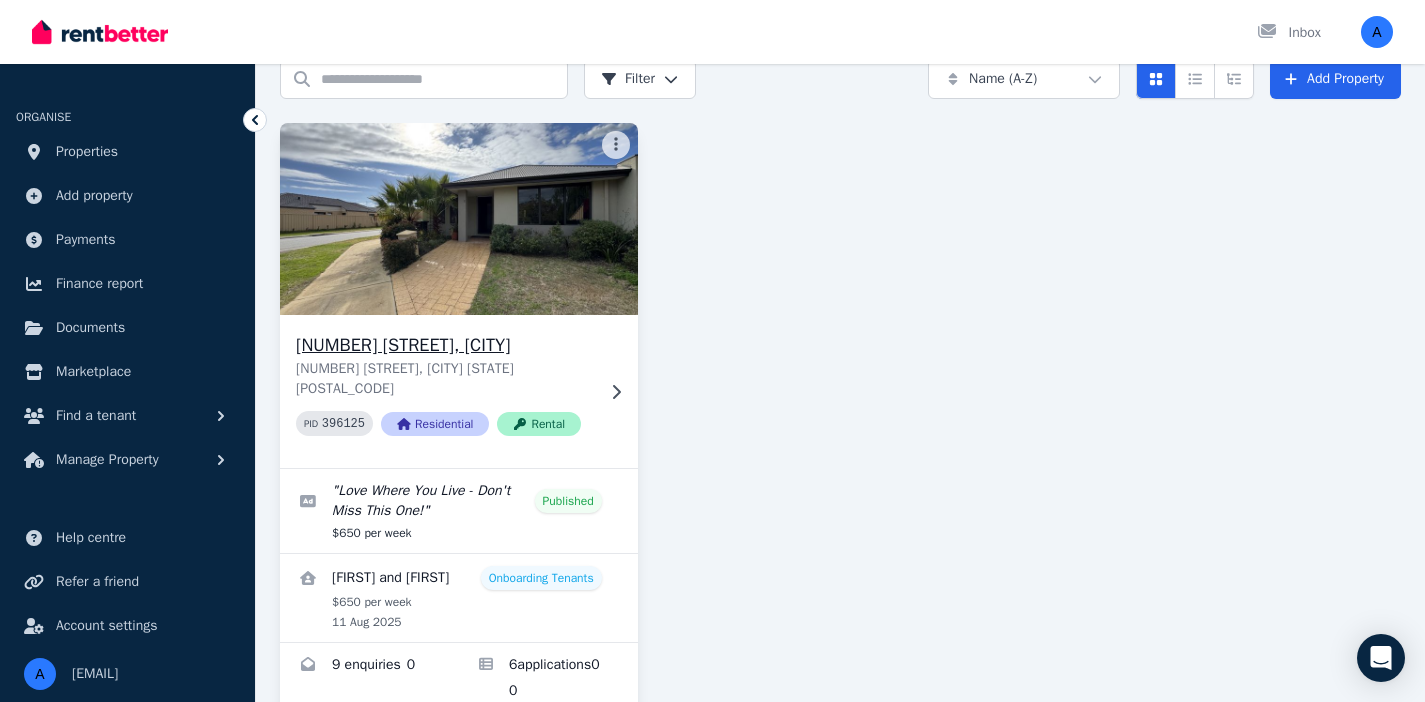 scroll, scrollTop: 160, scrollLeft: 0, axis: vertical 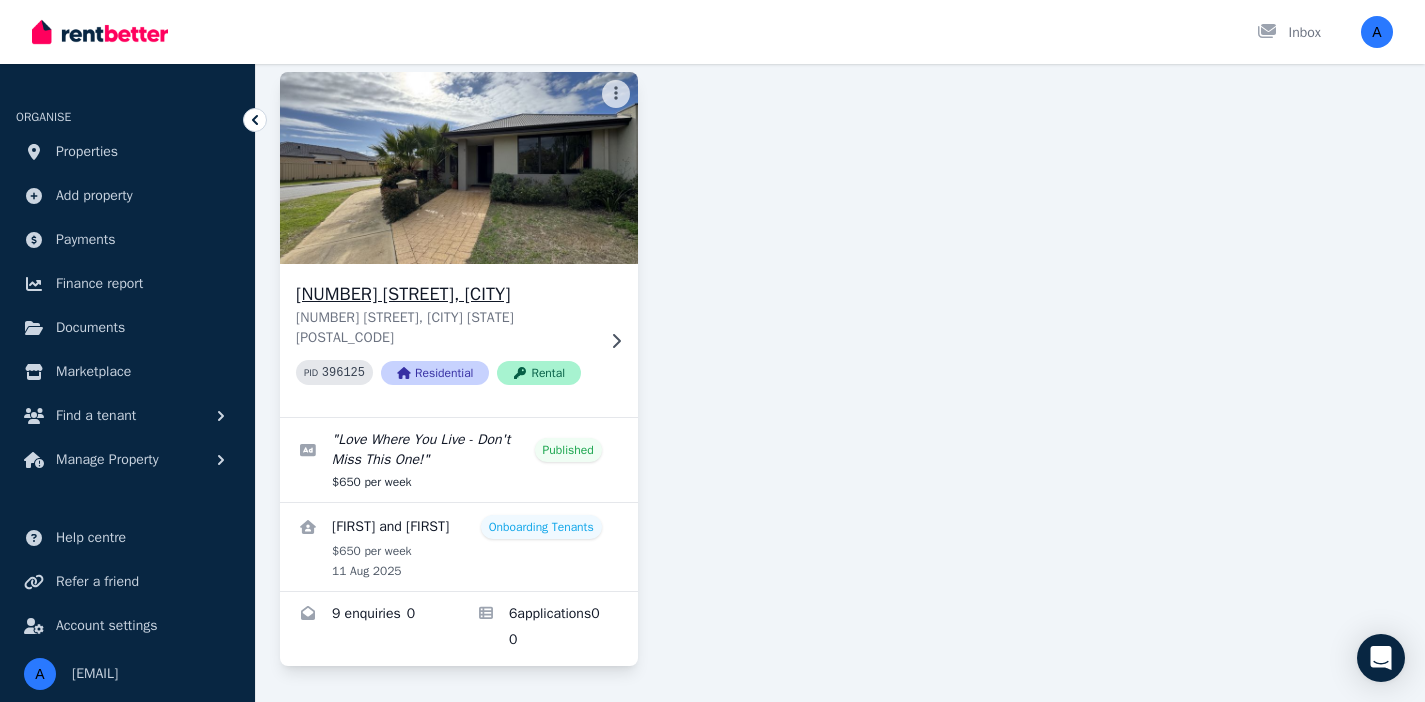 click at bounding box center (459, 168) 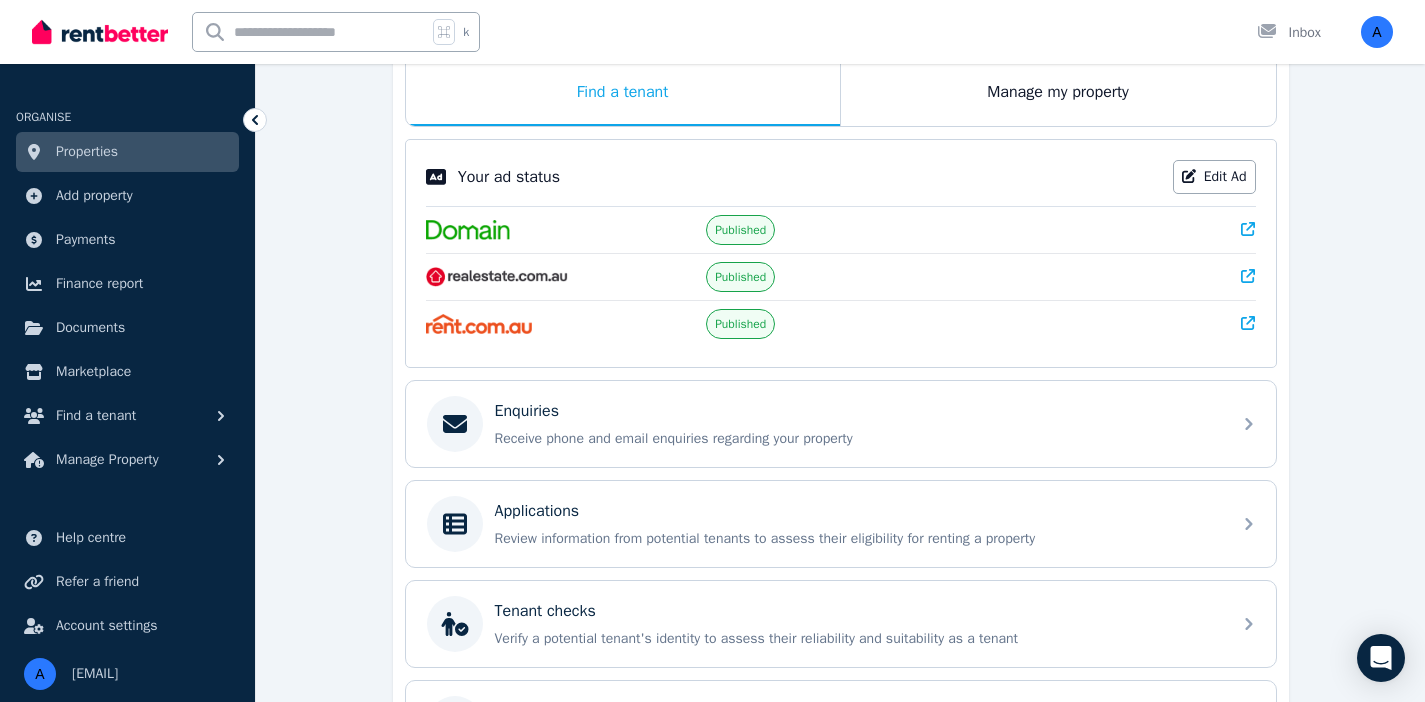 scroll, scrollTop: 541, scrollLeft: 0, axis: vertical 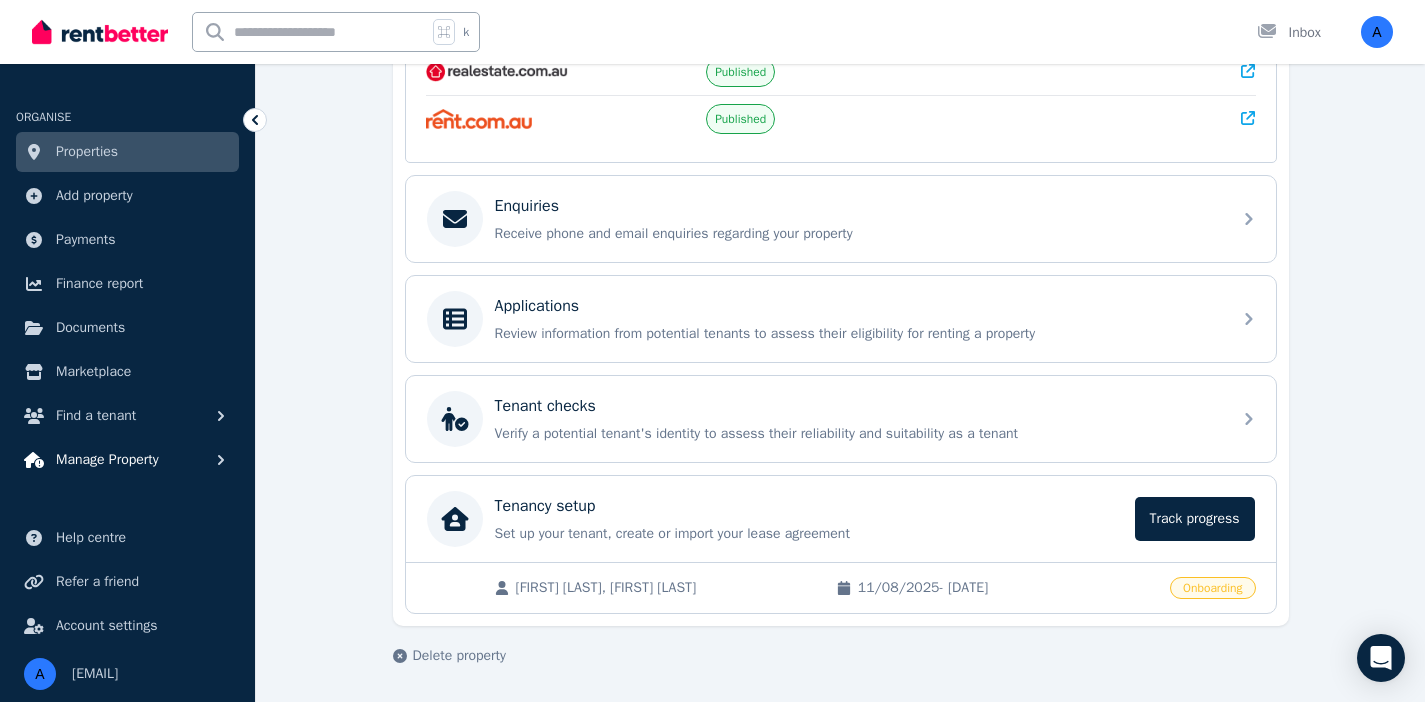 click on "Manage Property" at bounding box center [107, 460] 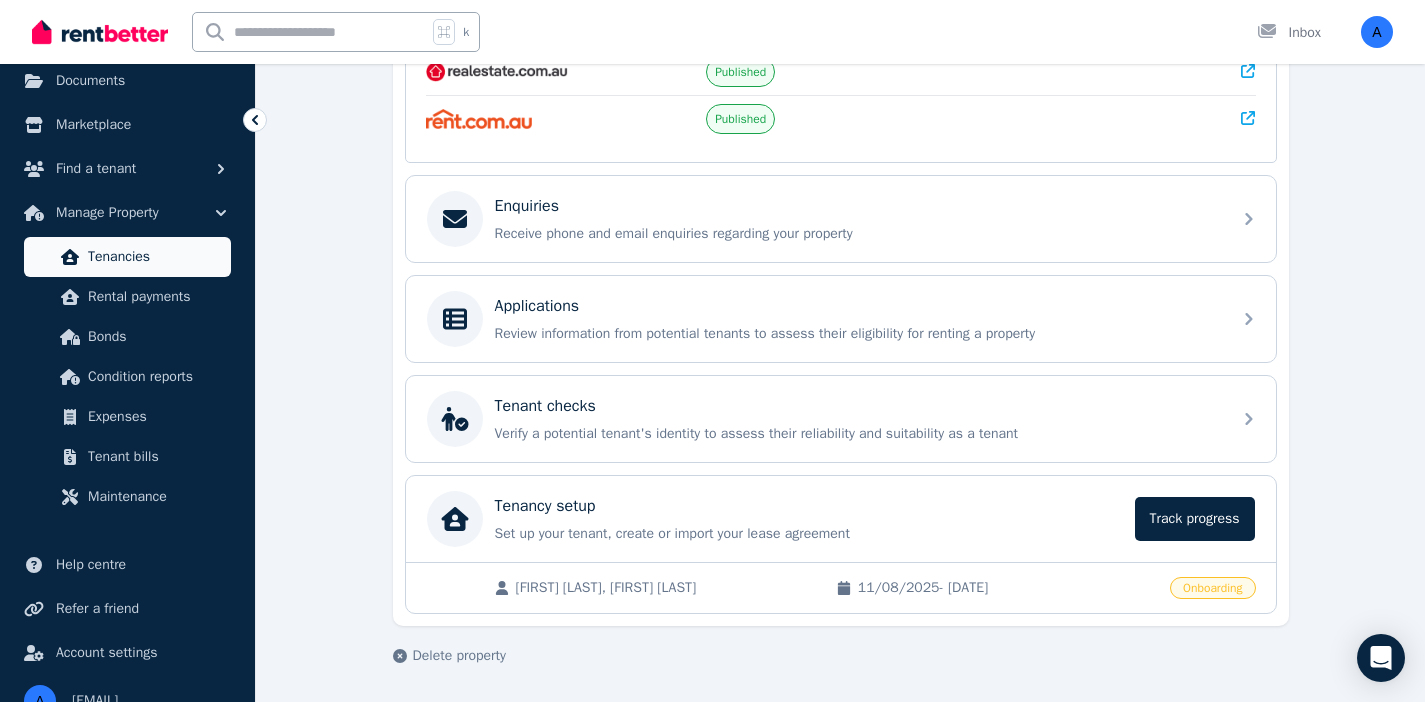 scroll, scrollTop: 251, scrollLeft: 0, axis: vertical 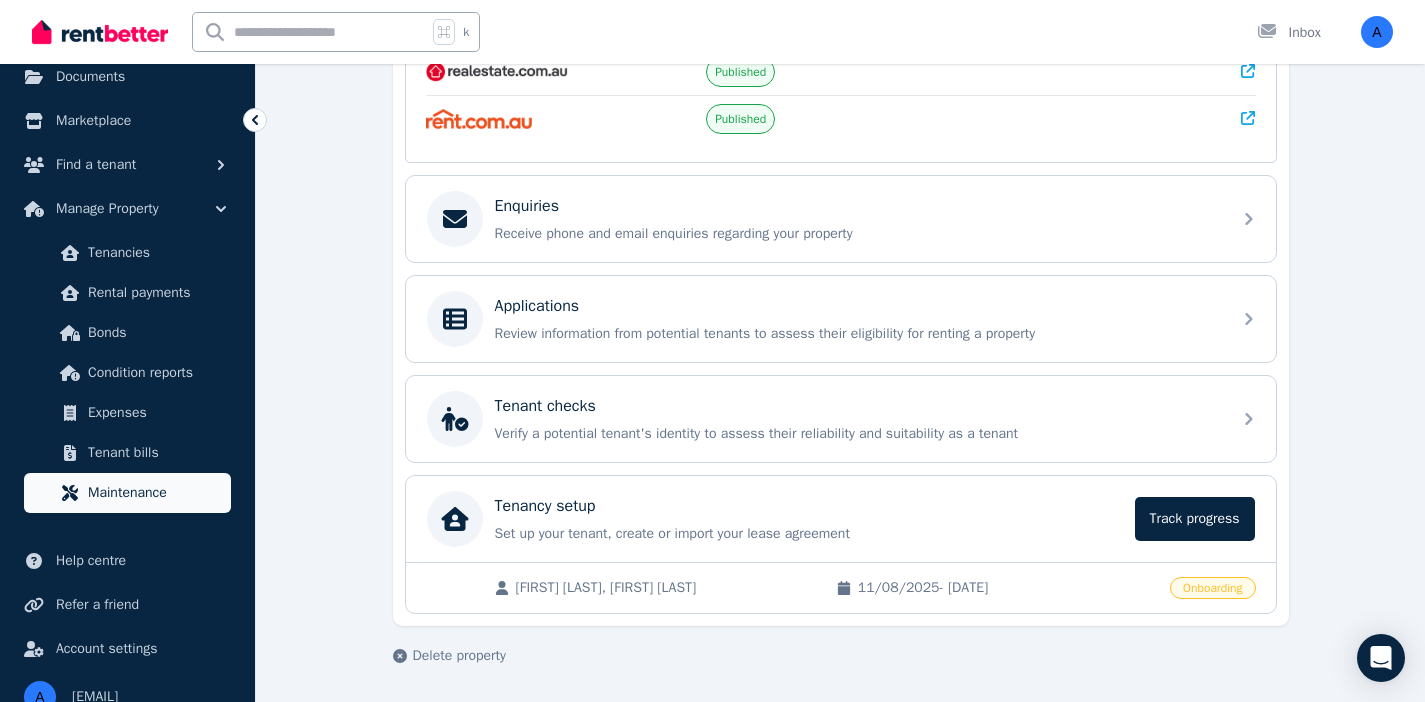 click on "Maintenance" at bounding box center [155, 493] 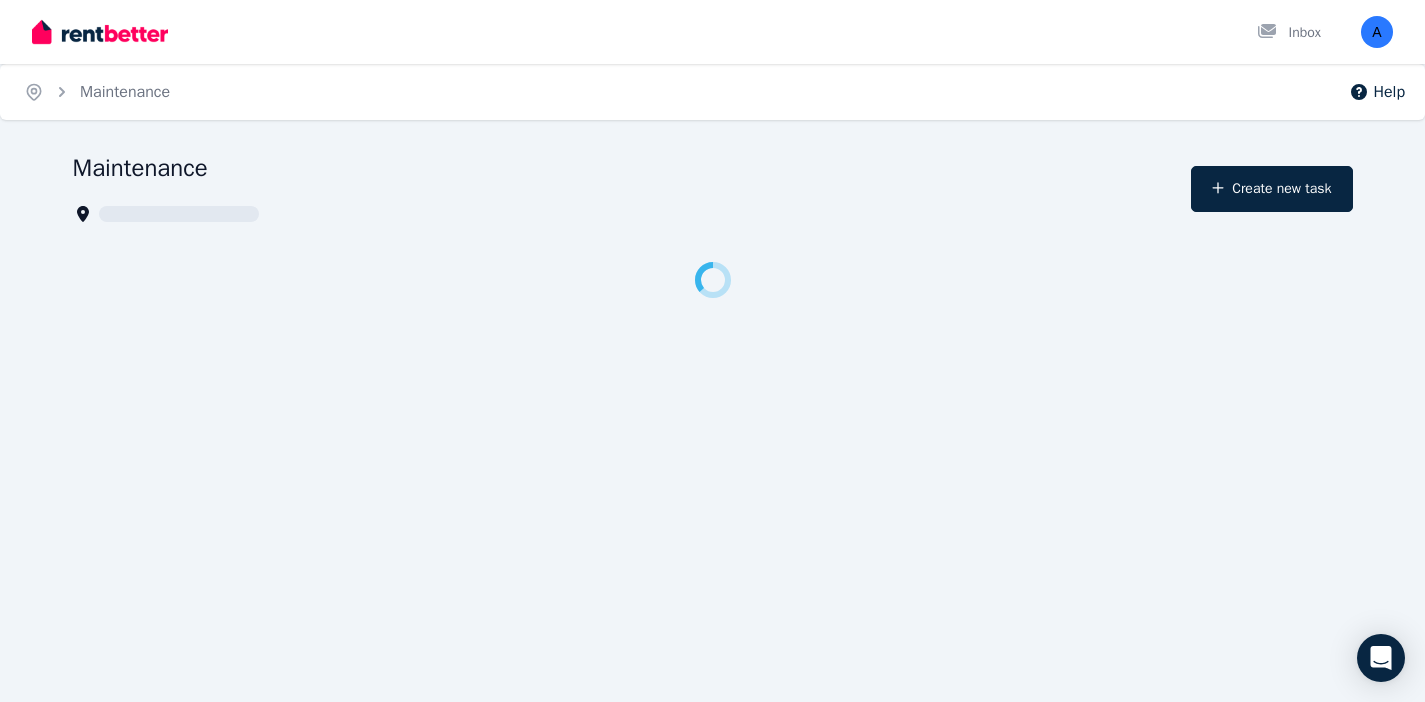 scroll, scrollTop: 0, scrollLeft: 0, axis: both 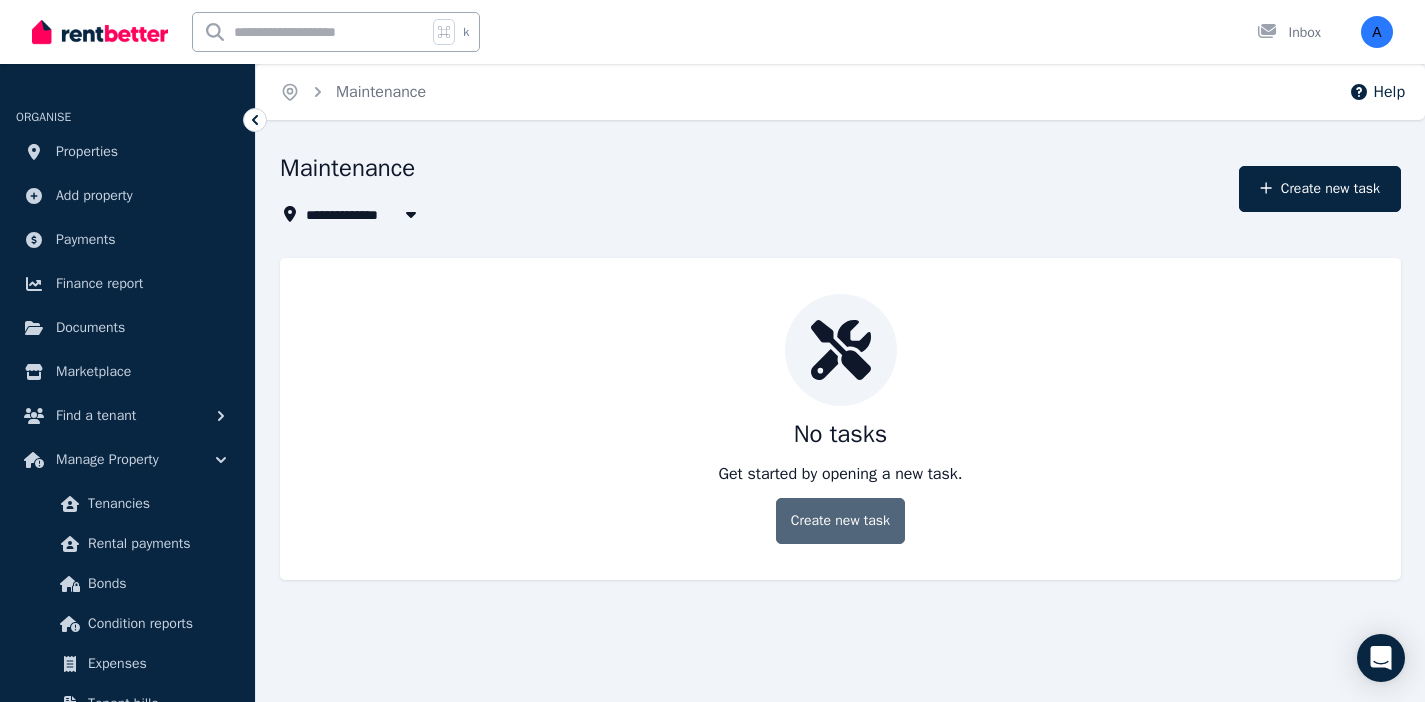 click on "Create new task" at bounding box center (840, 521) 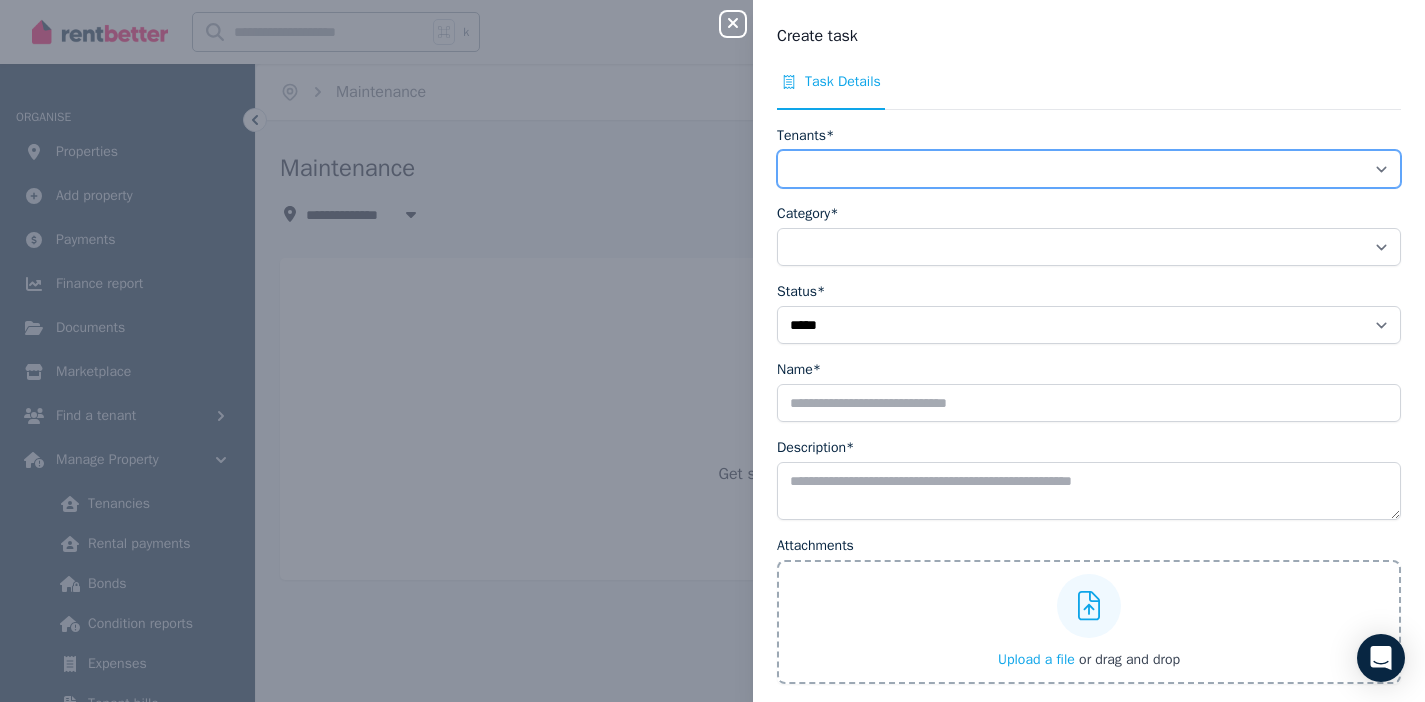 click on "**********" at bounding box center (1089, 169) 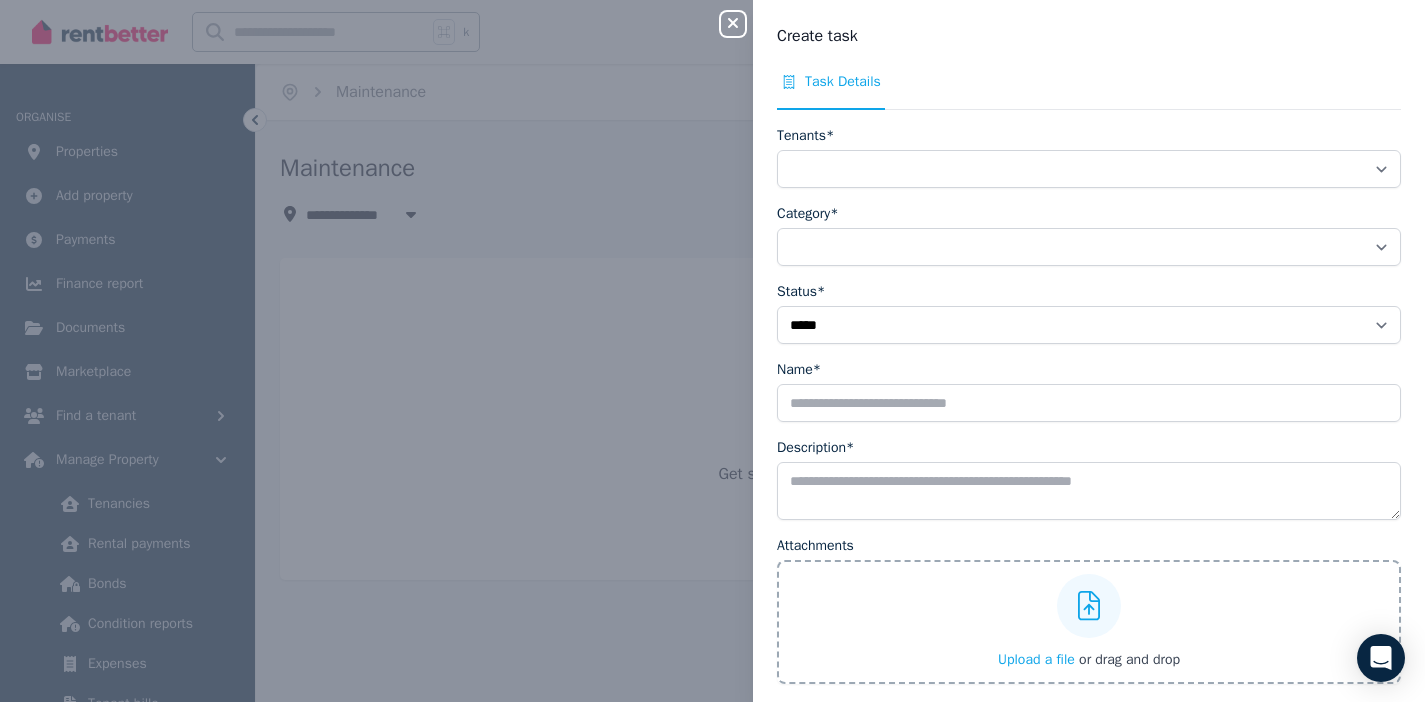 click on "**********" at bounding box center (712, 351) 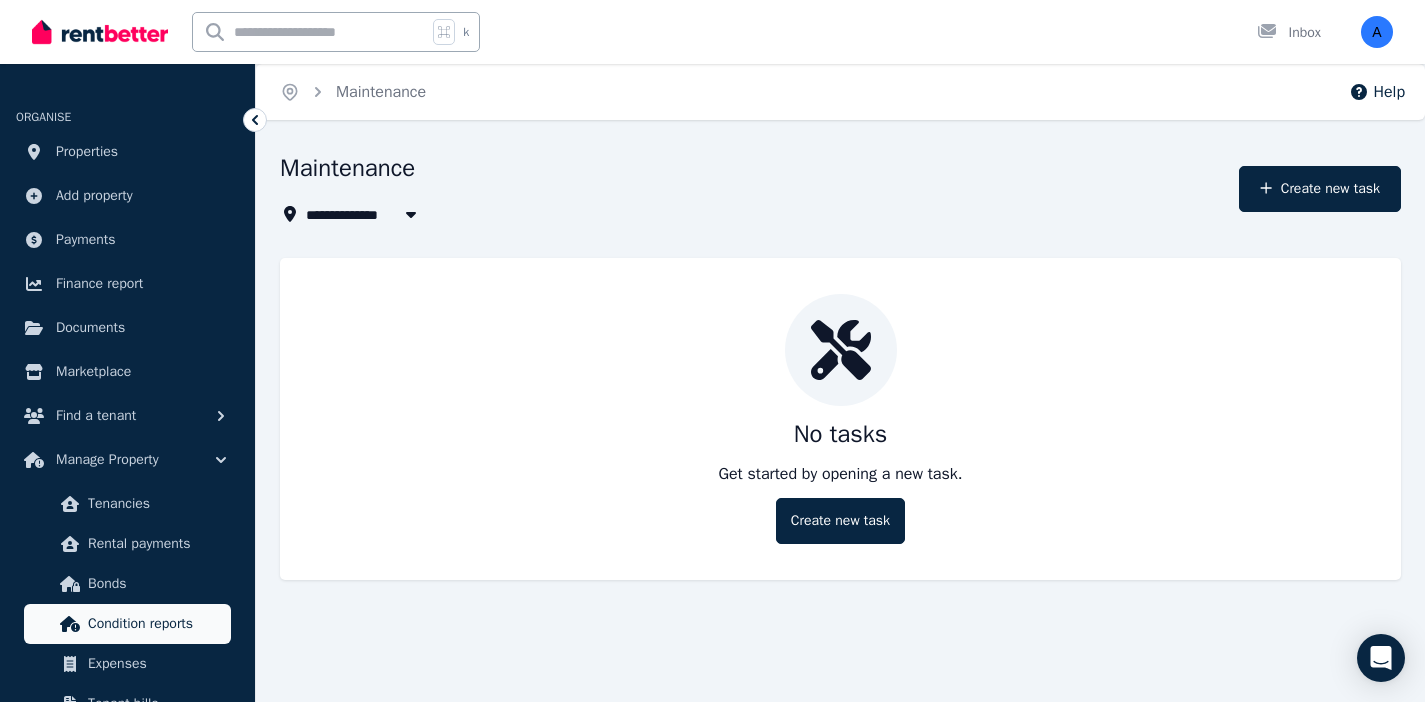 click on "Condition reports" at bounding box center [155, 624] 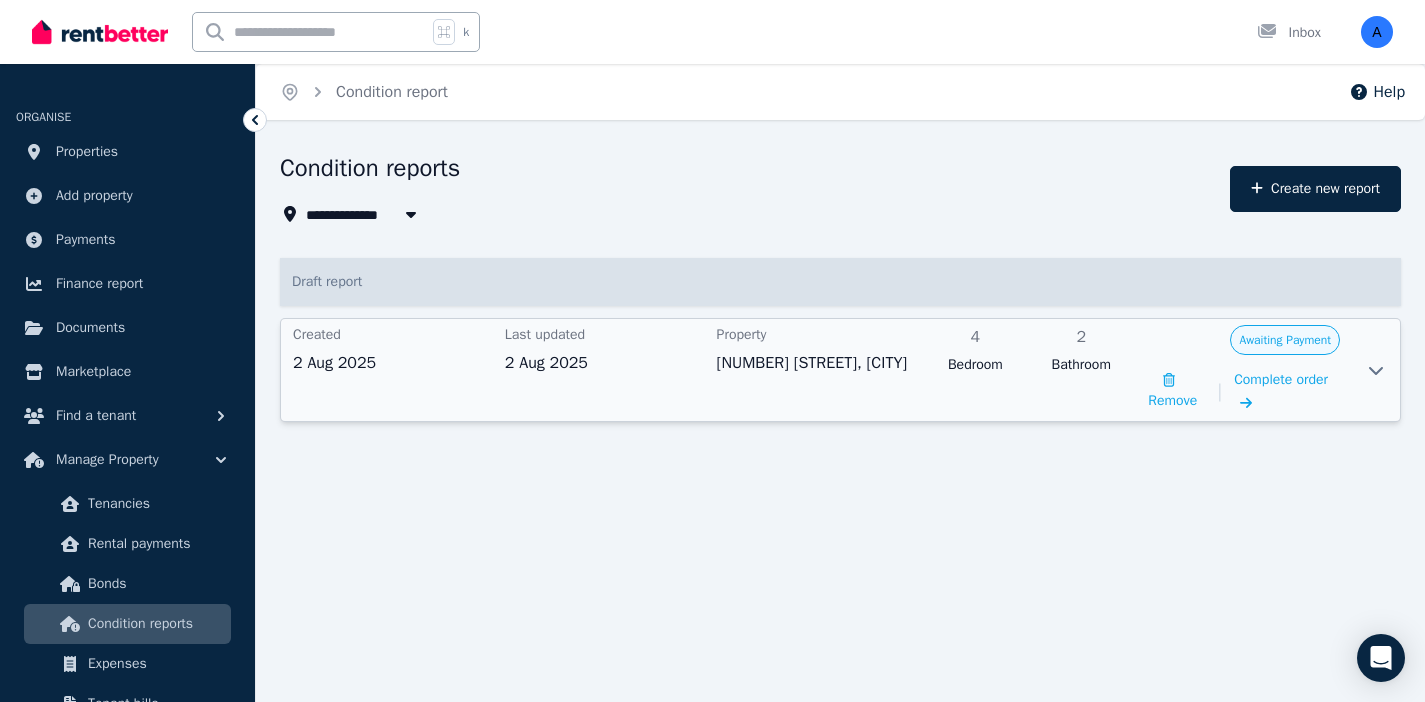 click 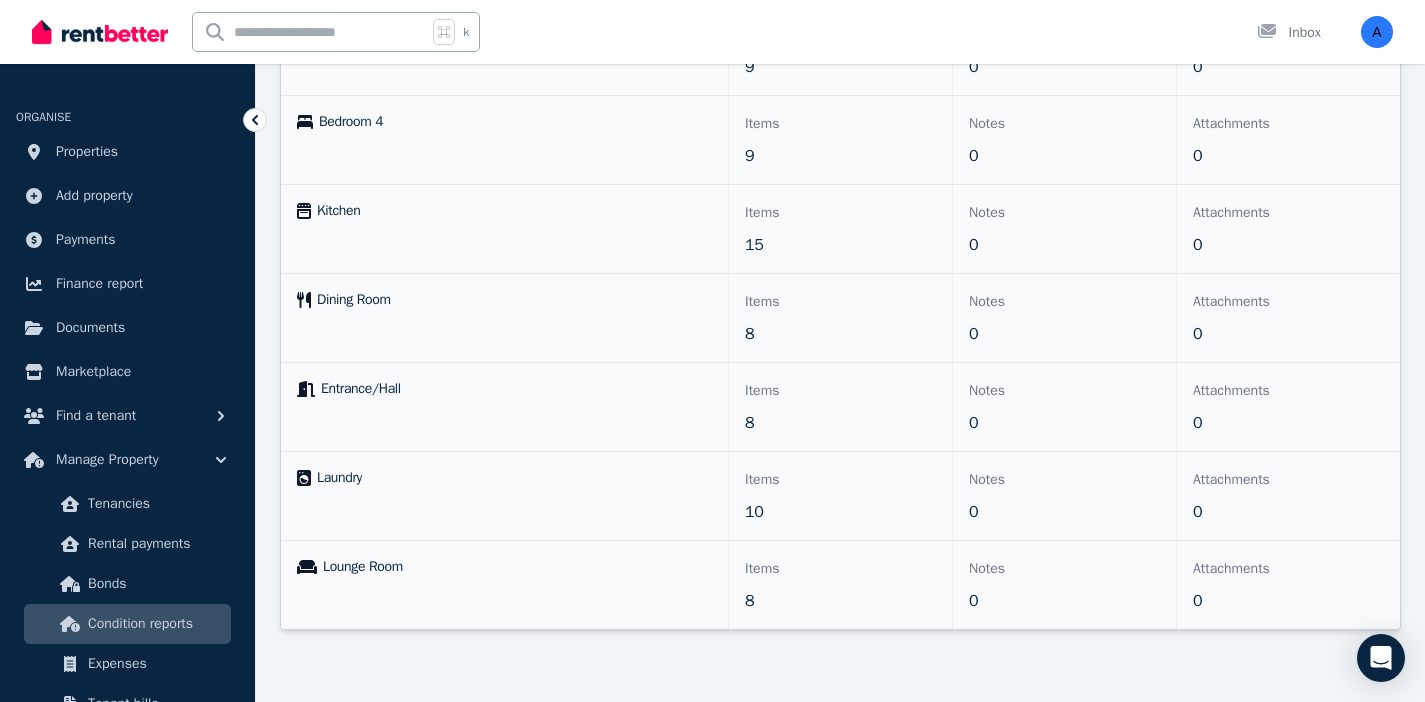 scroll, scrollTop: 0, scrollLeft: 0, axis: both 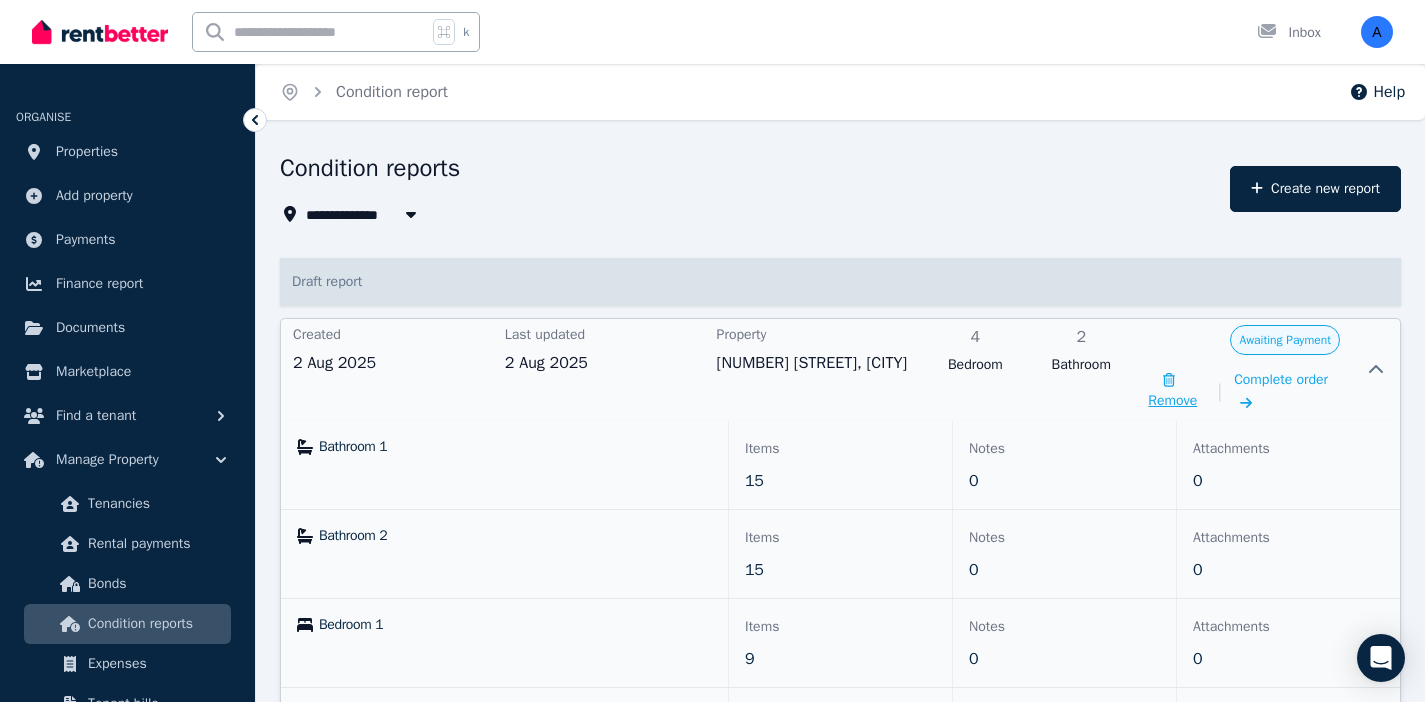 click on "Remove" at bounding box center (1172, 391) 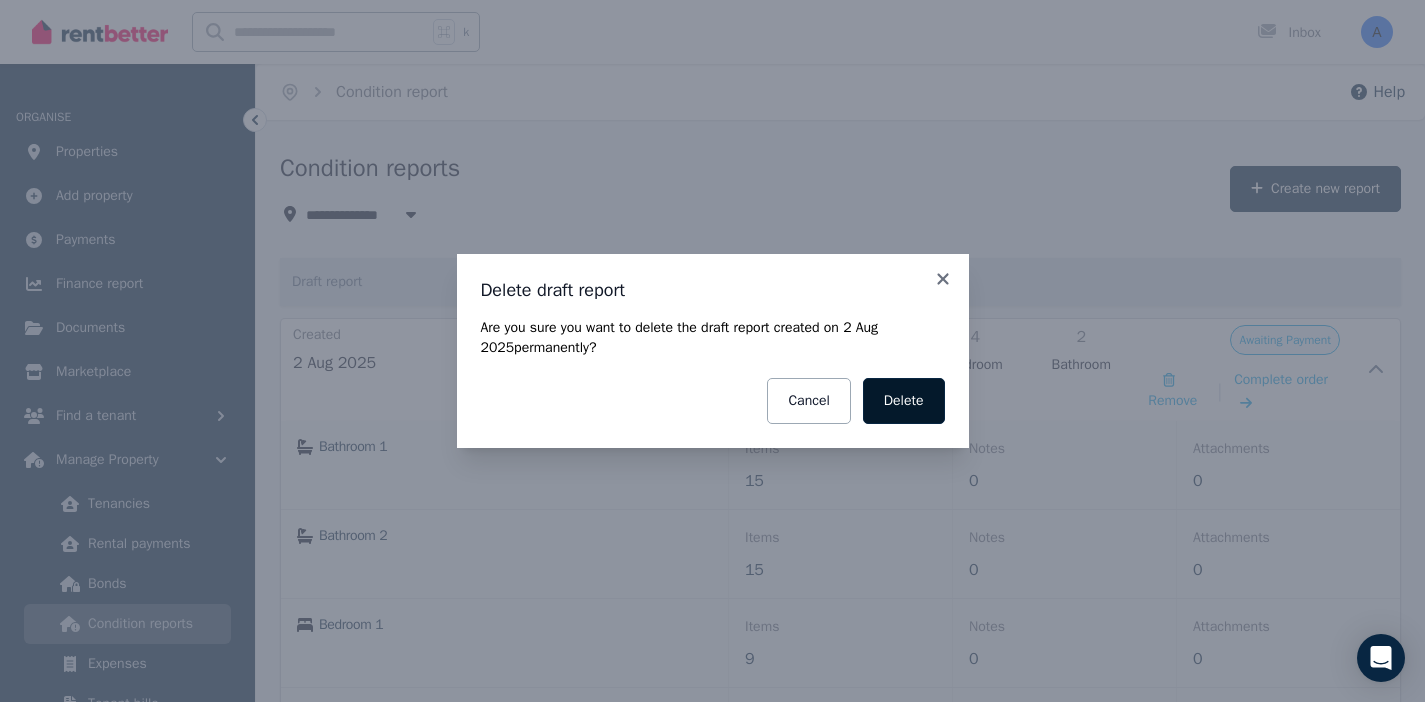 click on "Delete" at bounding box center [904, 401] 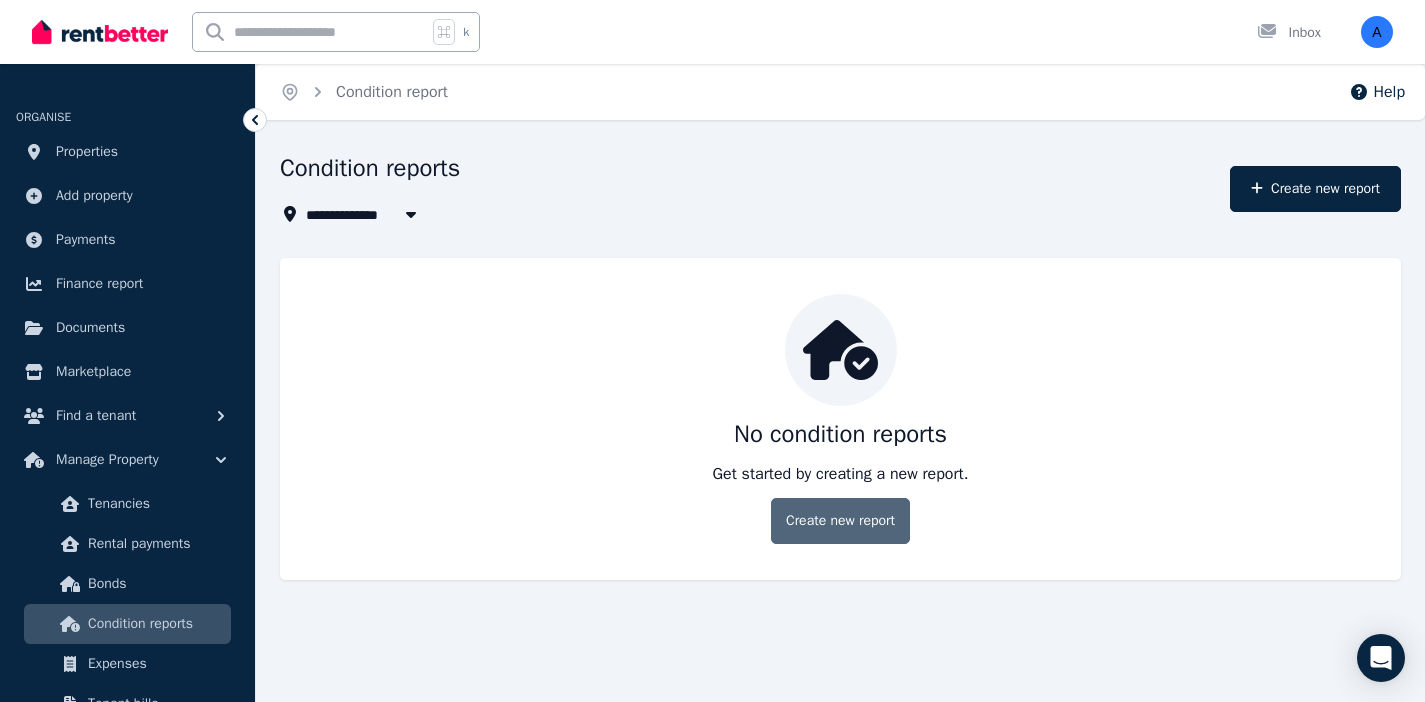 click on "Create new report" at bounding box center [840, 521] 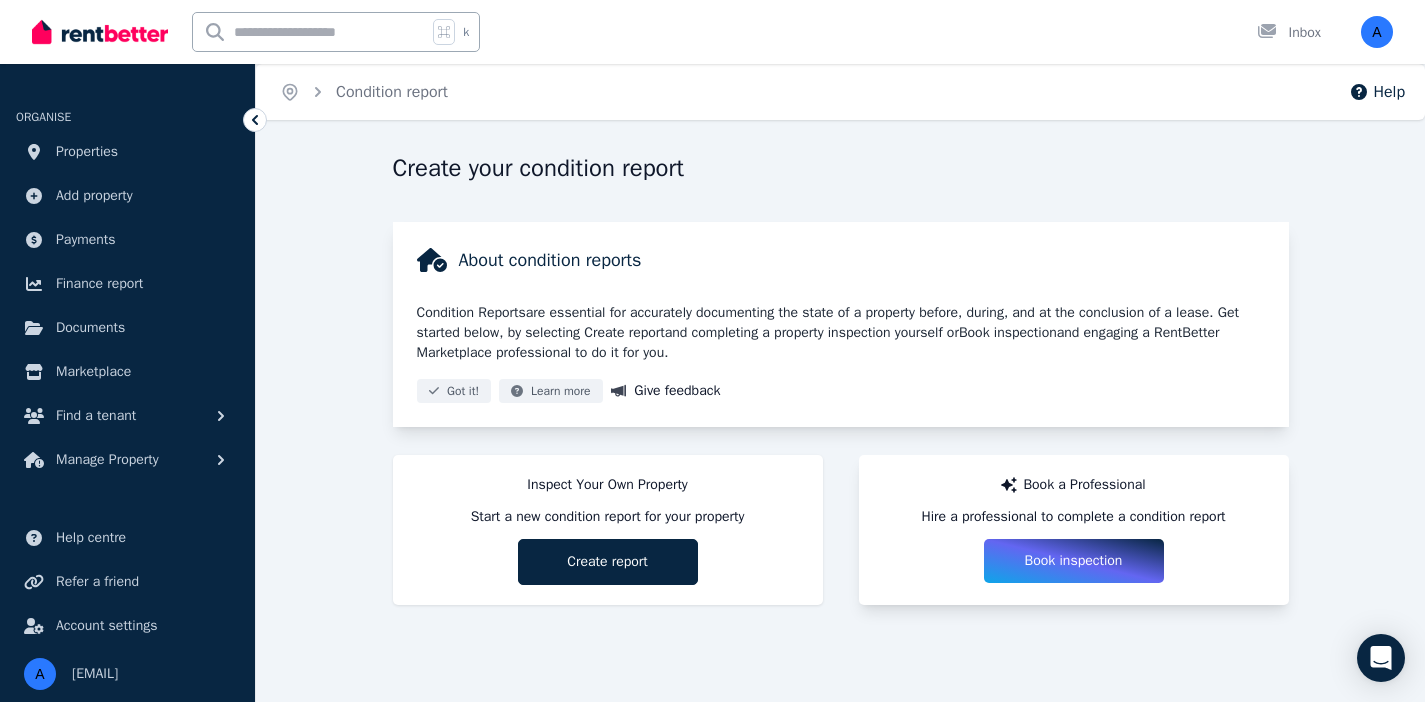 click on "Book inspection" at bounding box center (1074, 561) 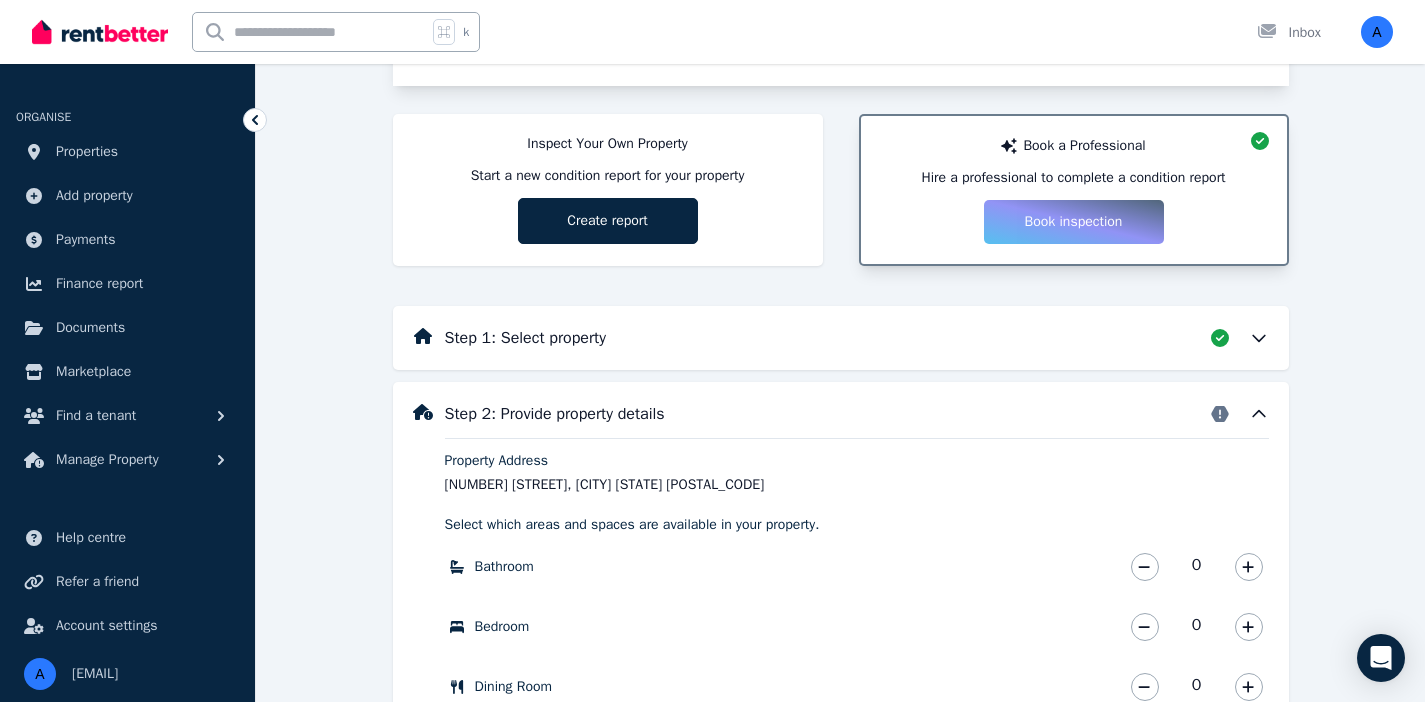 scroll, scrollTop: 340, scrollLeft: 0, axis: vertical 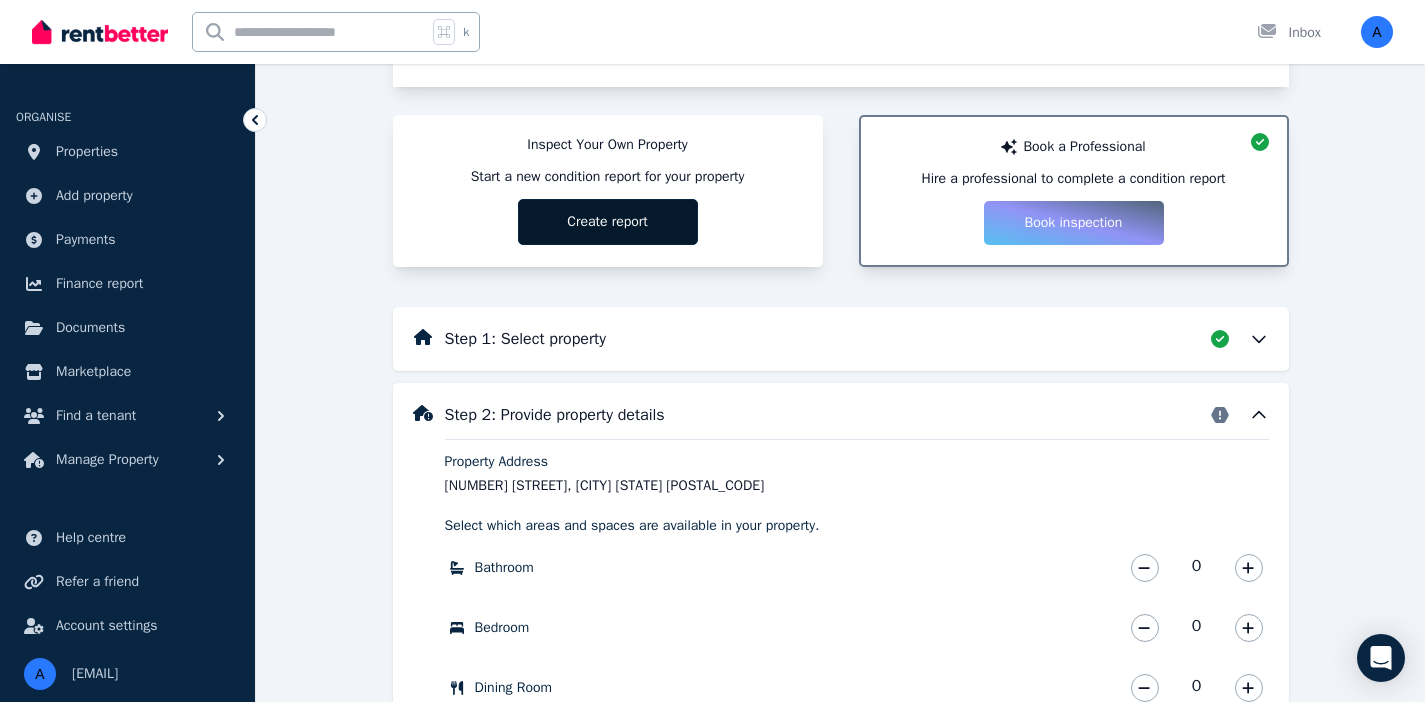 click on "Create report" at bounding box center (608, 222) 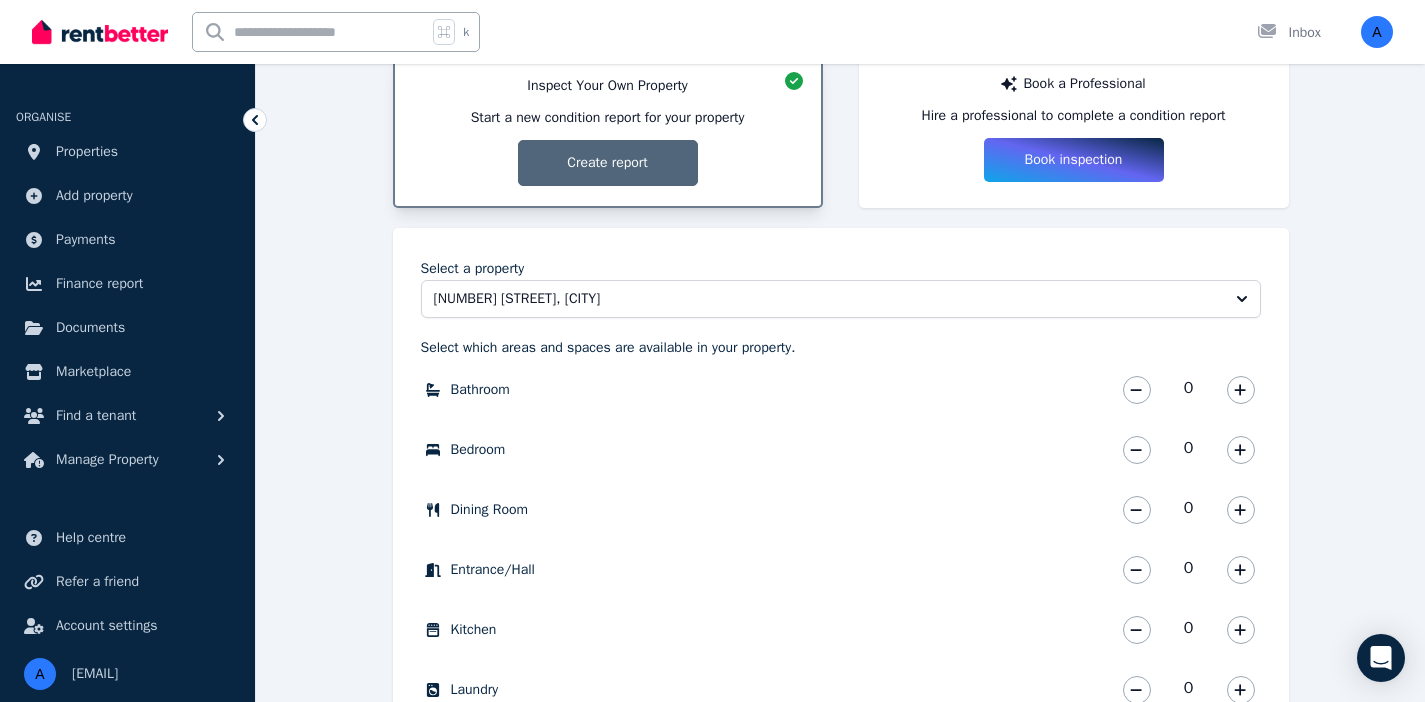 scroll, scrollTop: 0, scrollLeft: 0, axis: both 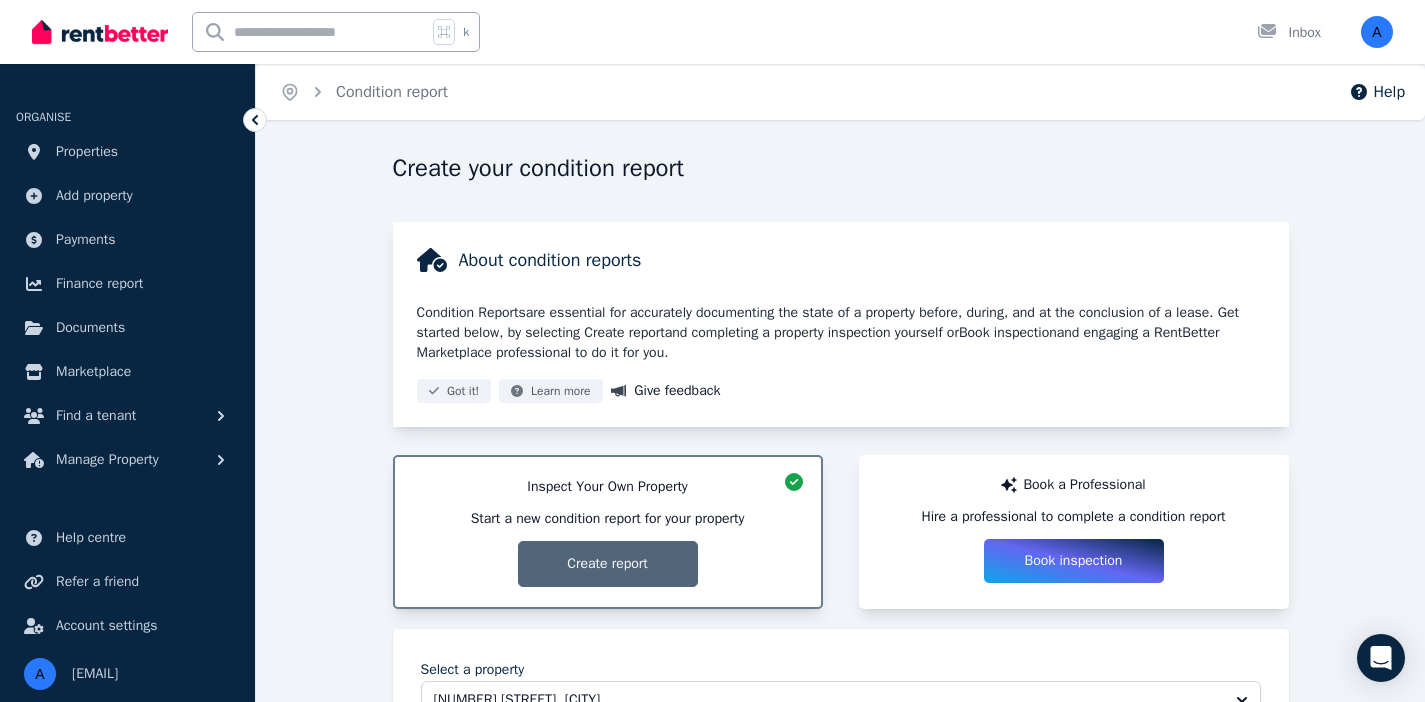 click on "Book inspection" at bounding box center (1074, 561) 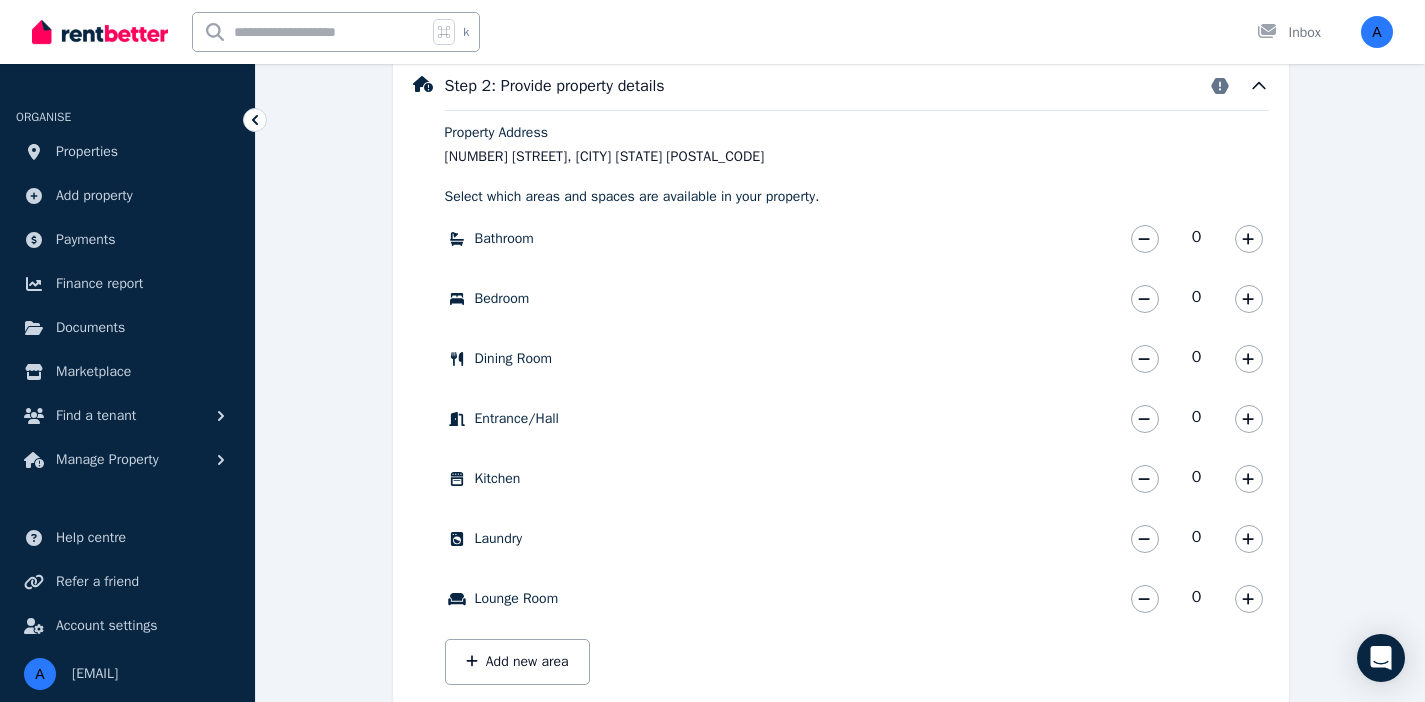 scroll, scrollTop: 678, scrollLeft: 0, axis: vertical 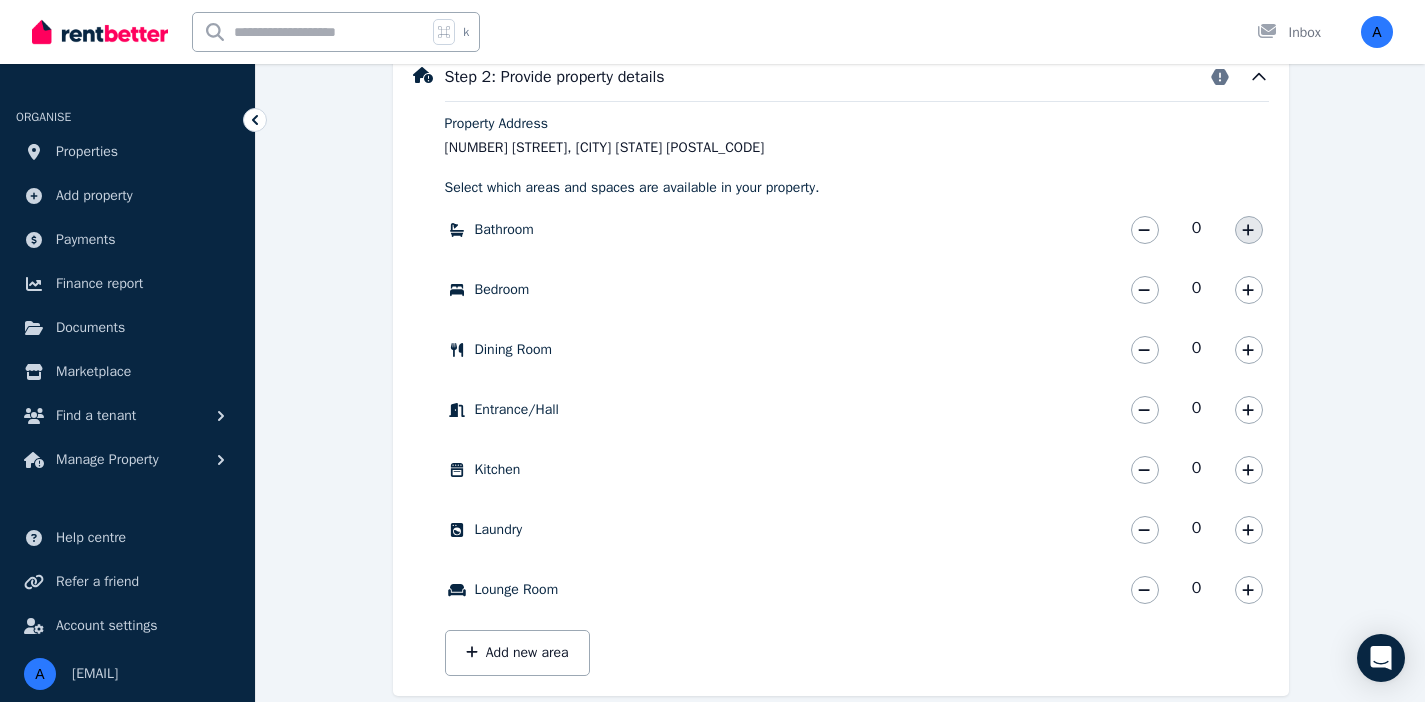 click 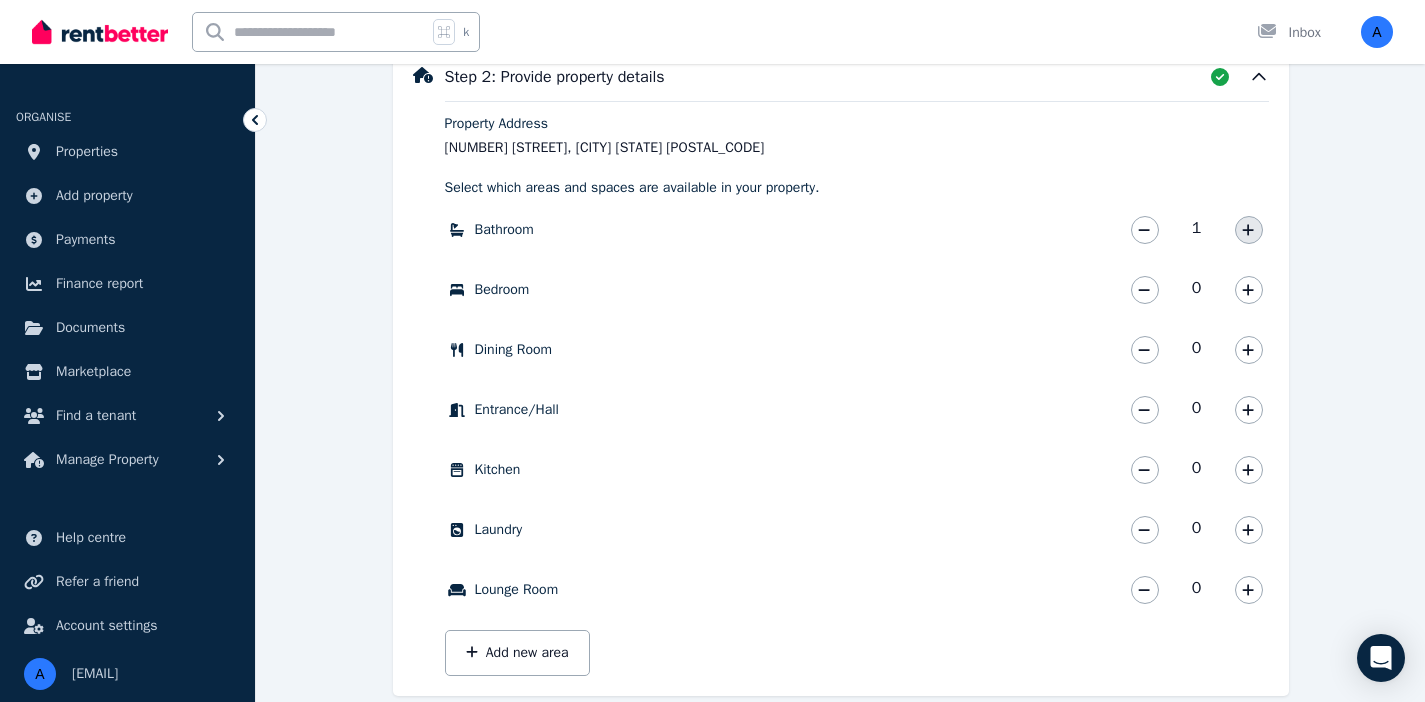 click 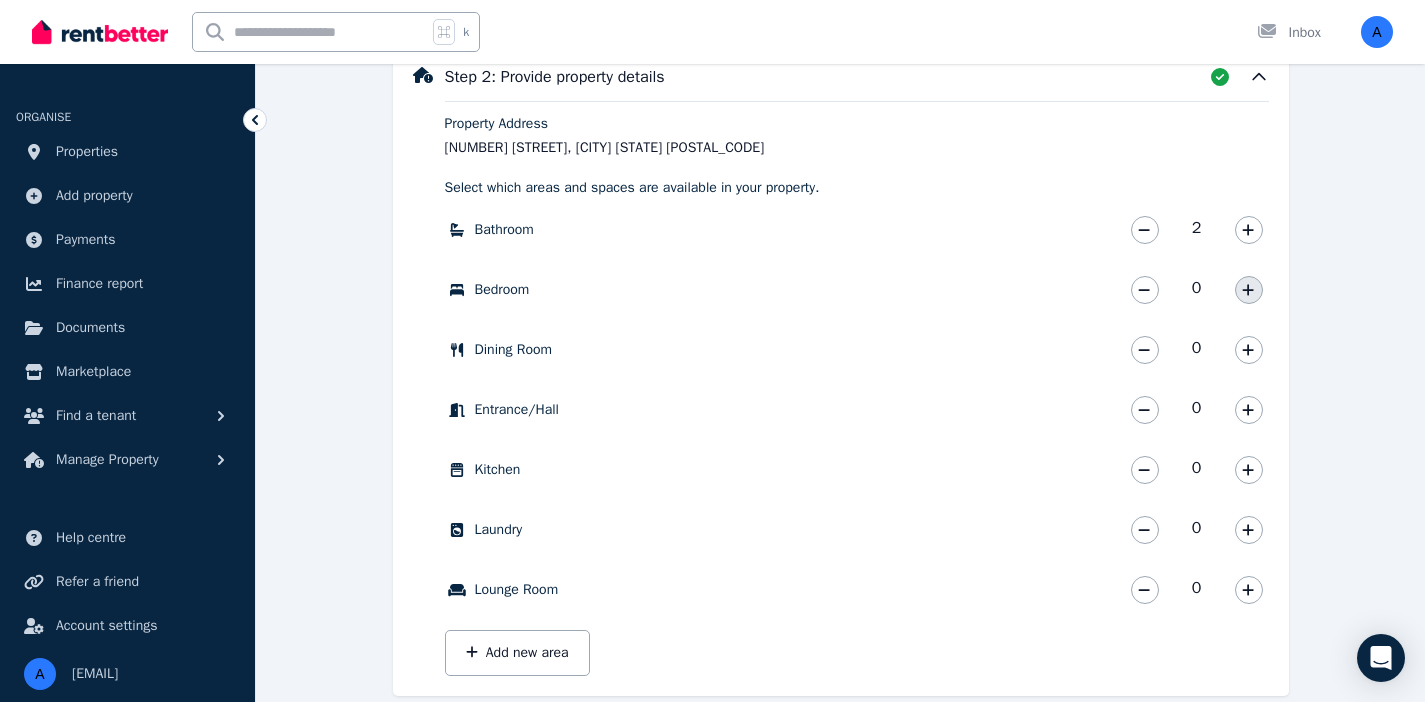click 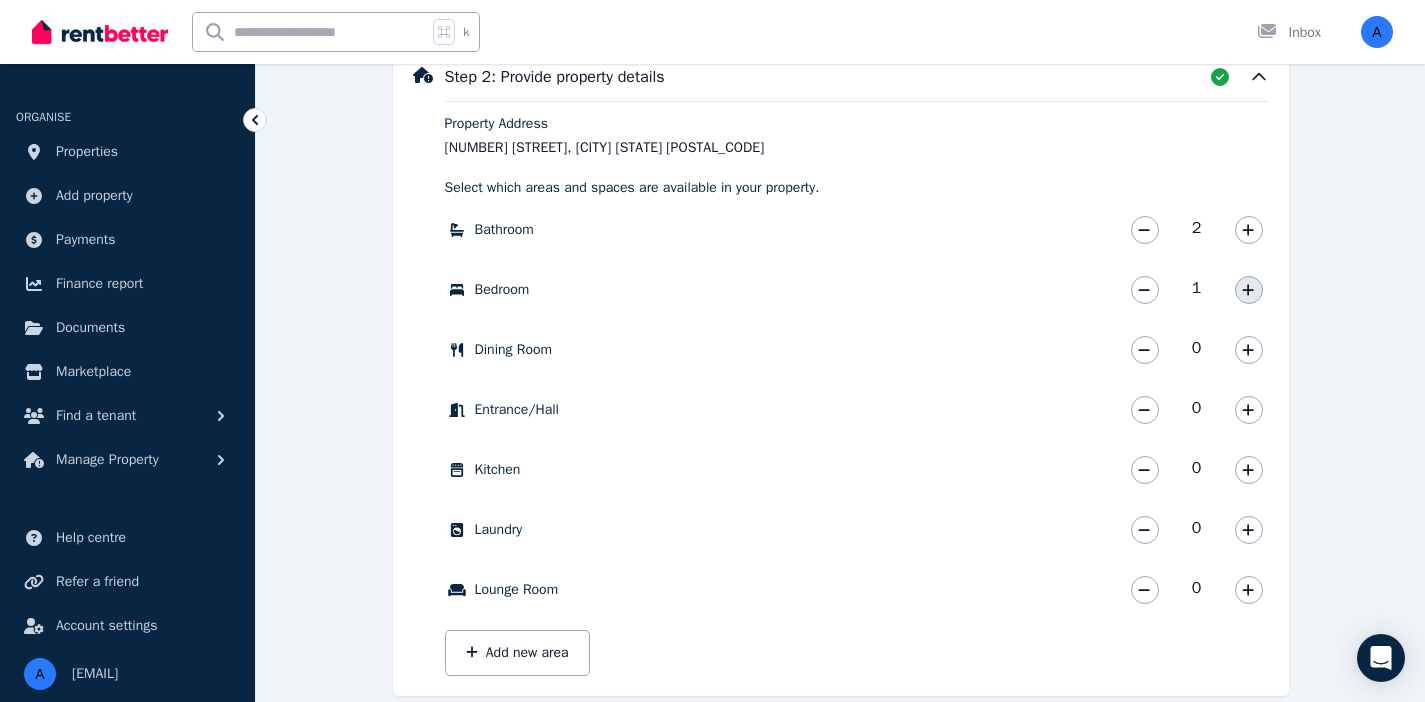 click 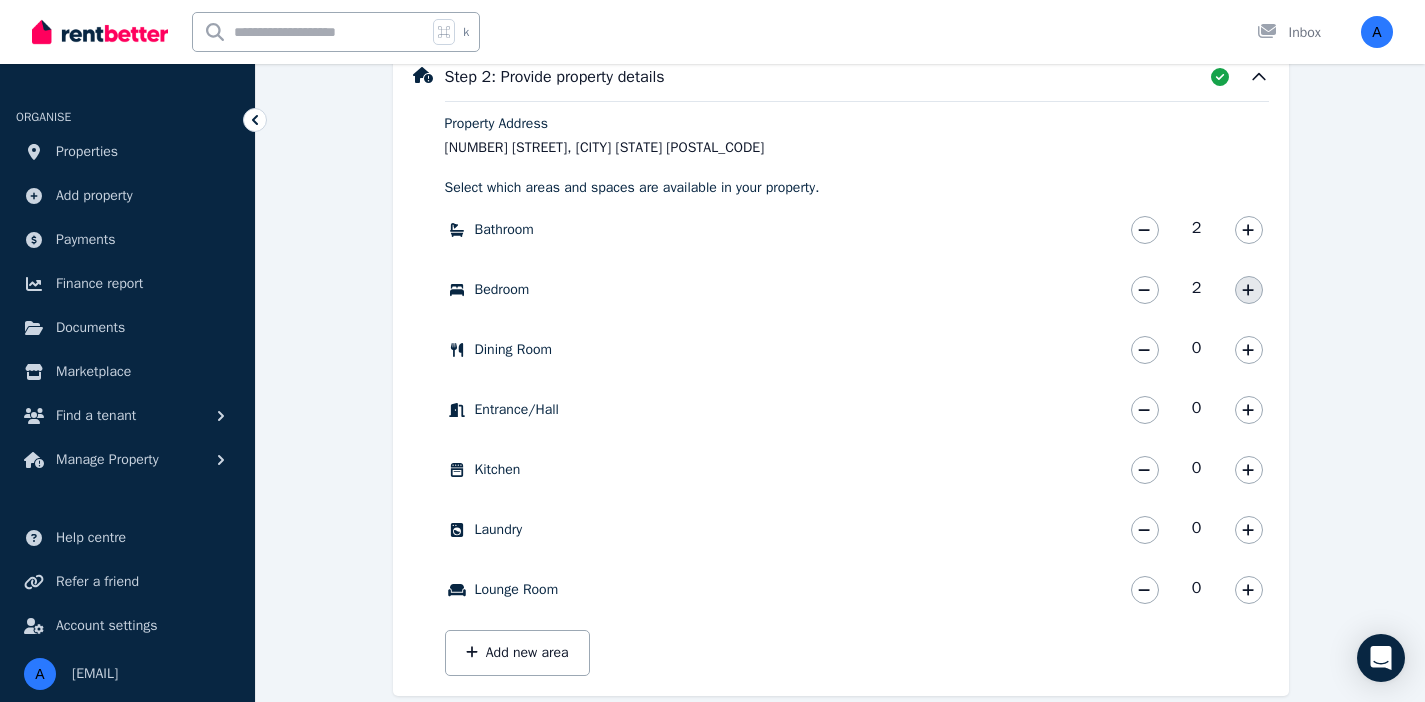 click 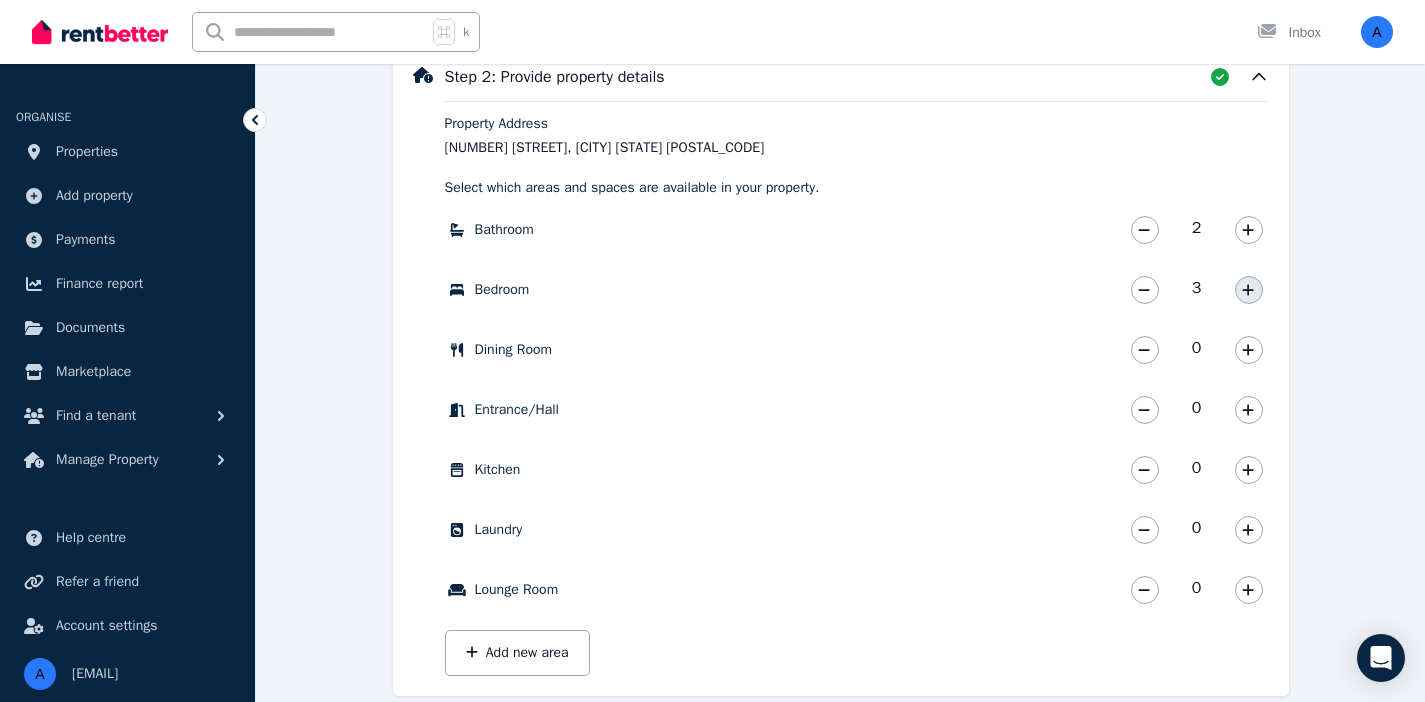 click 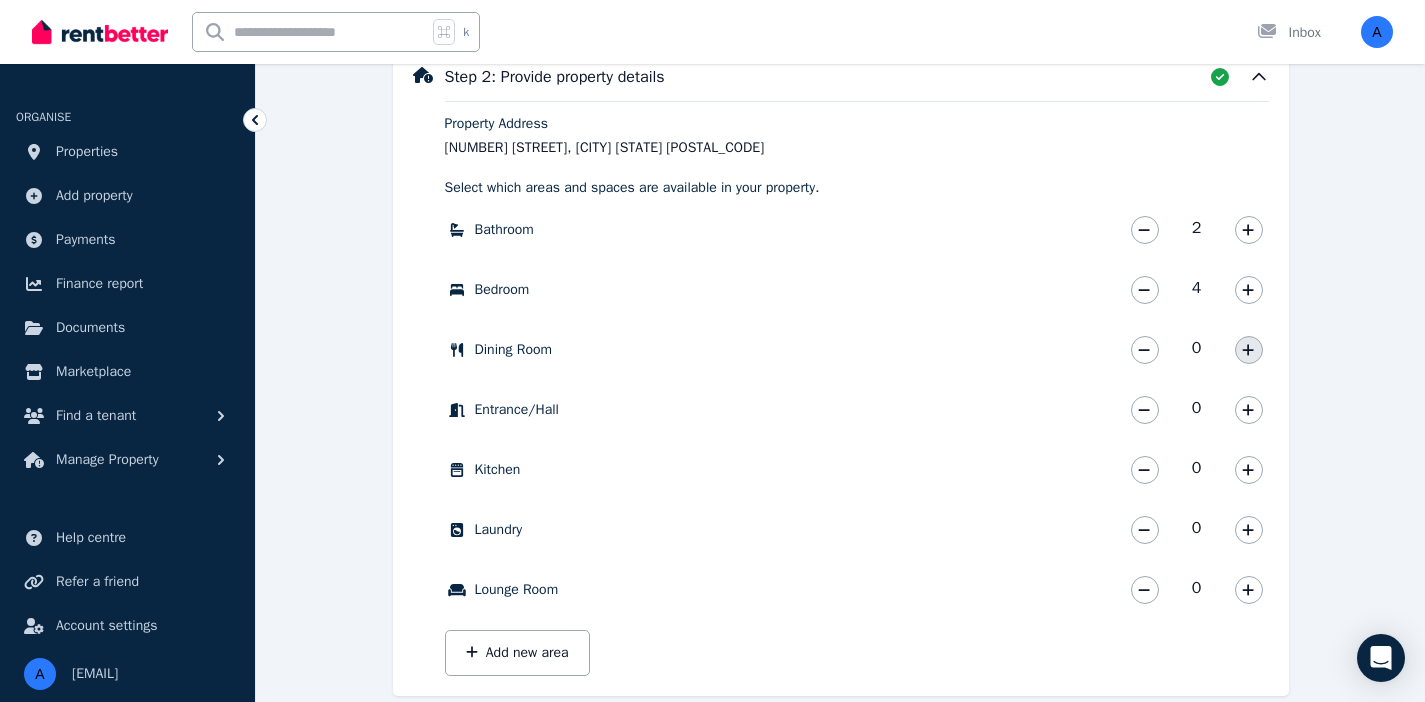 click at bounding box center (1249, 350) 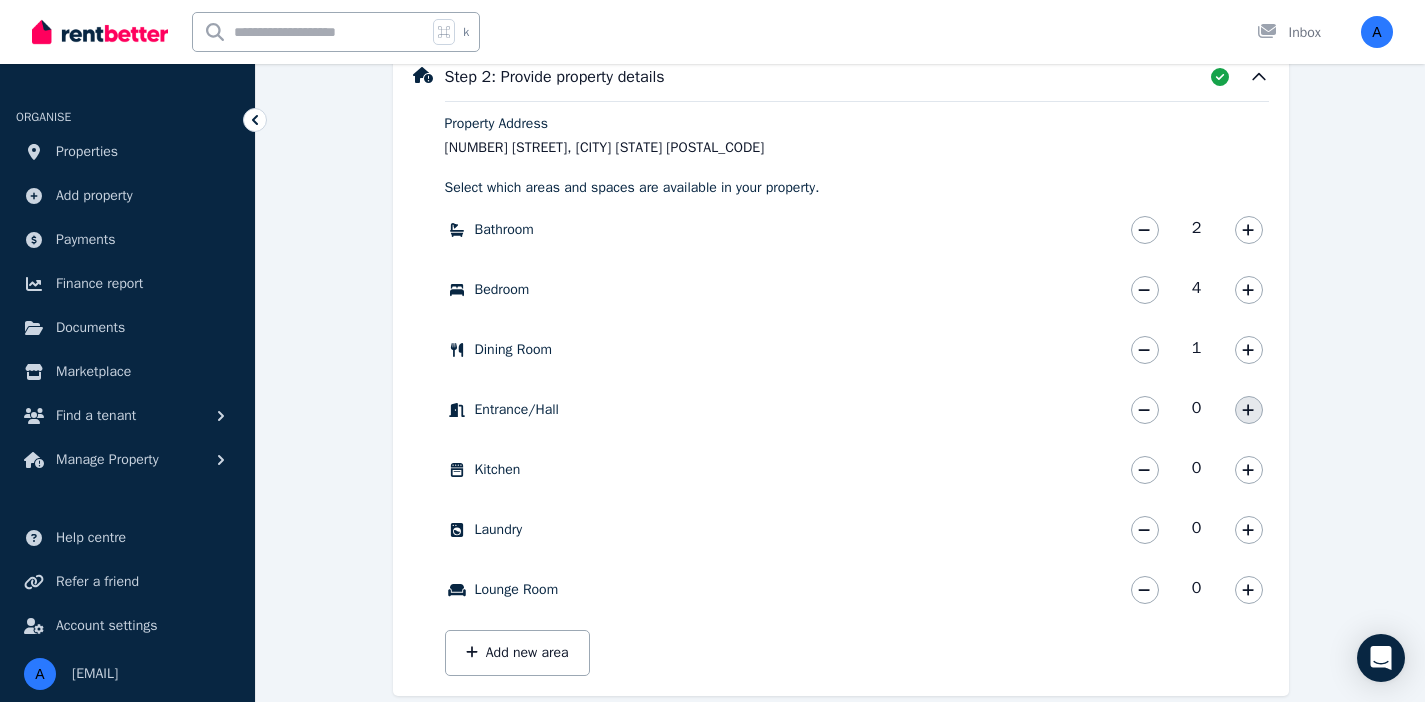 click 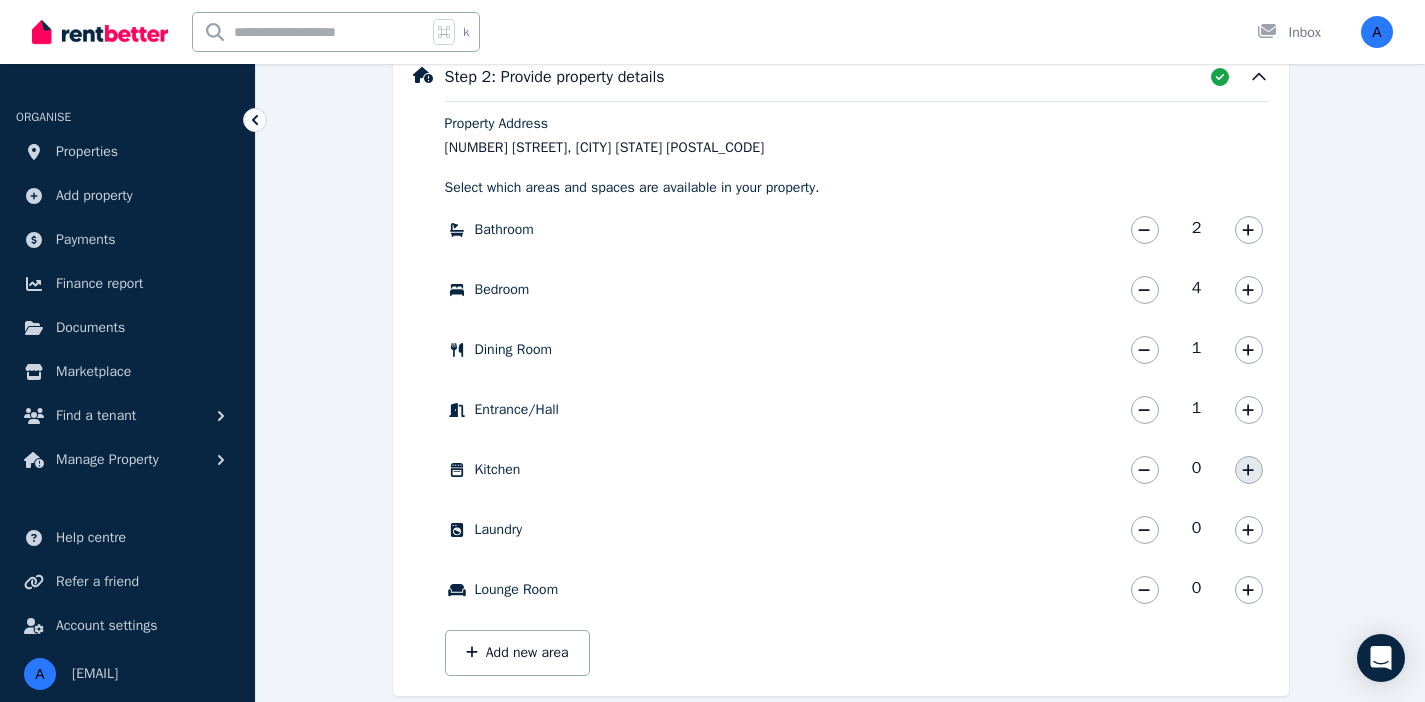 click 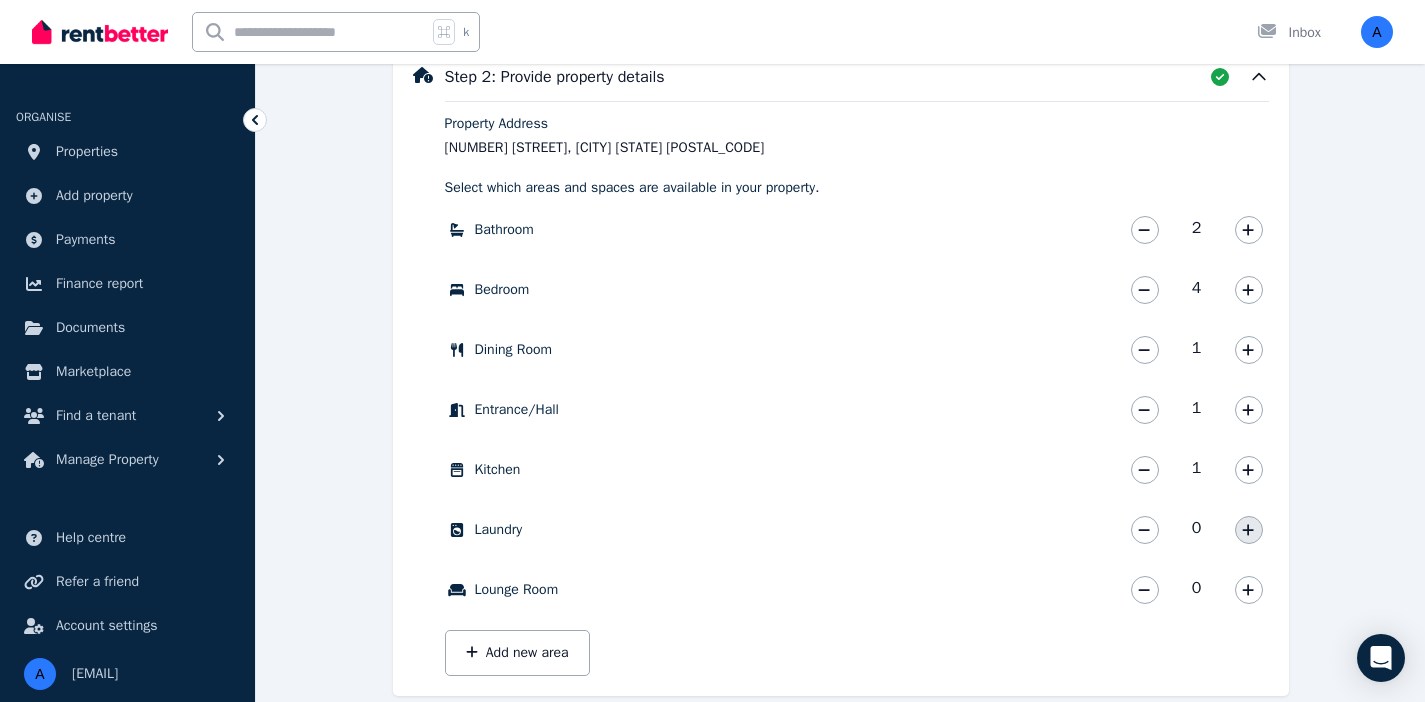 click 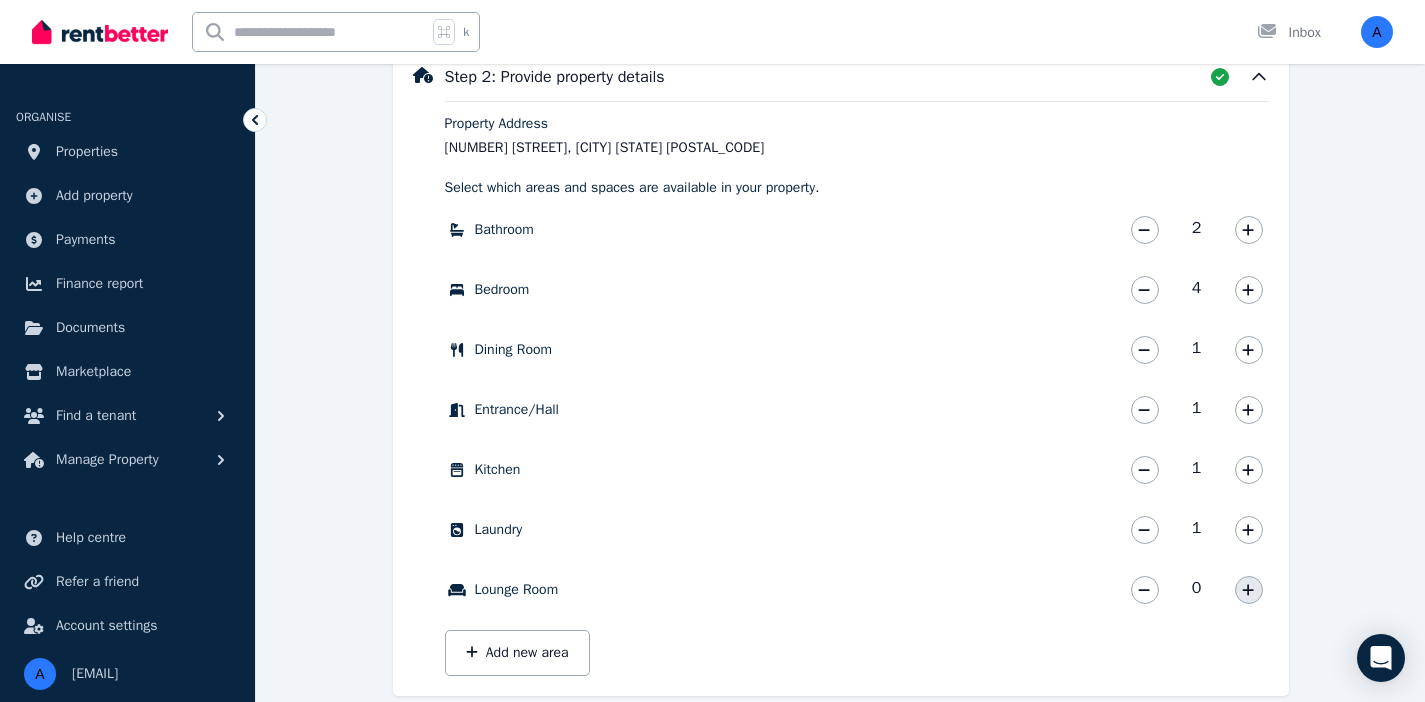 click at bounding box center [1249, 590] 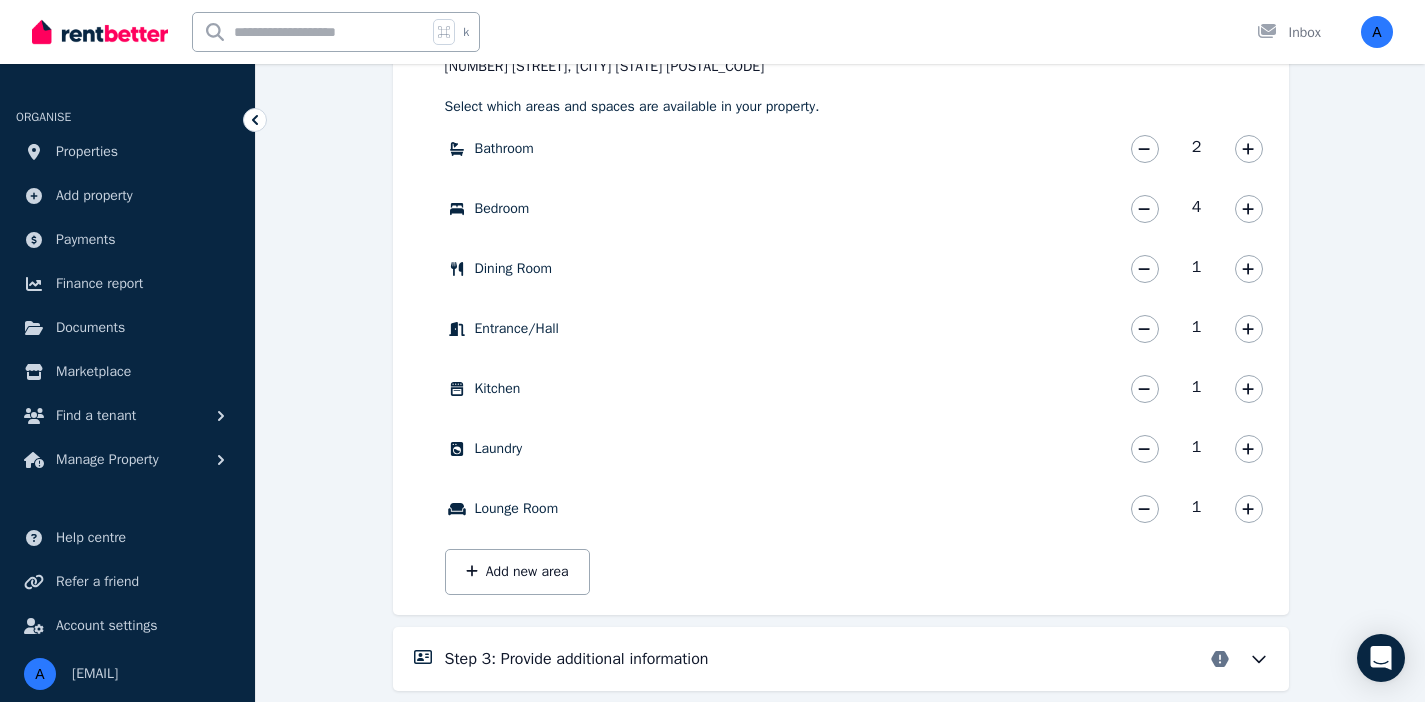 scroll, scrollTop: 896, scrollLeft: 0, axis: vertical 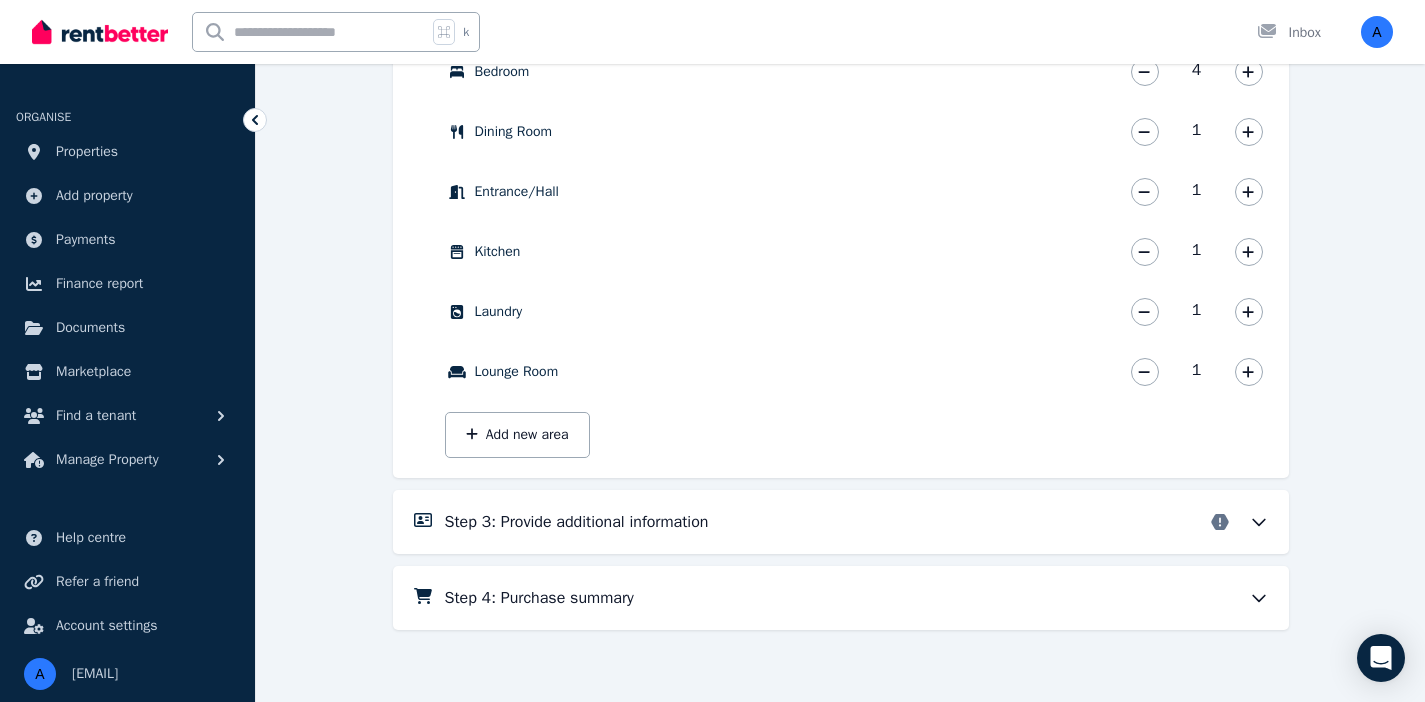click on "Step 3: Provide additional information" at bounding box center (857, 522) 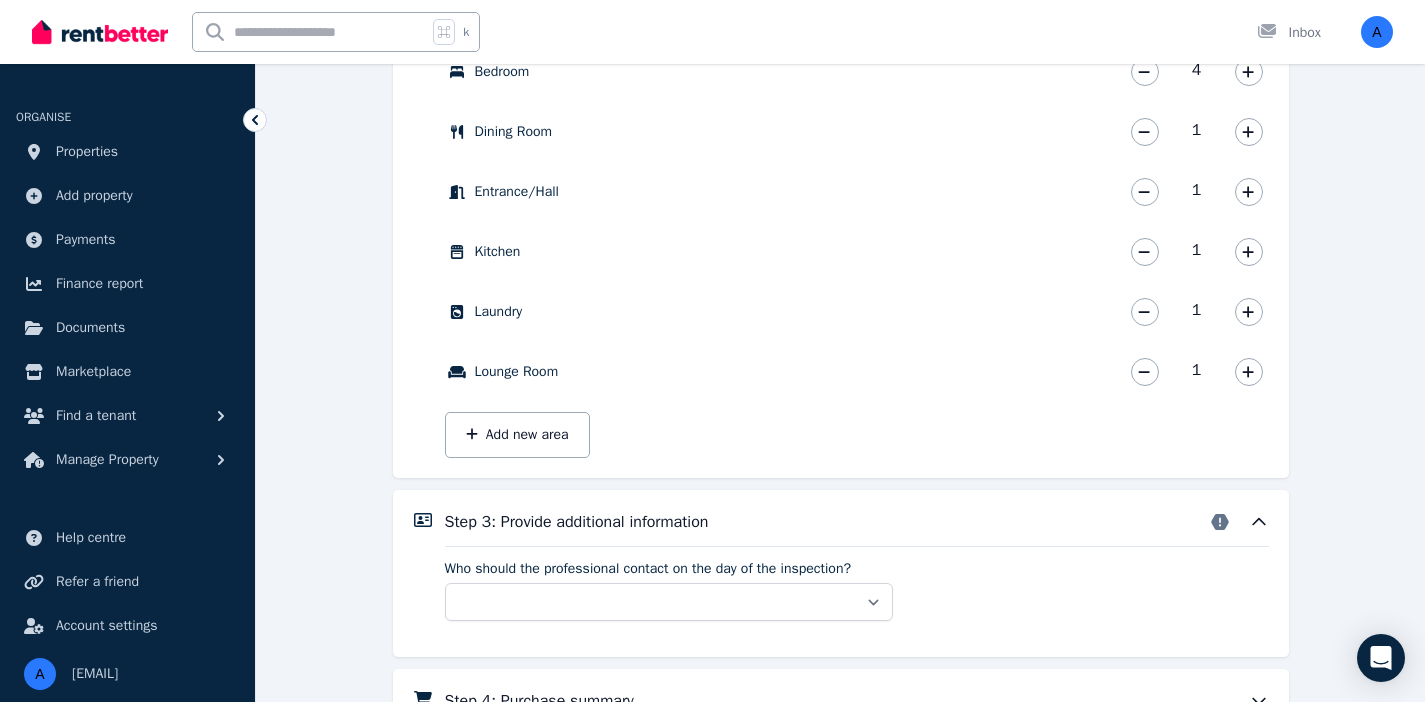 scroll, scrollTop: 999, scrollLeft: 0, axis: vertical 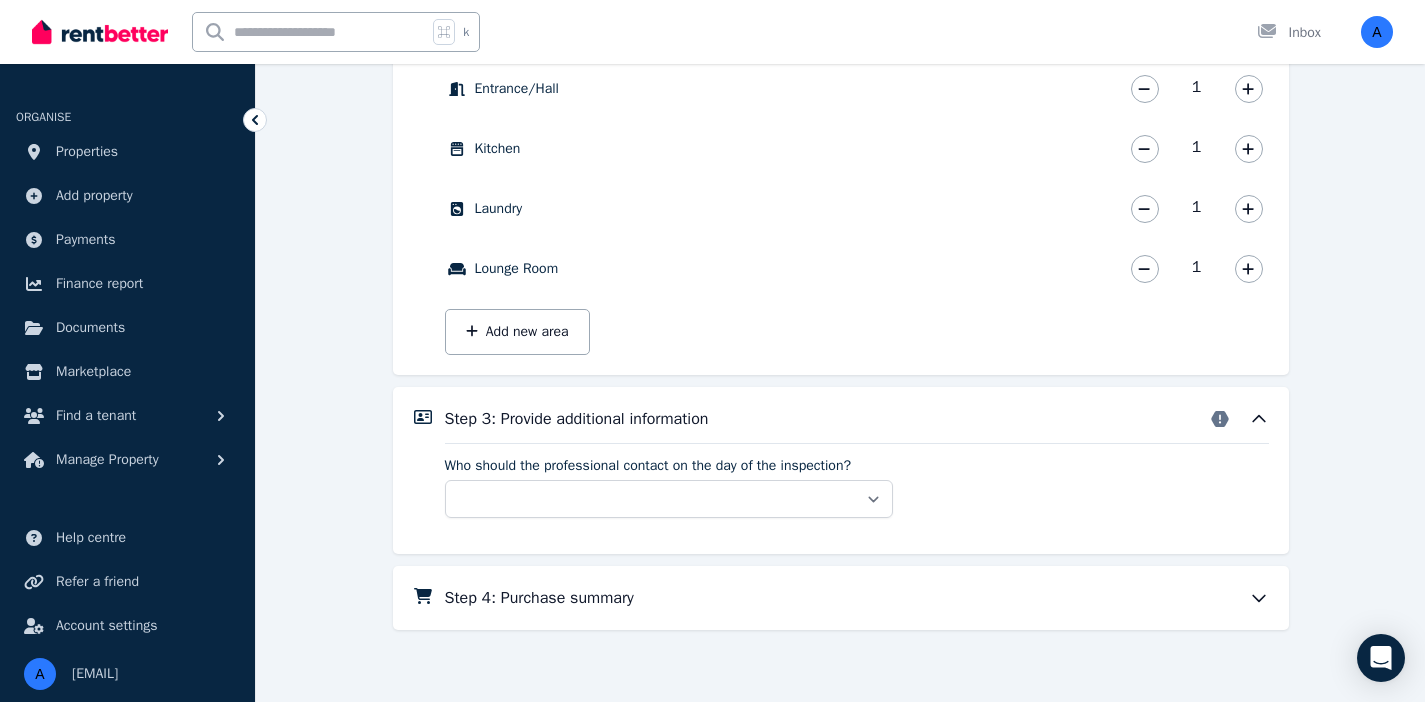 click on "Step 4: Purchase summary" at bounding box center (857, 598) 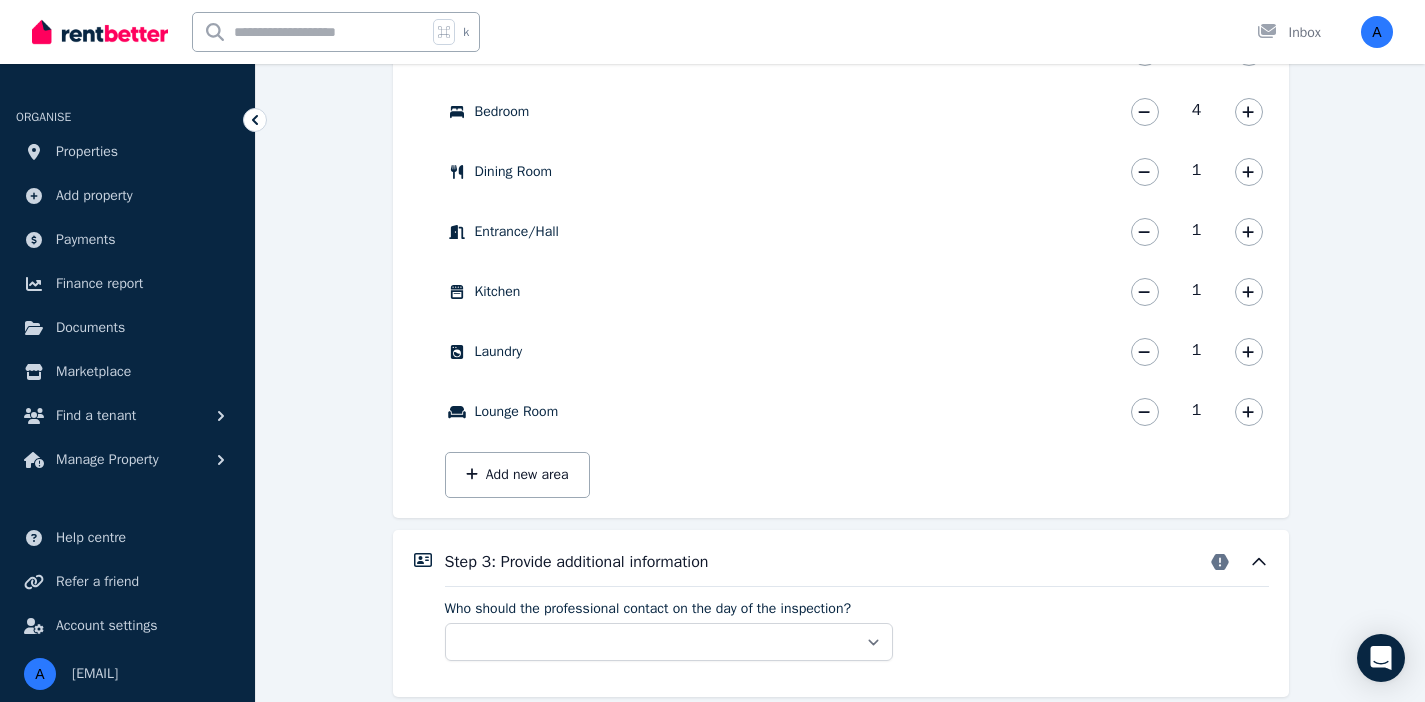 scroll, scrollTop: 871, scrollLeft: 0, axis: vertical 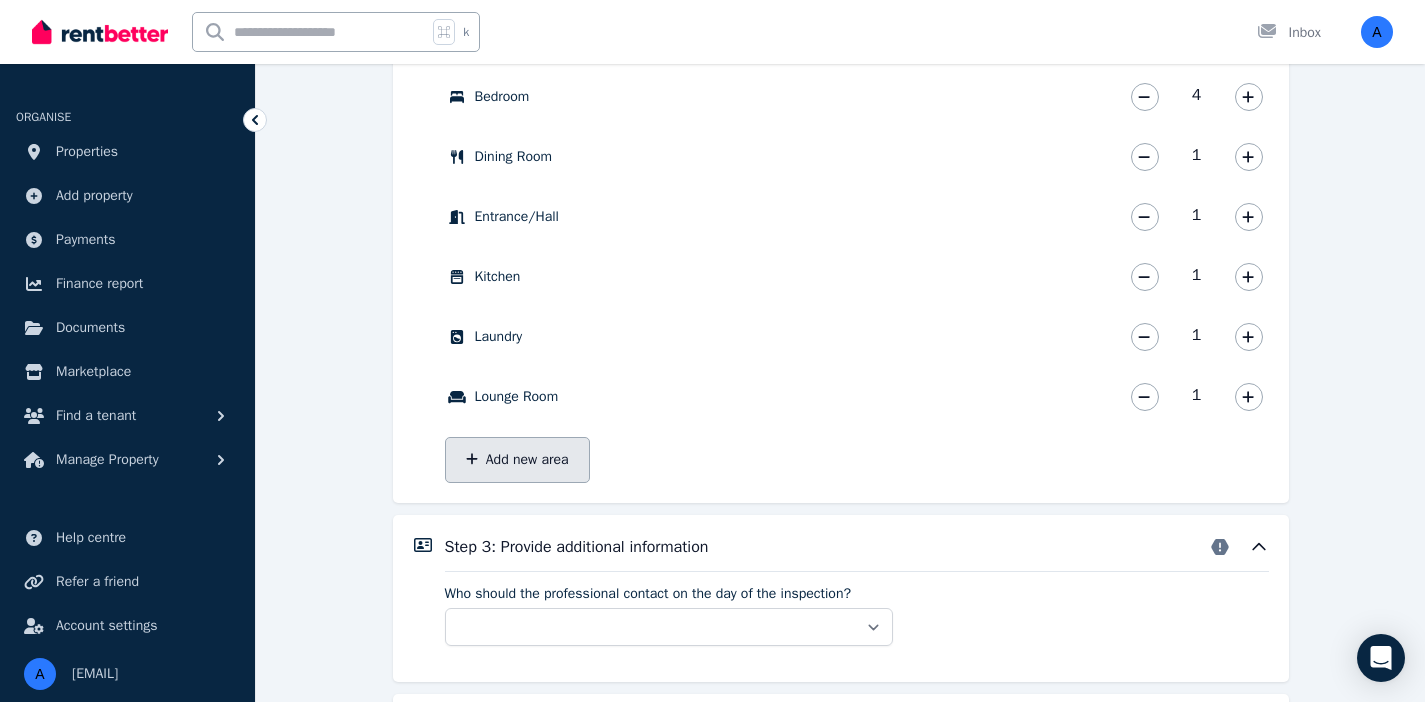 click on "Add new area" at bounding box center (517, 460) 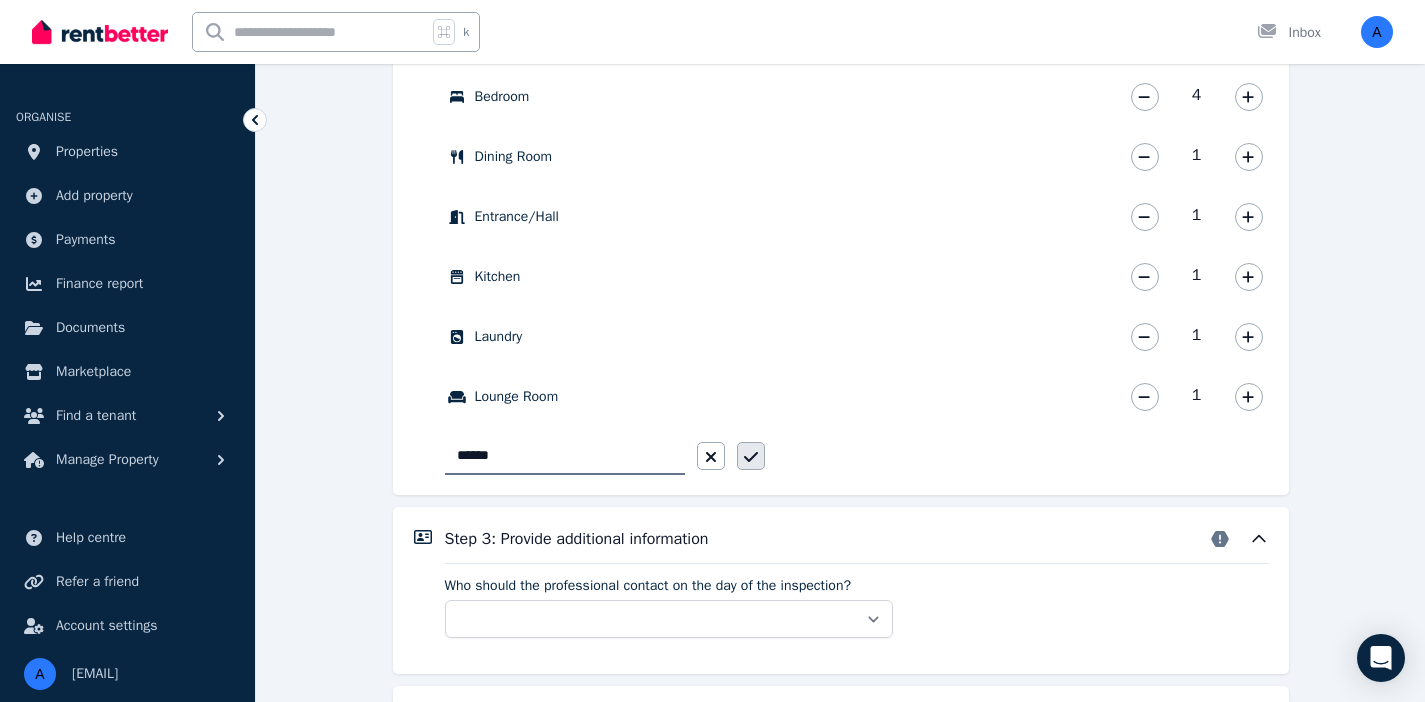 type on "******" 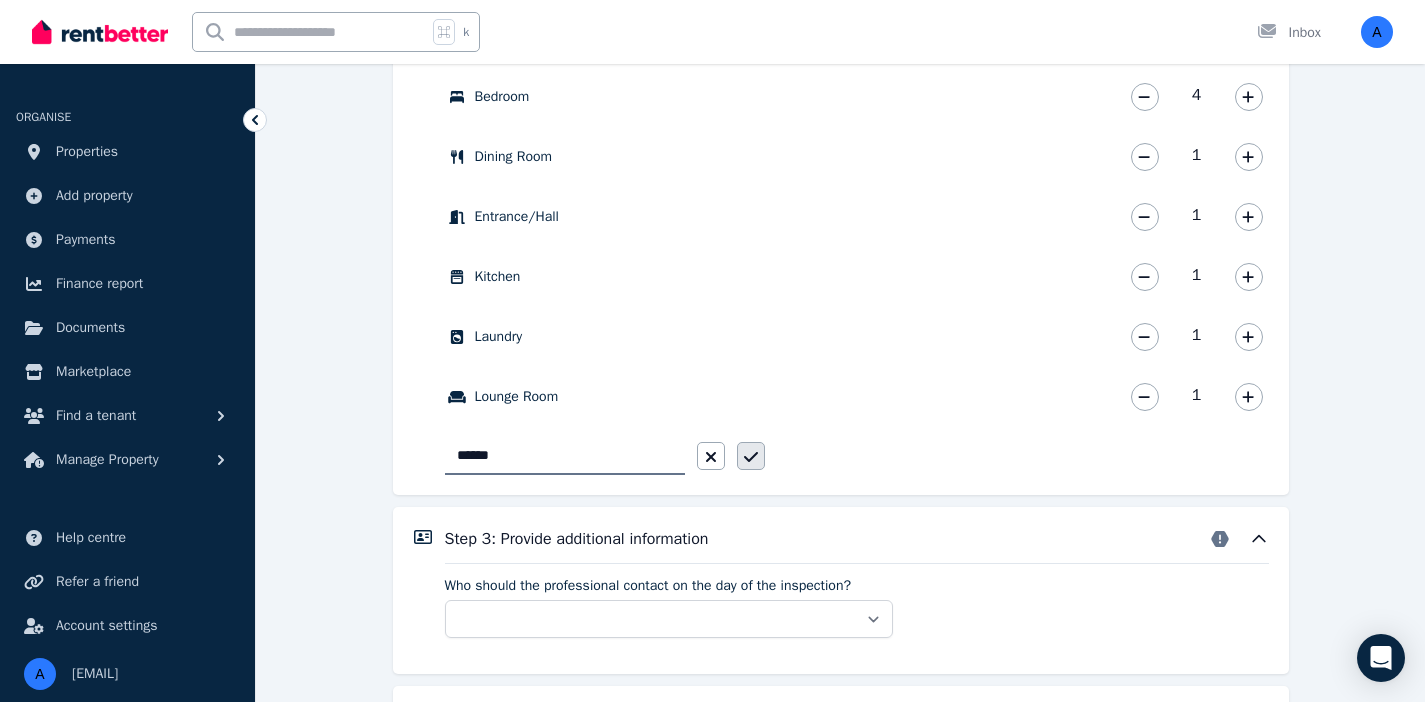 click 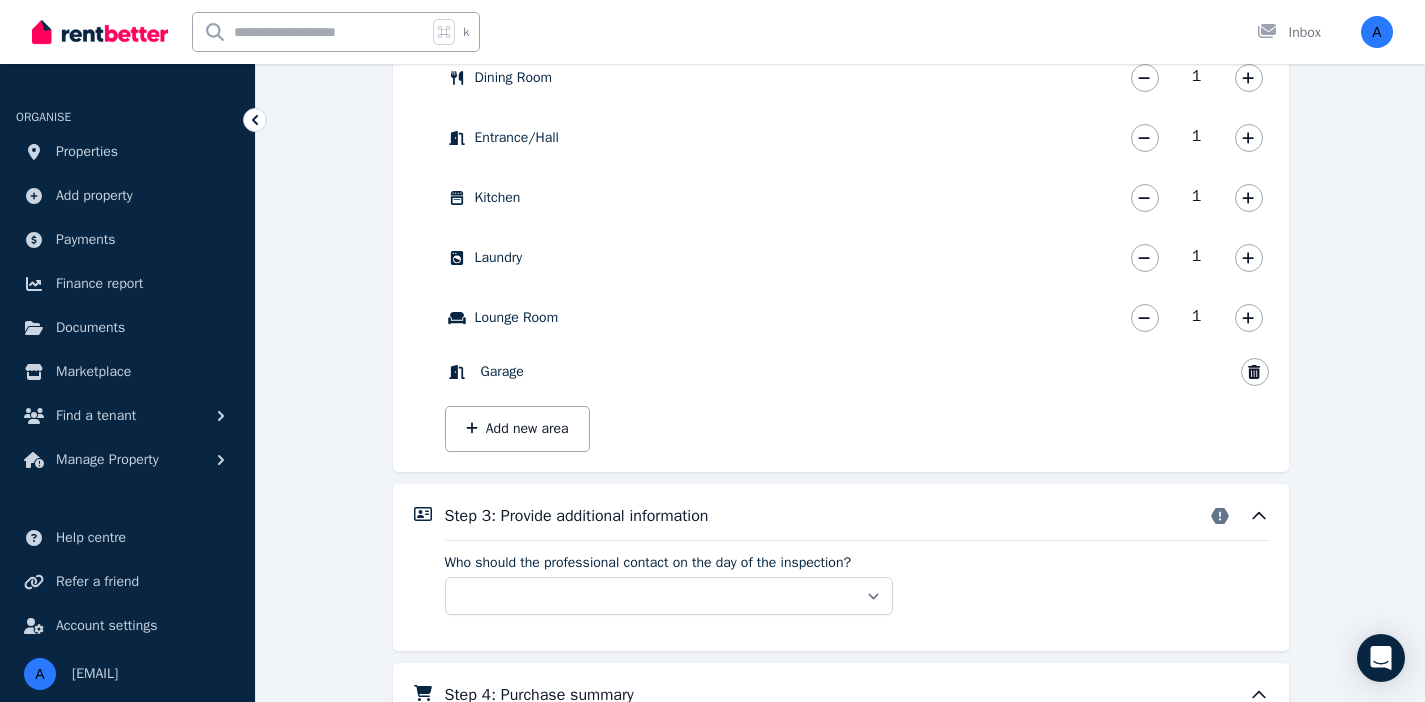 scroll, scrollTop: 964, scrollLeft: 0, axis: vertical 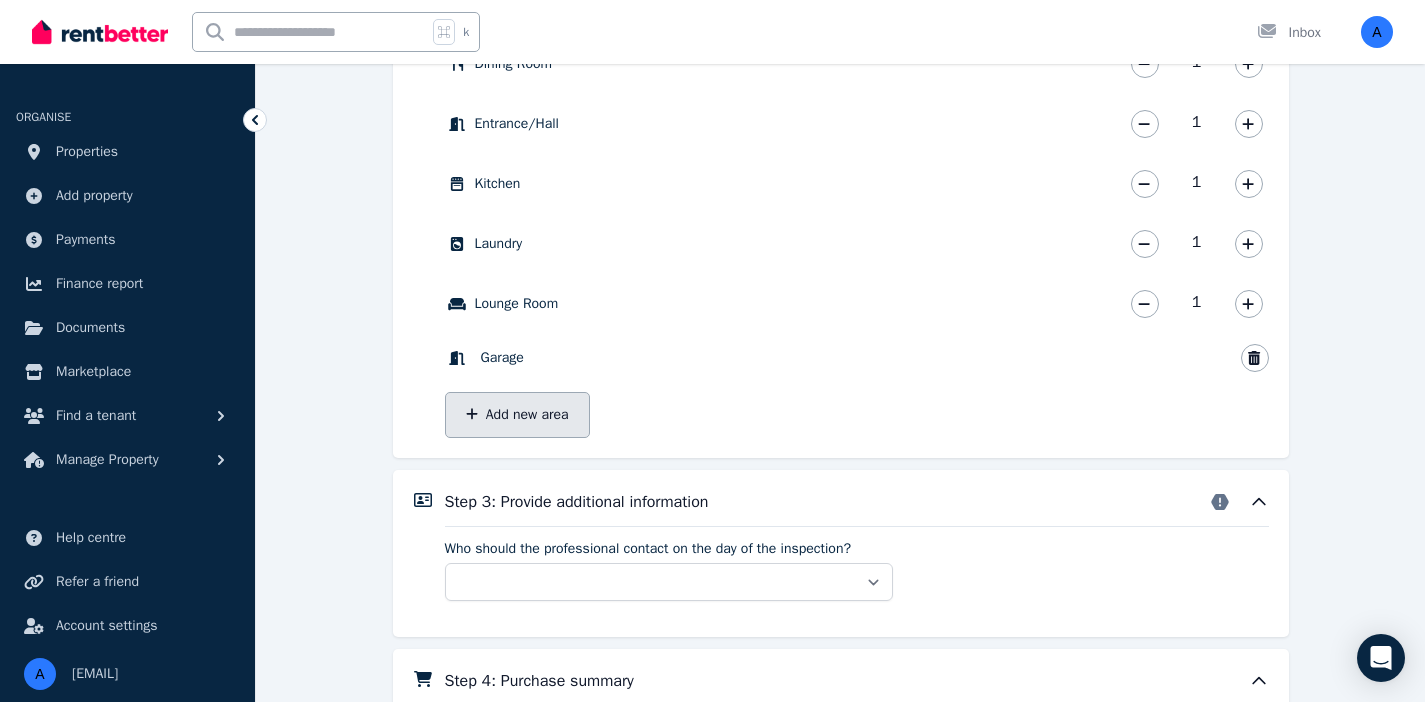 click on "Add new area" at bounding box center (517, 415) 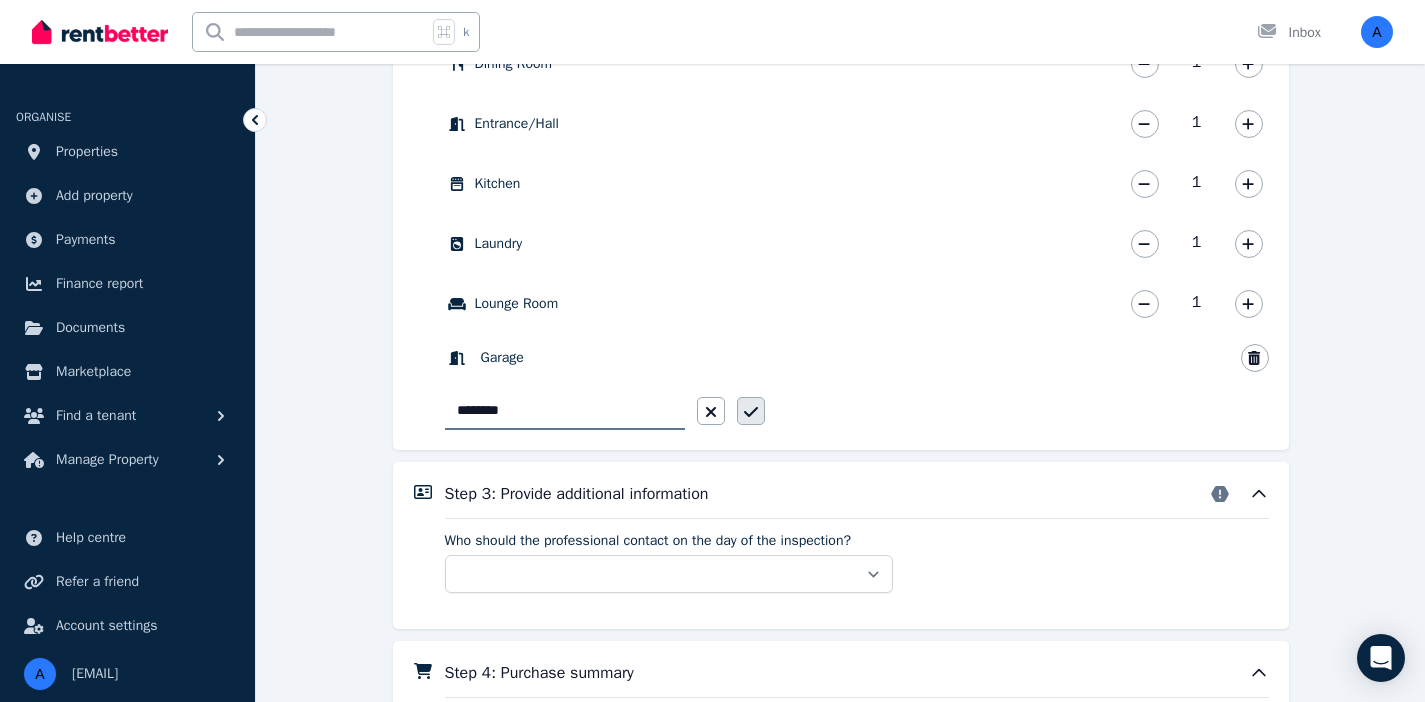 type on "********" 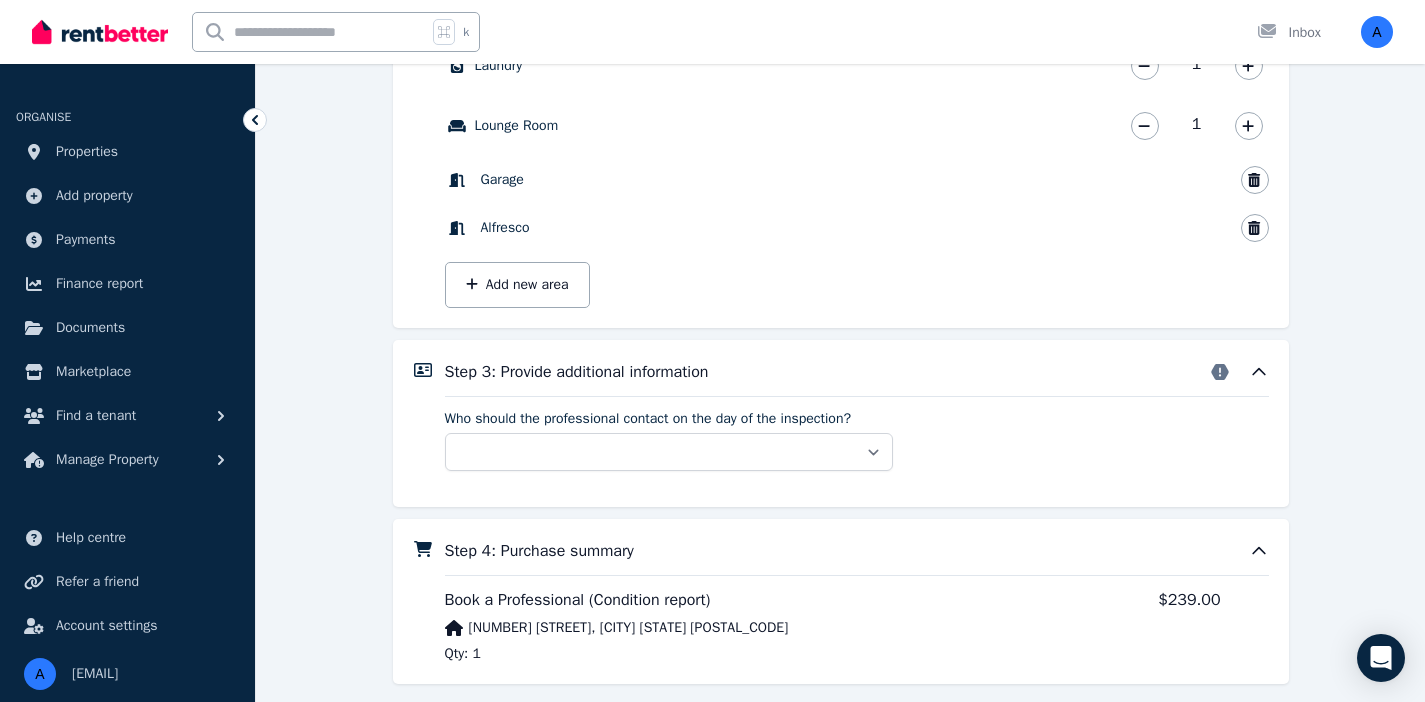 scroll, scrollTop: 1196, scrollLeft: 0, axis: vertical 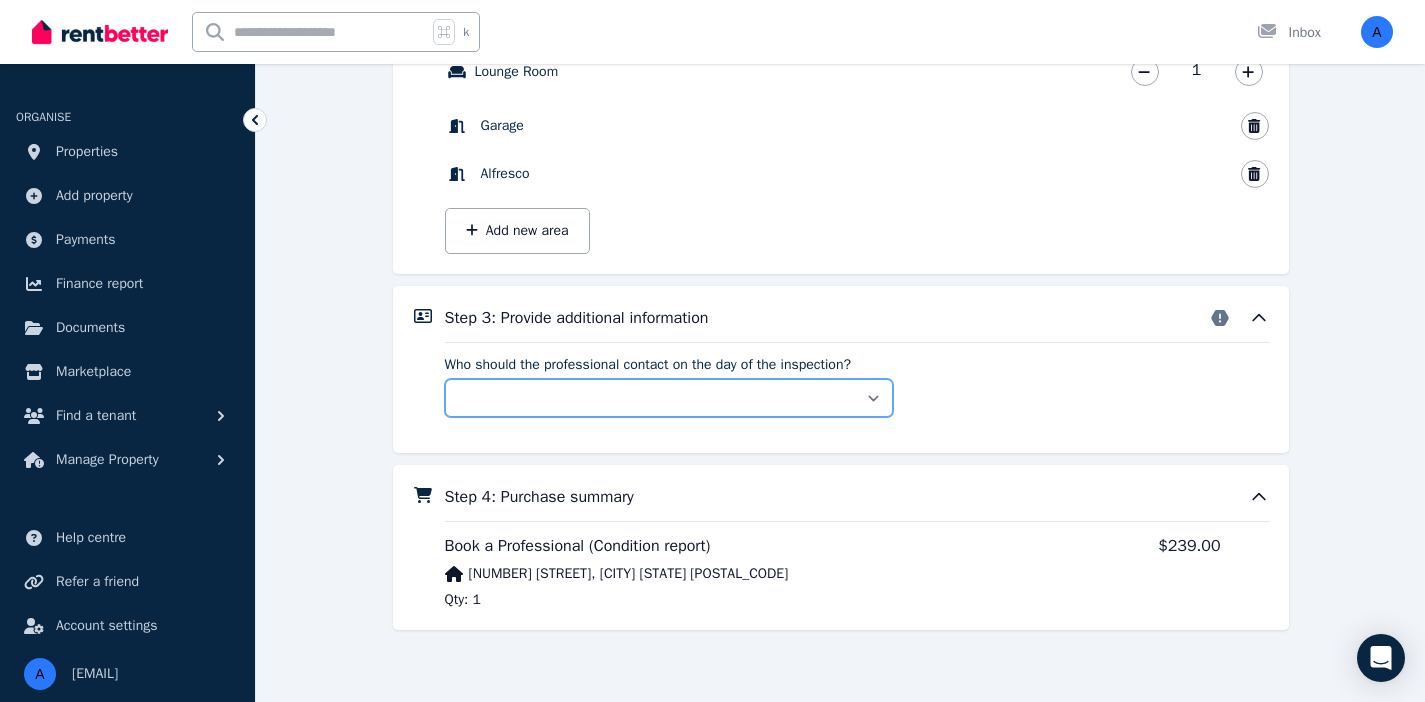 click on "** ****** *****" at bounding box center [669, 398] 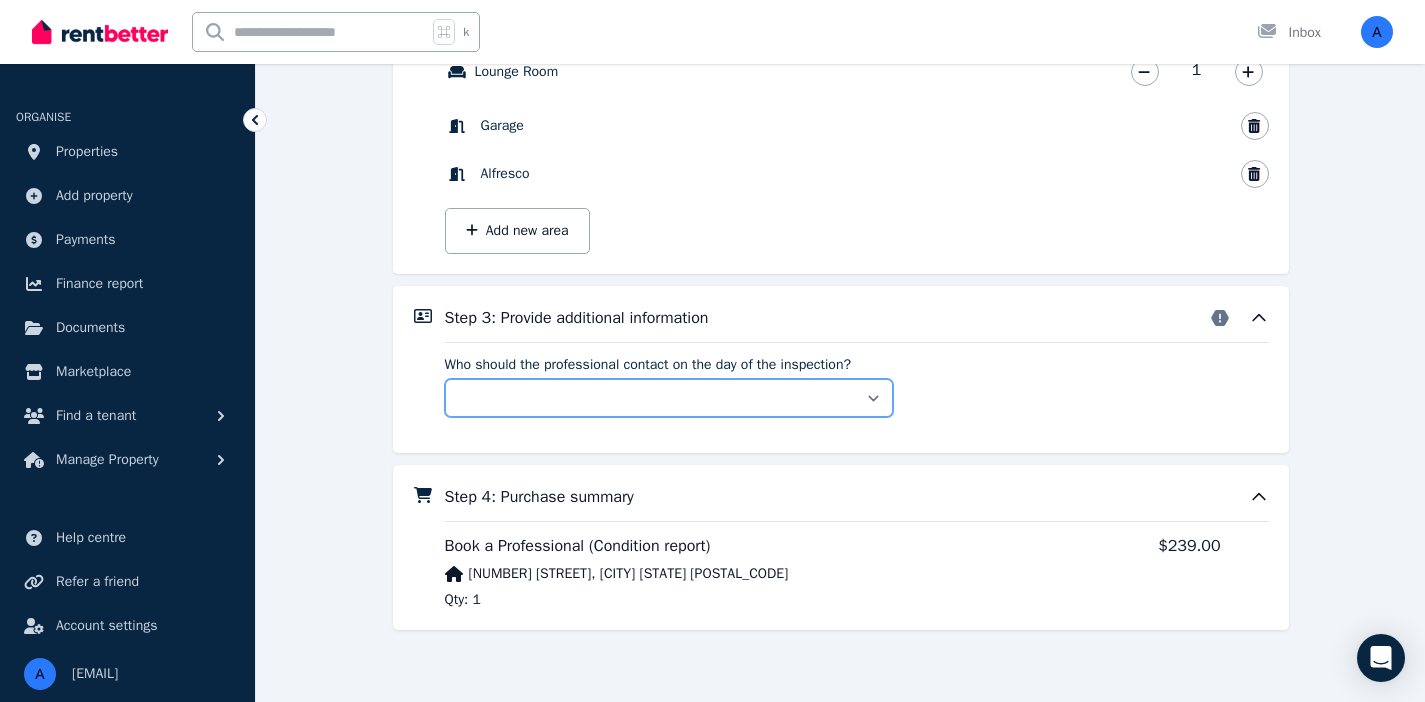 select on "**********" 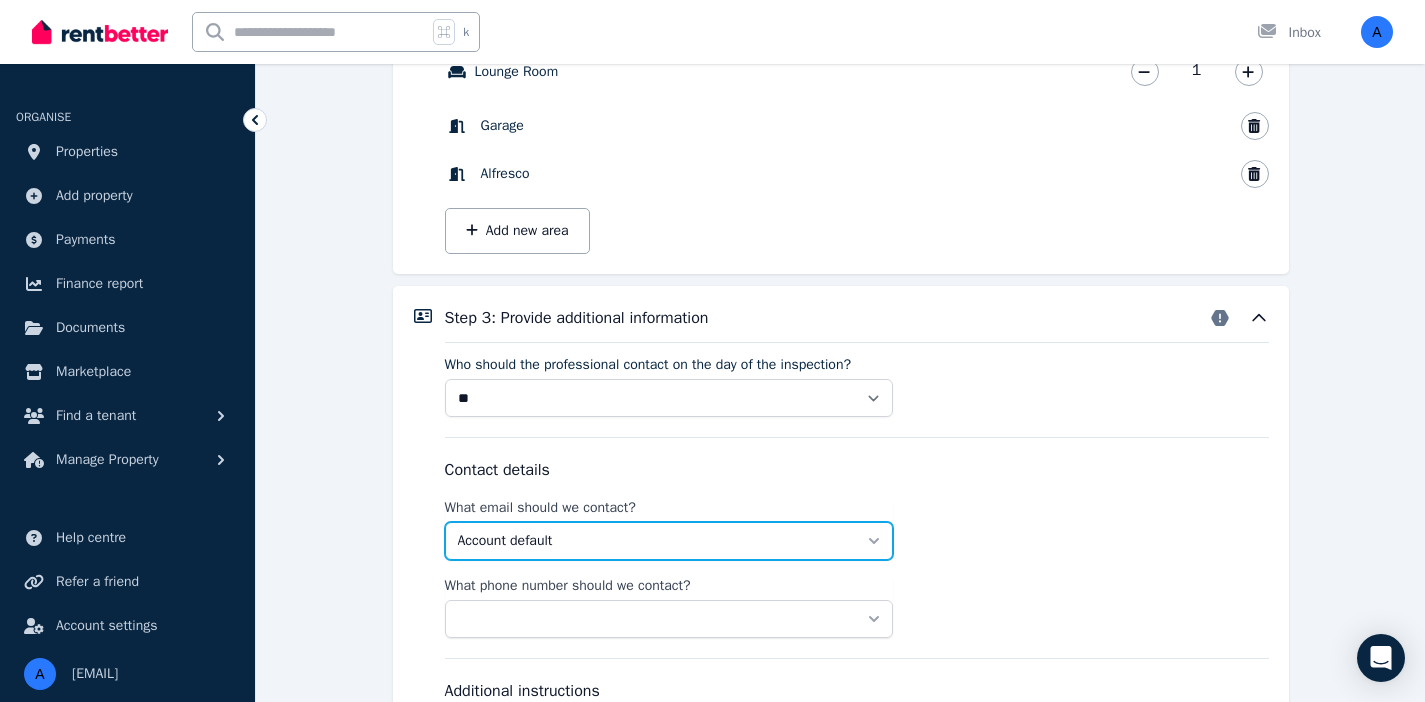 click on "Account default" at bounding box center (655, 541) 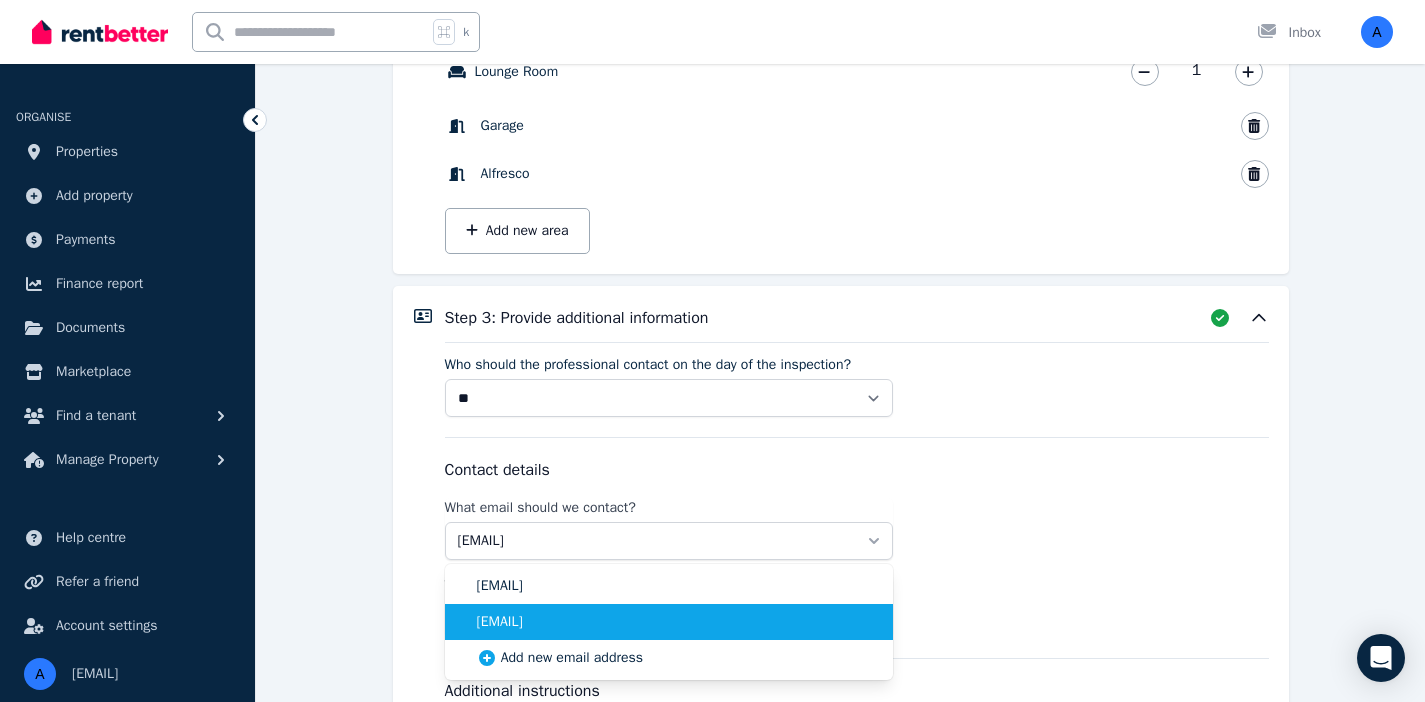 click on "[EMAIL]" at bounding box center (677, 622) 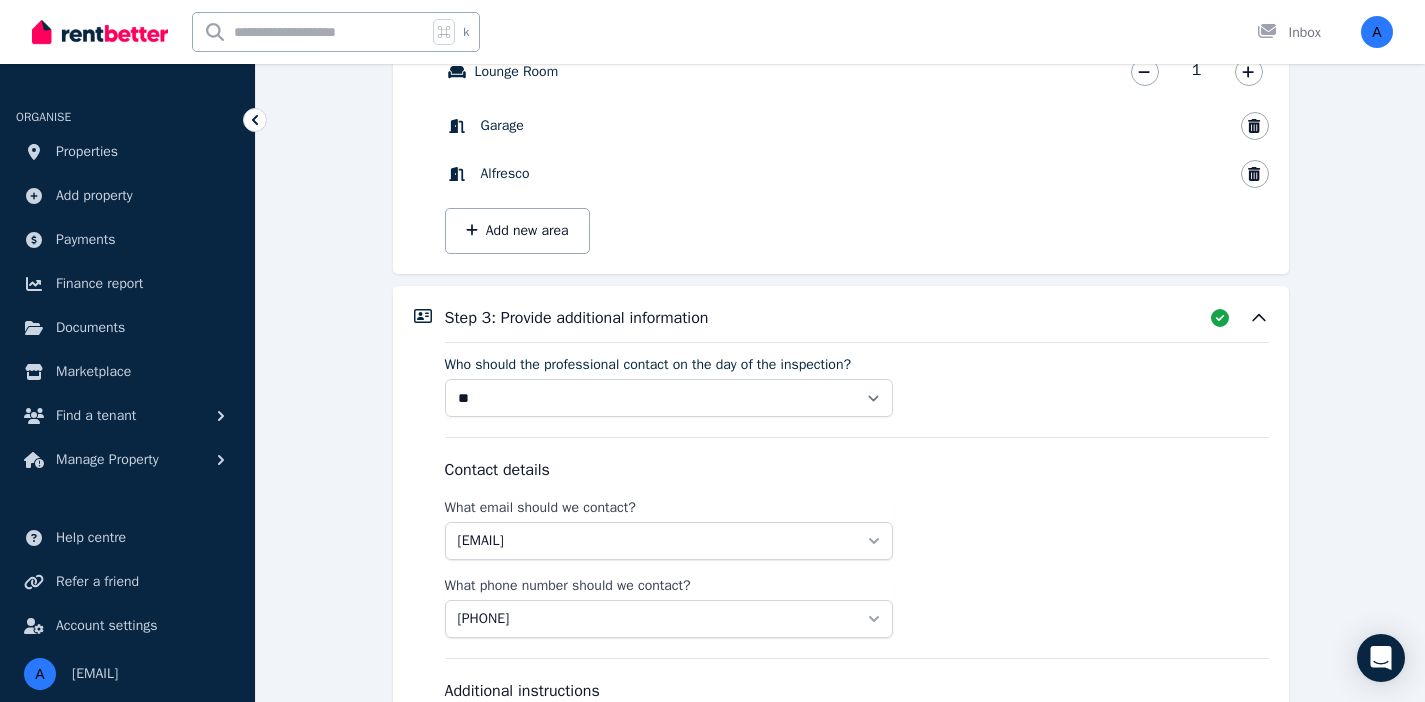 click on "Contact details What email should we contact? [EMAIL] What phone number should we contact? [PHONE]" at bounding box center (857, 537) 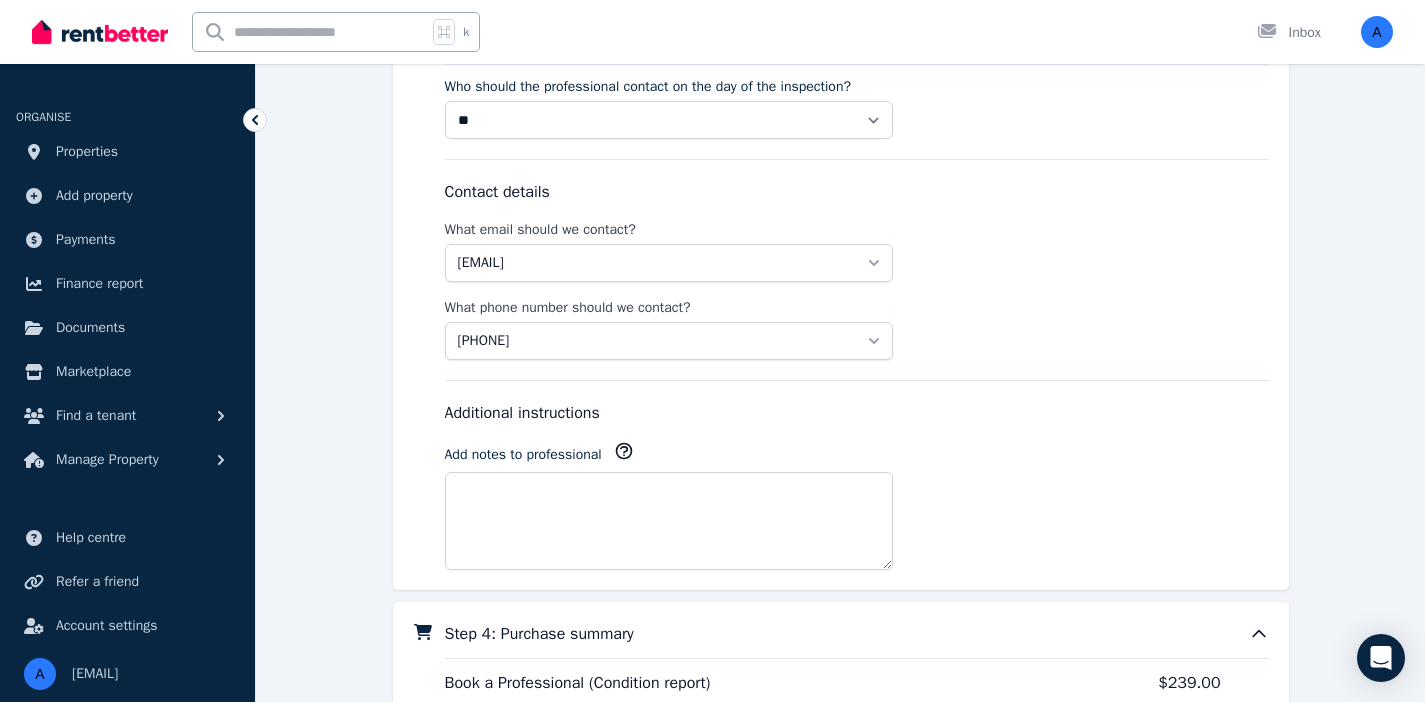 scroll, scrollTop: 1484, scrollLeft: 0, axis: vertical 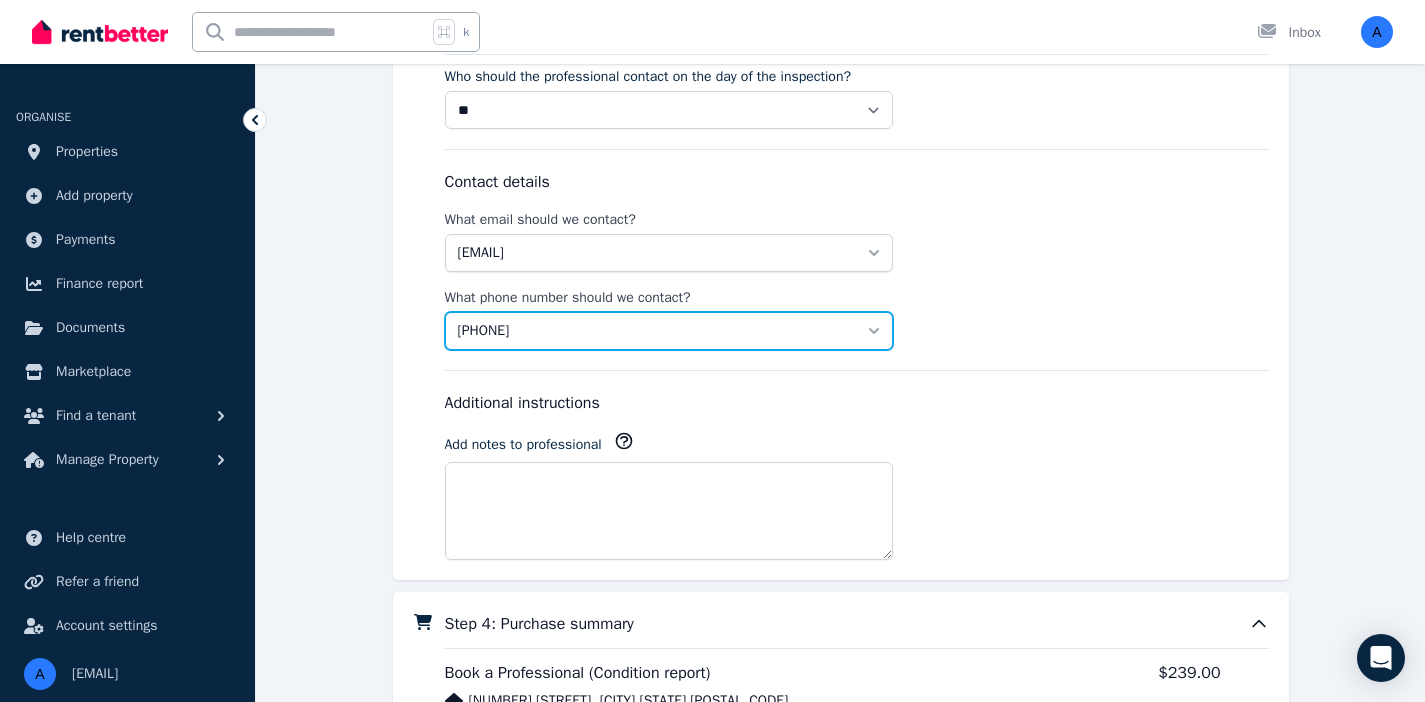 click on "[PHONE]" at bounding box center (655, 331) 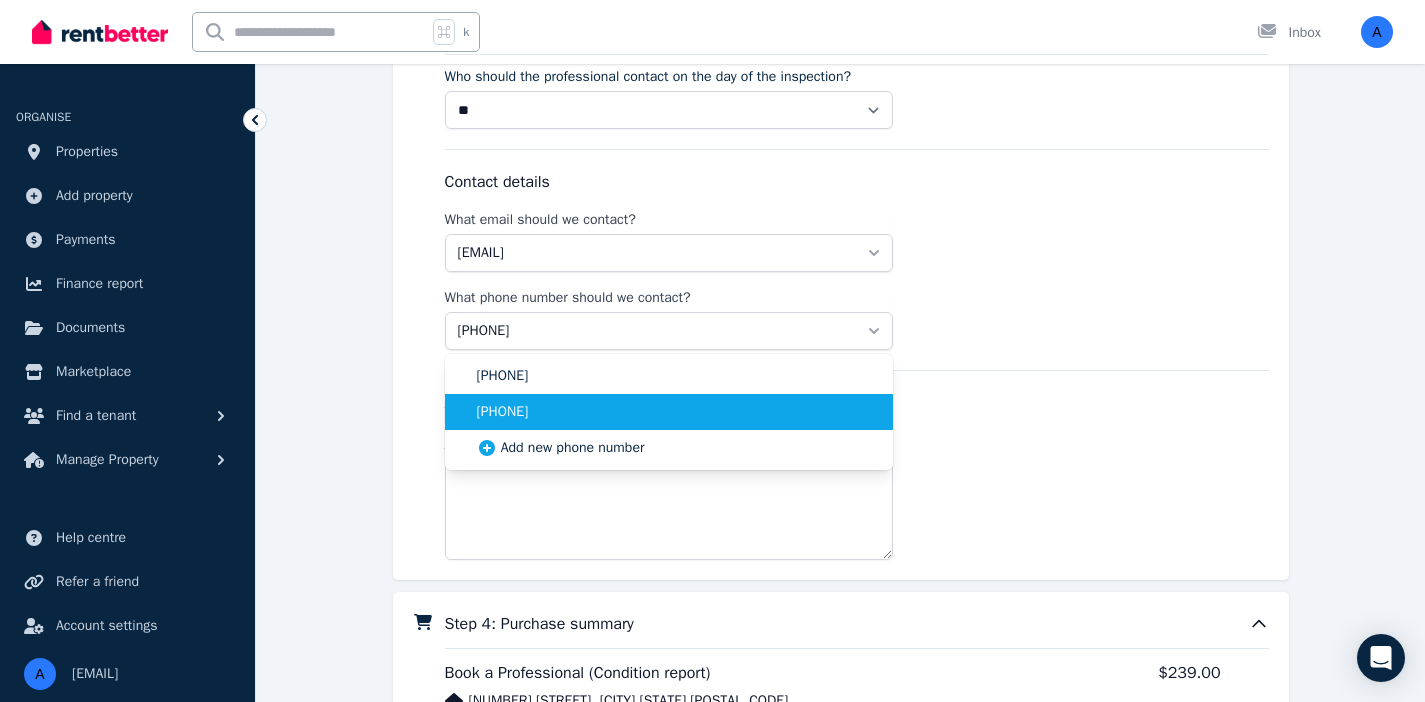 click on "[PHONE]" at bounding box center (677, 412) 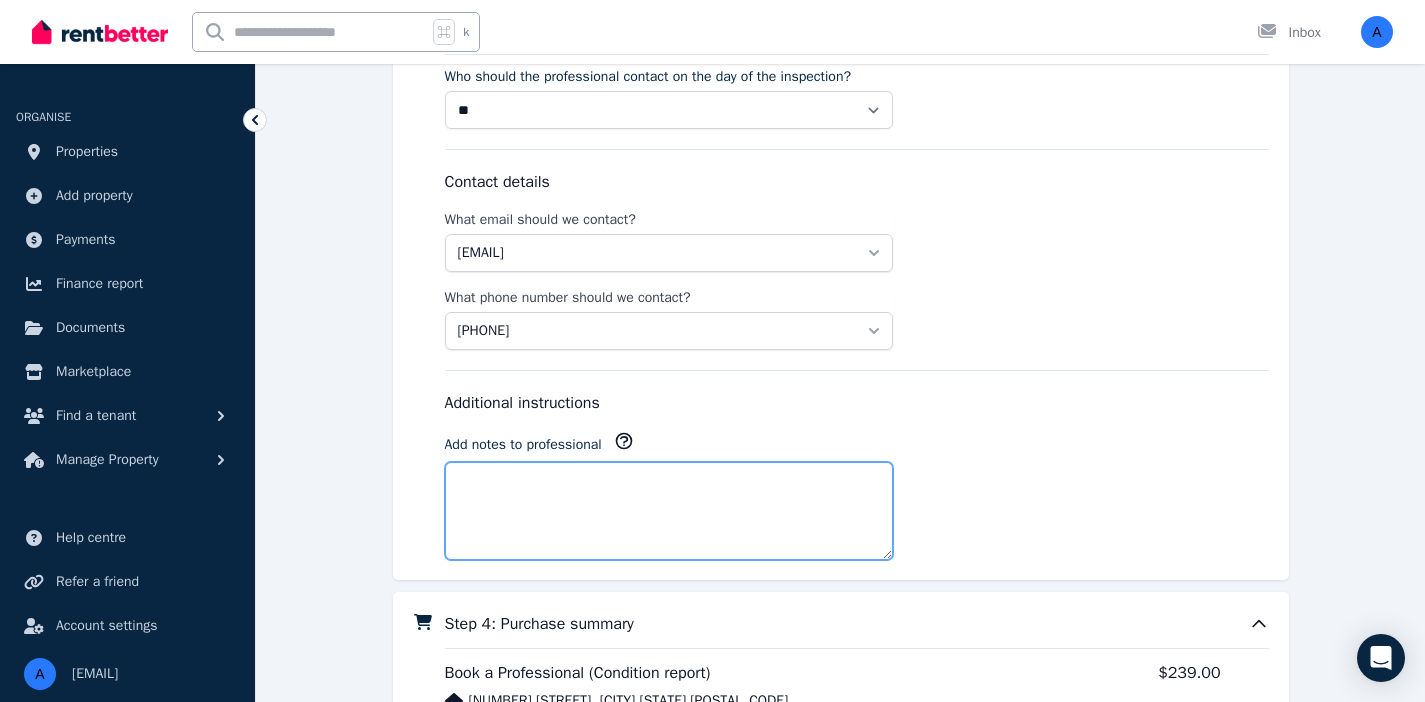 click on "Add notes to professional" at bounding box center [669, 511] 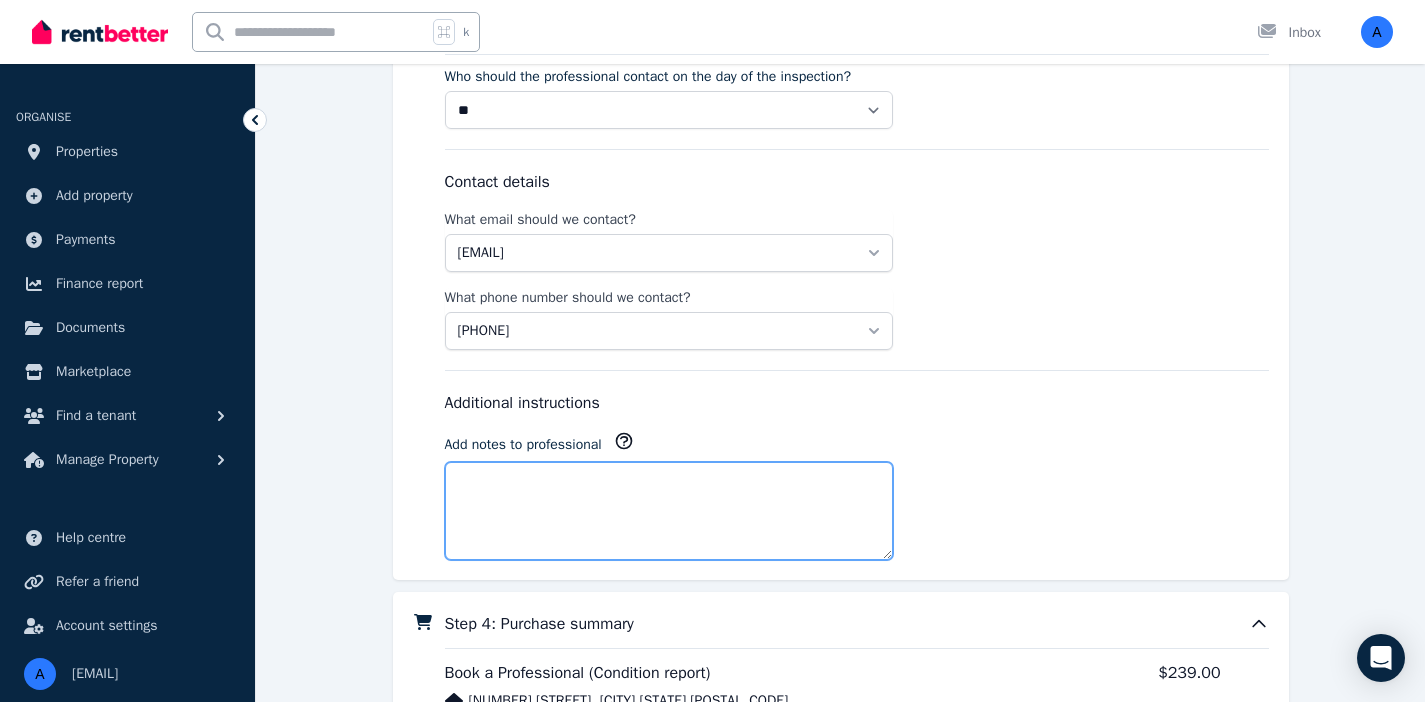 scroll, scrollTop: 1680, scrollLeft: 0, axis: vertical 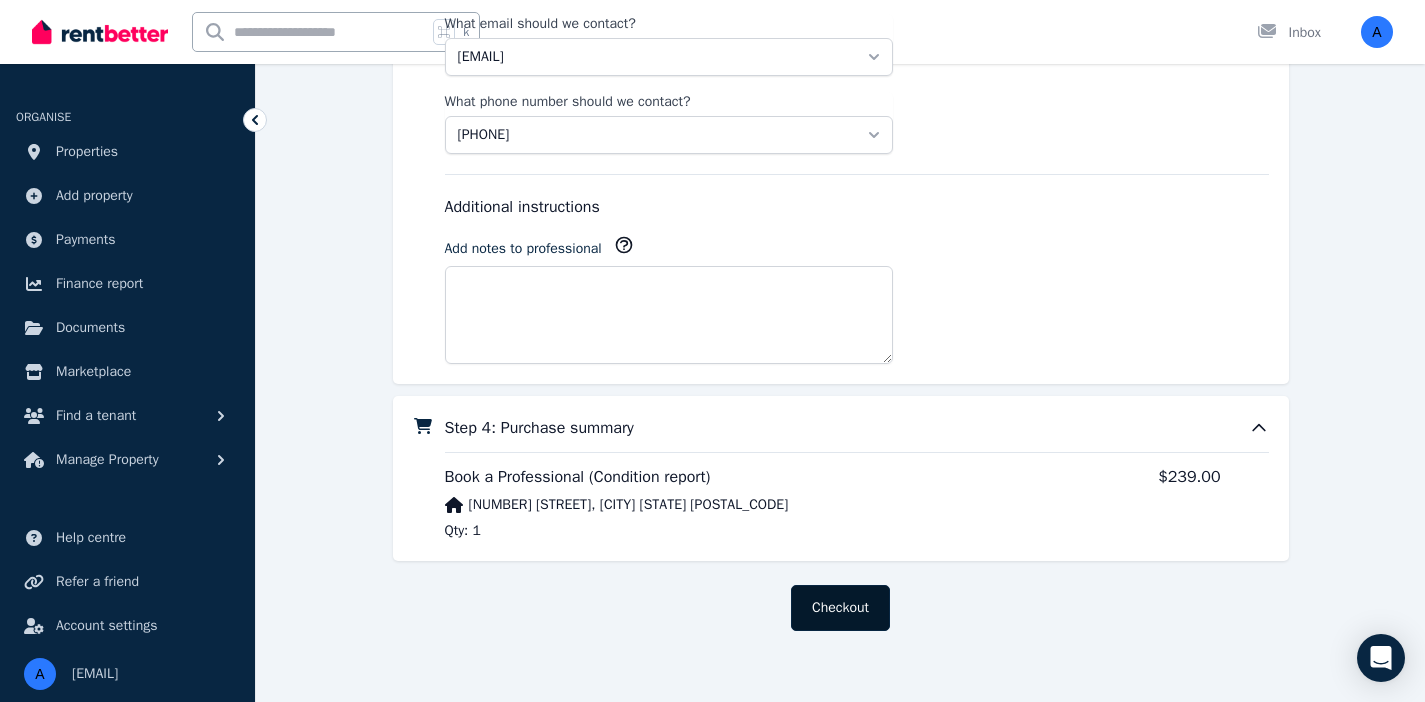 click on "Checkout" at bounding box center (840, 608) 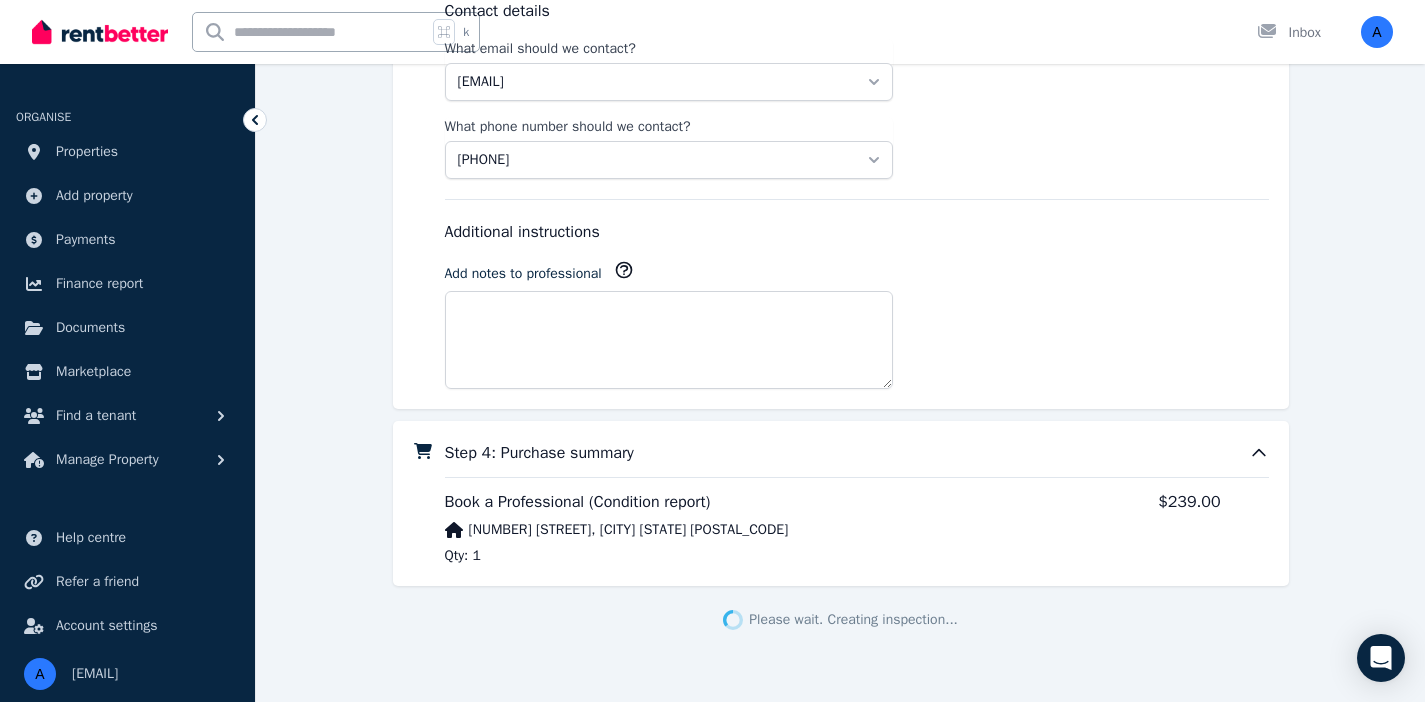 scroll, scrollTop: 1654, scrollLeft: 0, axis: vertical 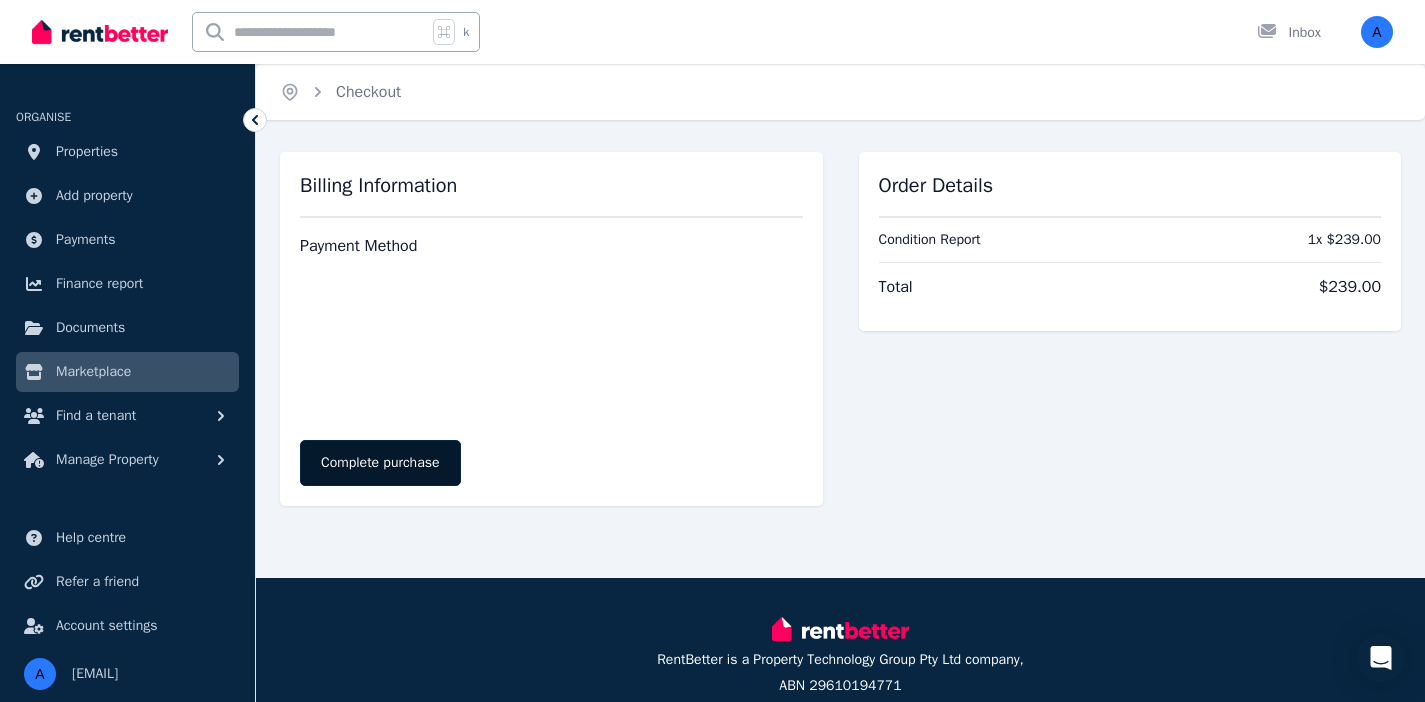 click on "Complete purchase" at bounding box center (380, 463) 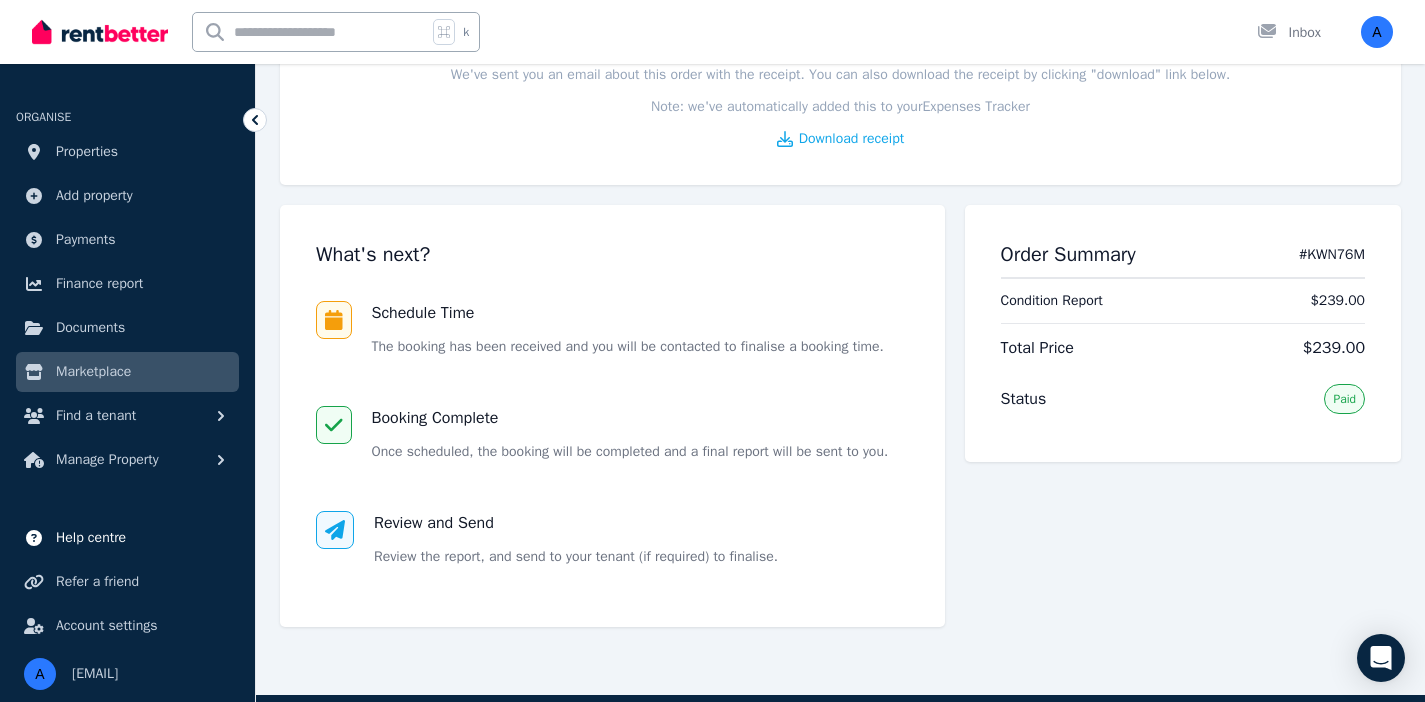 scroll, scrollTop: 257, scrollLeft: 0, axis: vertical 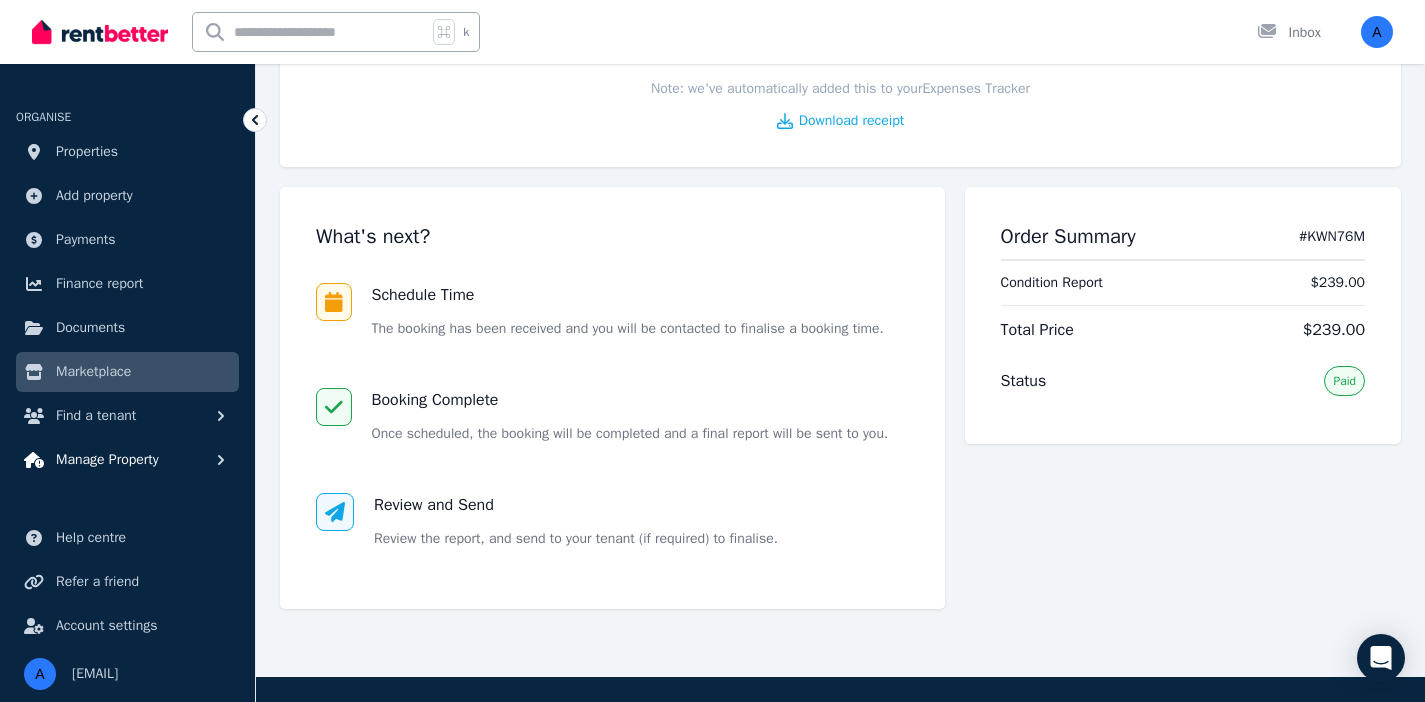 click on "Manage Property" at bounding box center (107, 460) 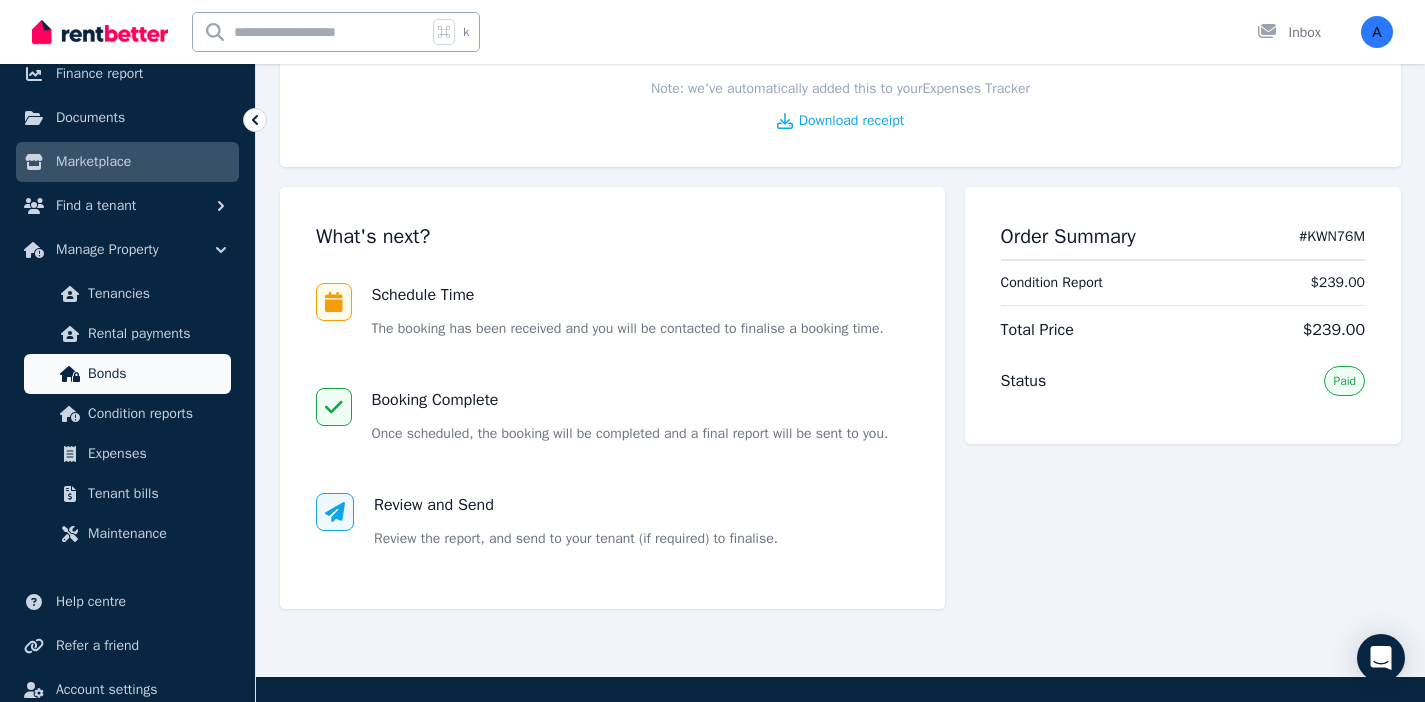 scroll, scrollTop: 213, scrollLeft: 0, axis: vertical 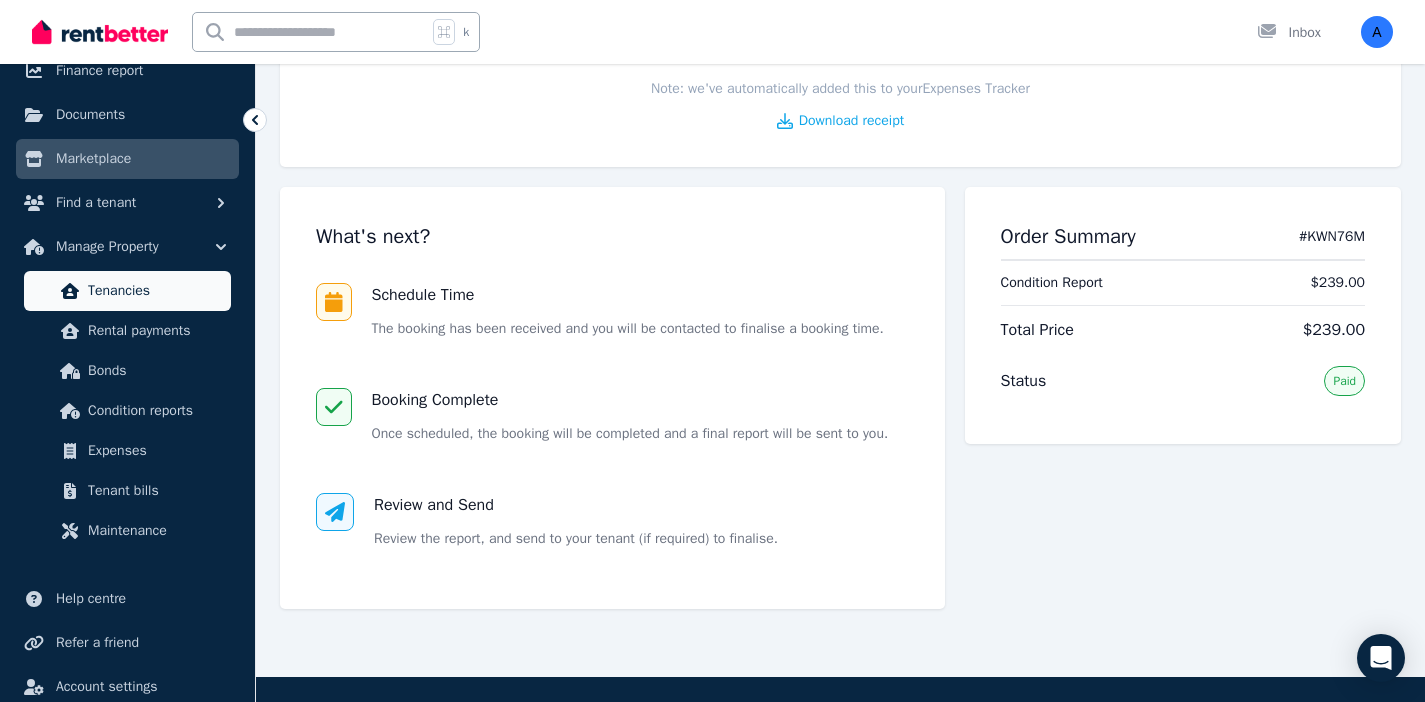 click on "Tenancies" at bounding box center [155, 291] 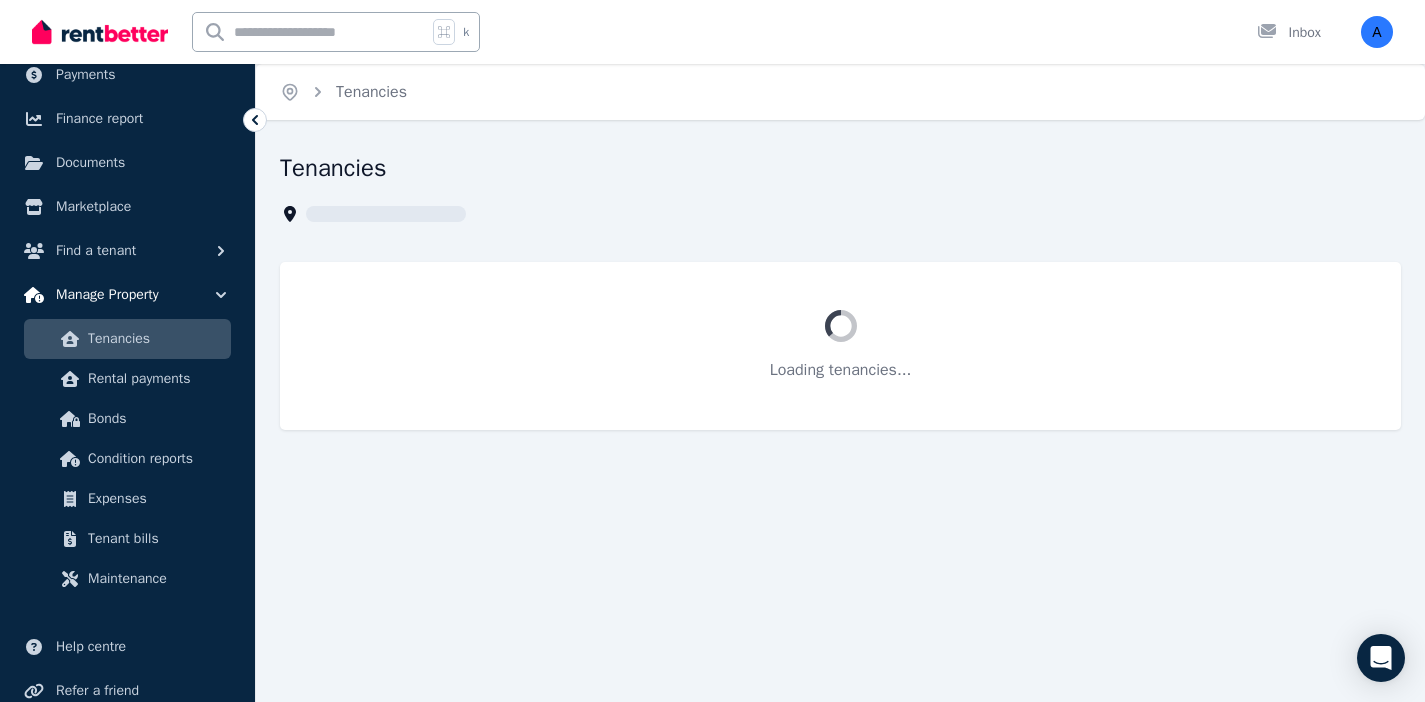 scroll, scrollTop: 168, scrollLeft: 0, axis: vertical 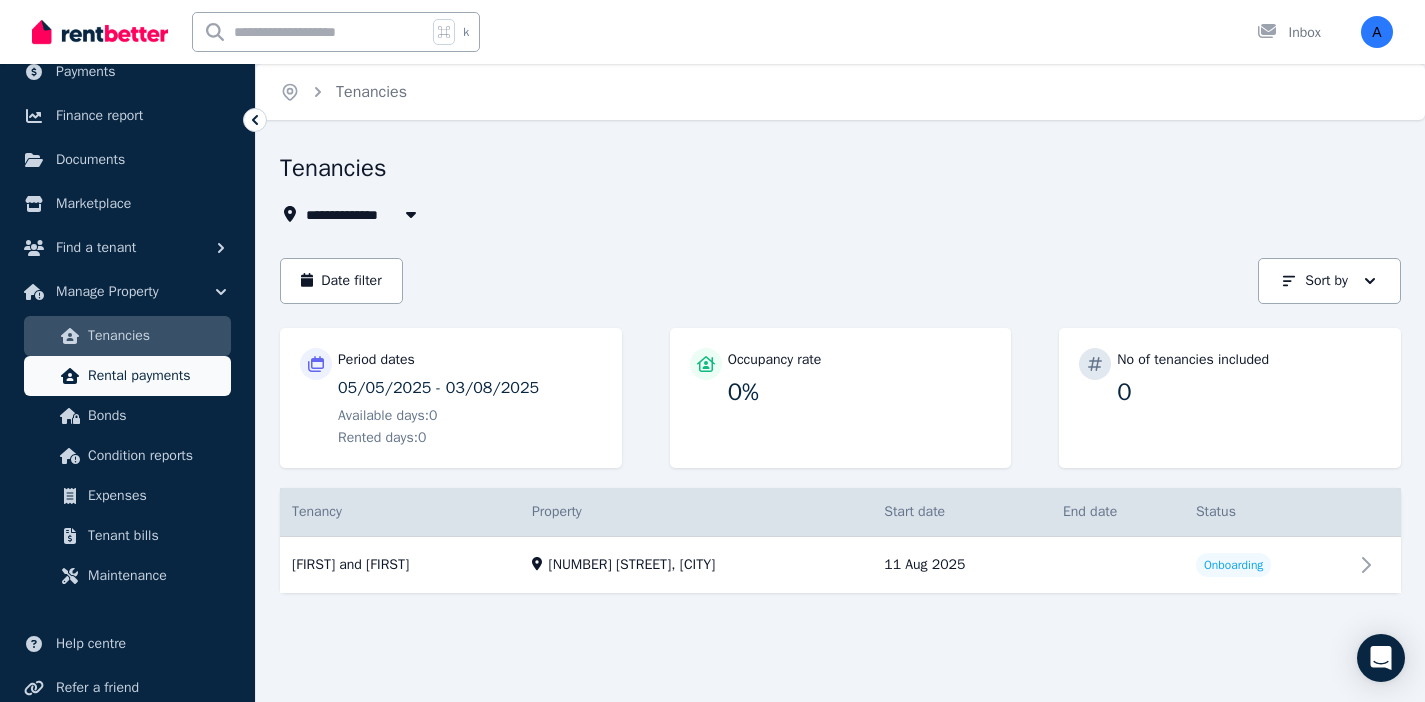 click on "Rental payments" at bounding box center (155, 376) 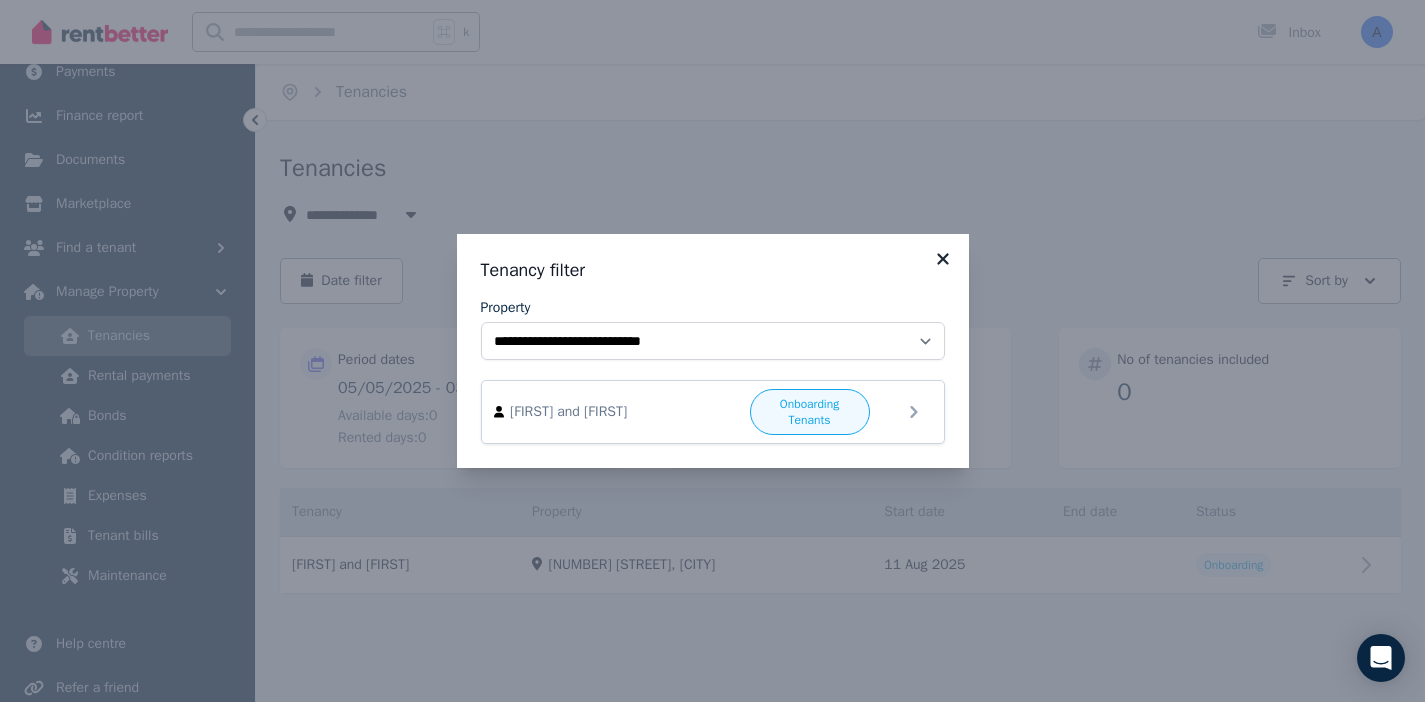 click 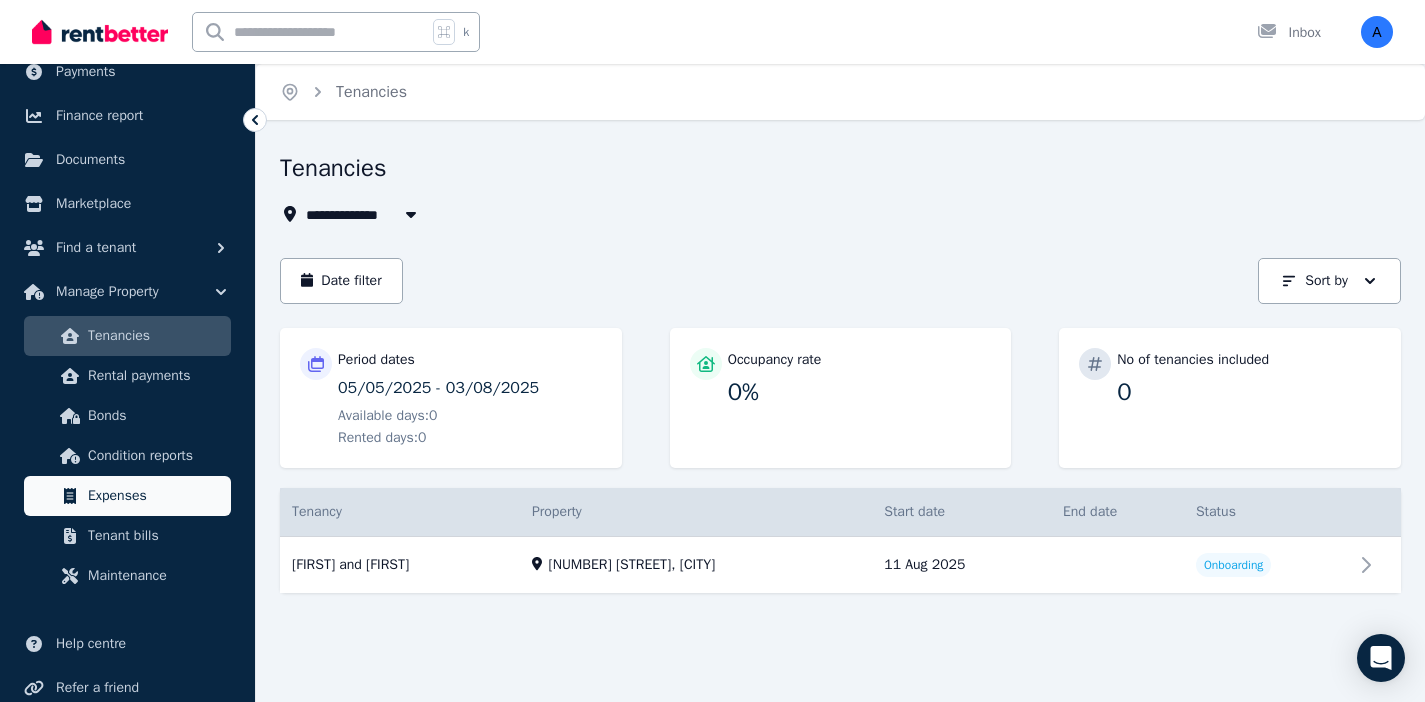 click on "Expenses" at bounding box center [155, 496] 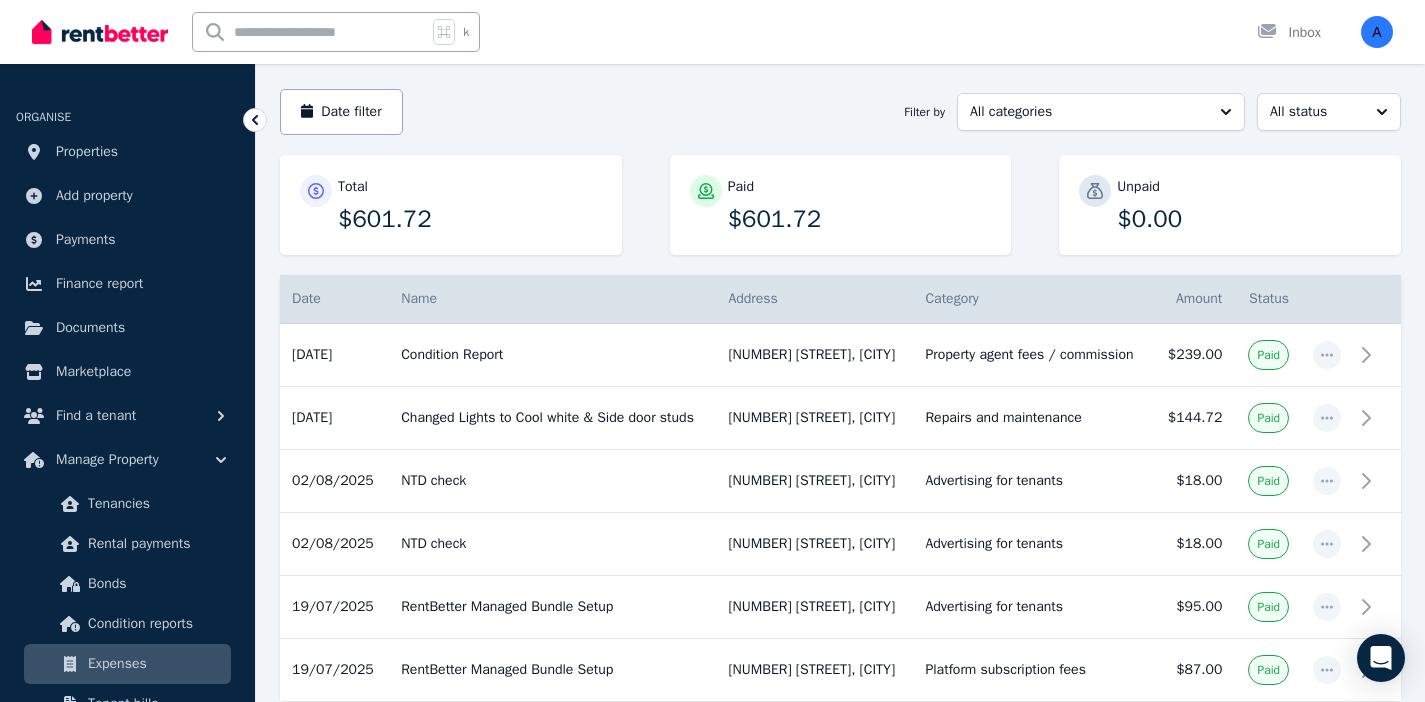 scroll, scrollTop: 173, scrollLeft: 0, axis: vertical 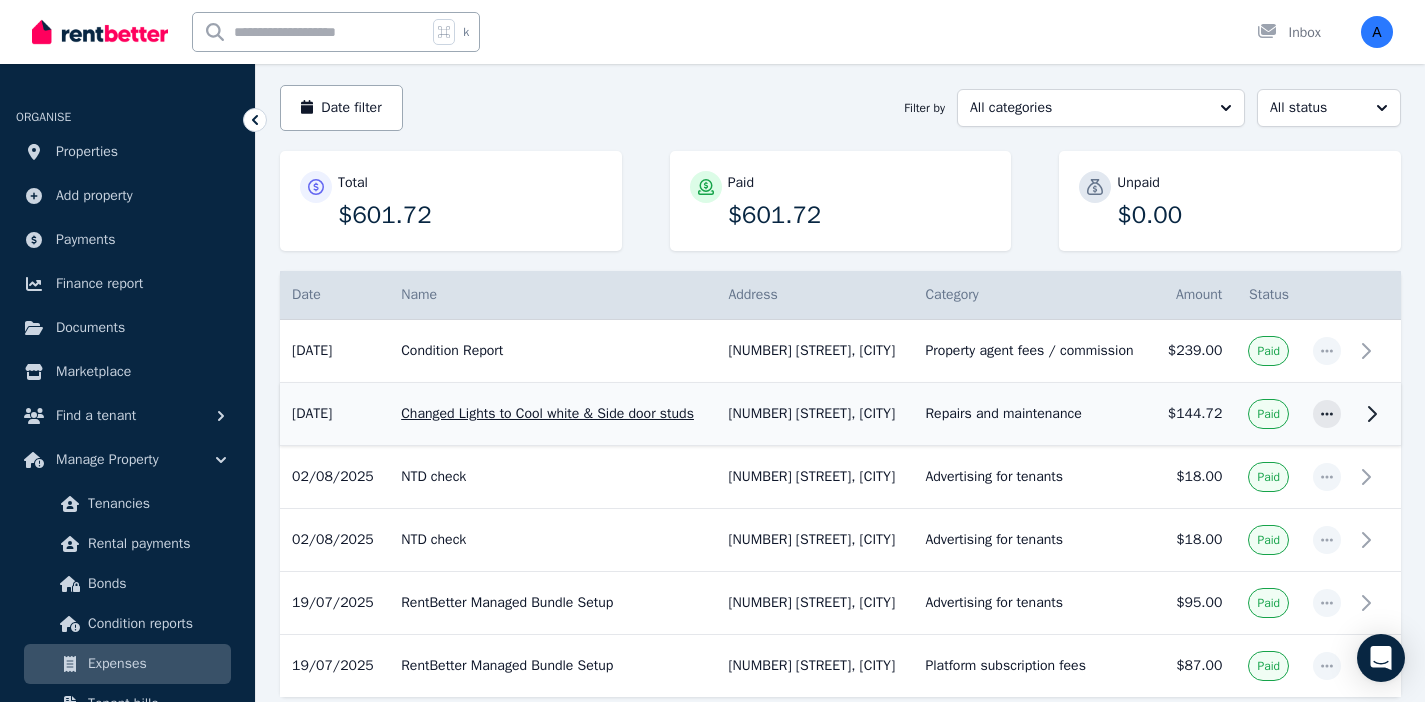 click on "Repairs and maintenance" at bounding box center [1033, 414] 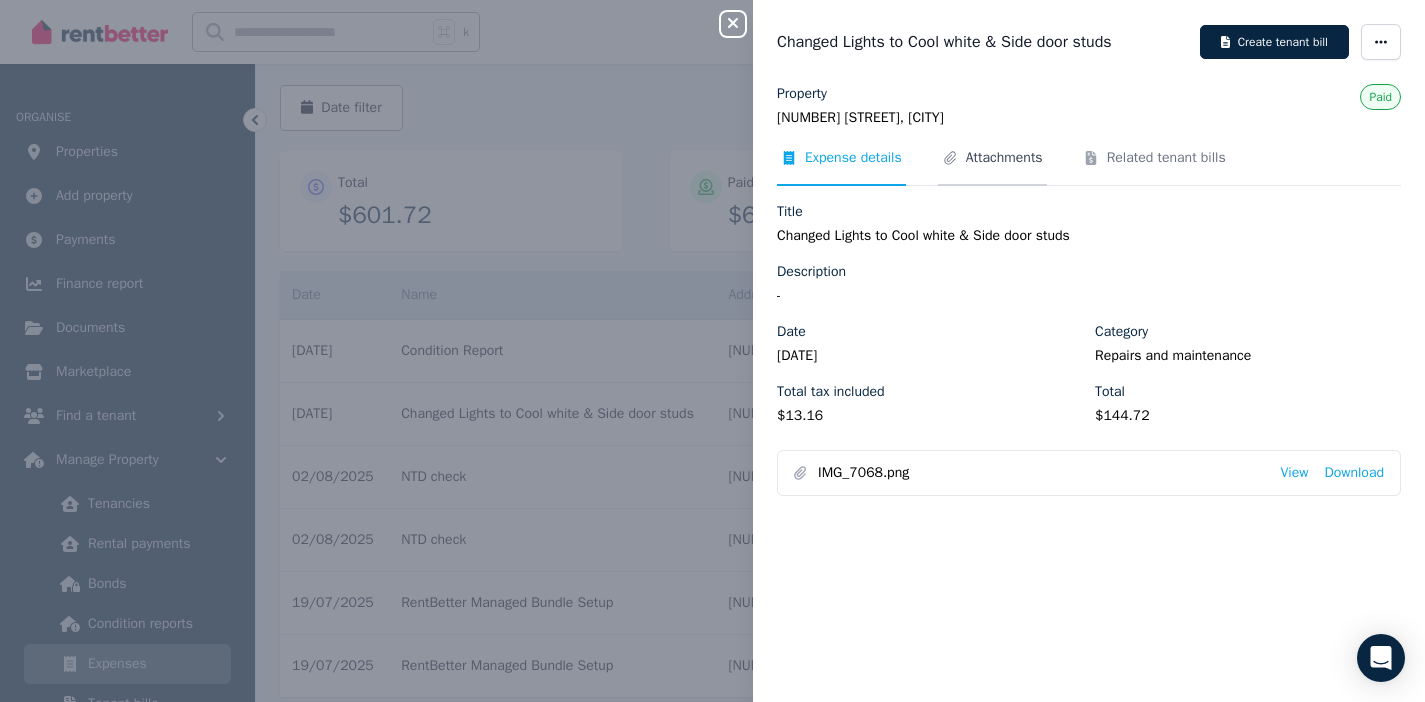 click on "Attachments" at bounding box center [1004, 158] 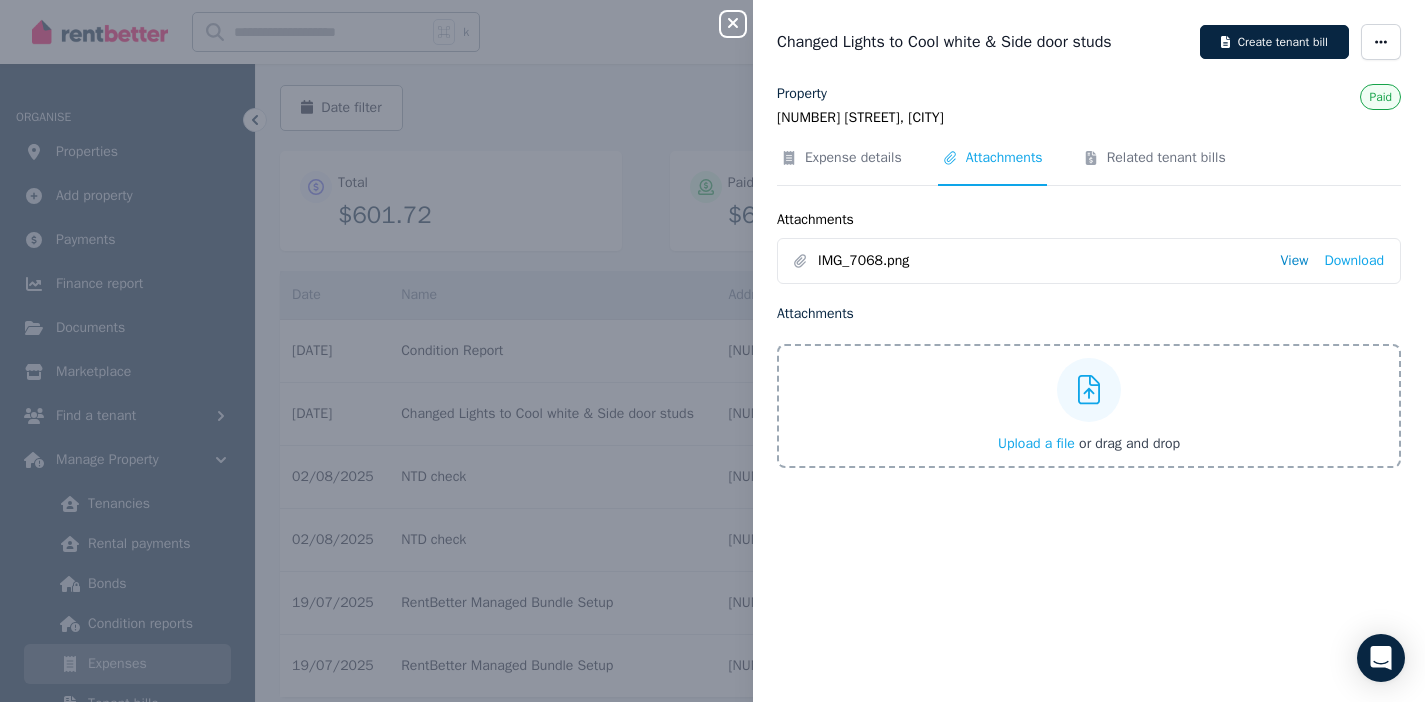 click on "View" at bounding box center (1294, 261) 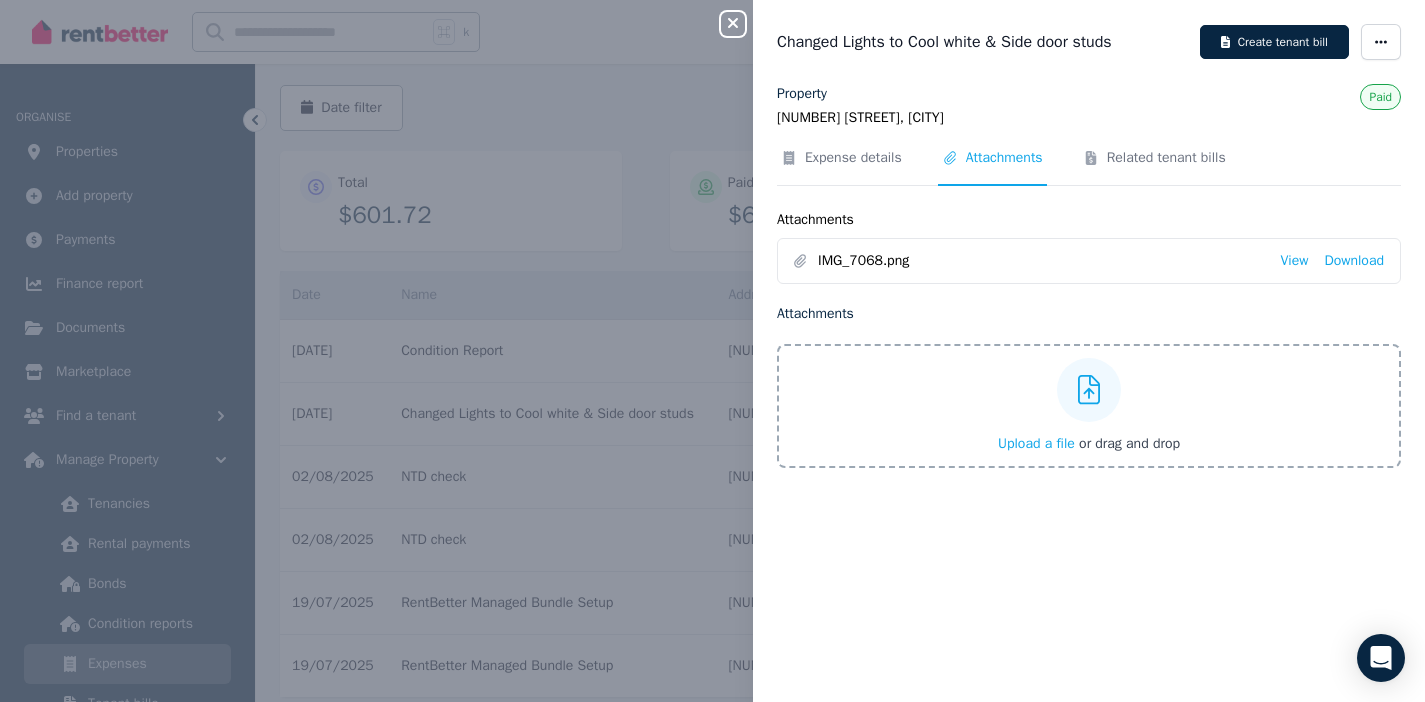 click on "Close panel Changed Lights to Cool white & Side door studs Create tenant bill Property [NUMBER] [STREET], [CITY] Paid Expense details Attachments Related tenant bills Attachments IMG_7068.png View Download Attachments Upload a file   or drag and drop" at bounding box center [712, 351] 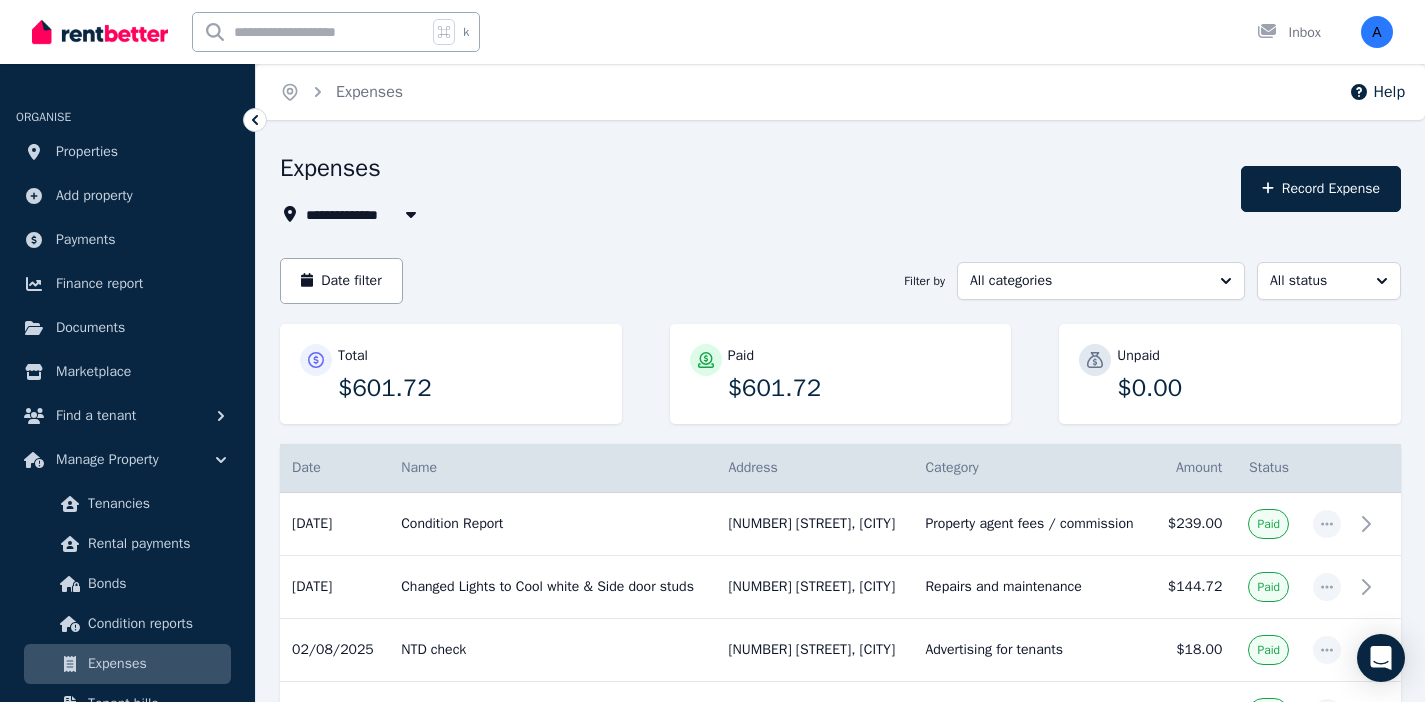 scroll, scrollTop: 0, scrollLeft: 0, axis: both 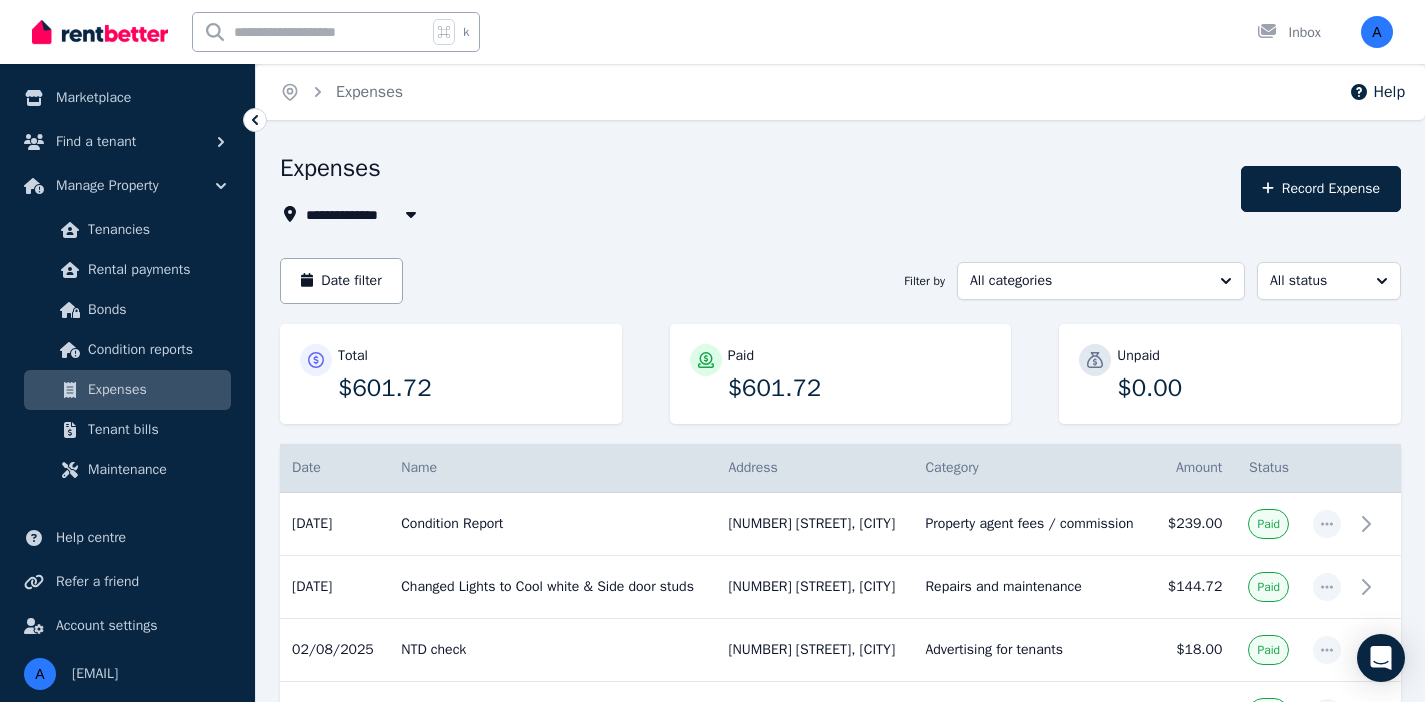 click on "**********" at bounding box center (840, 547) 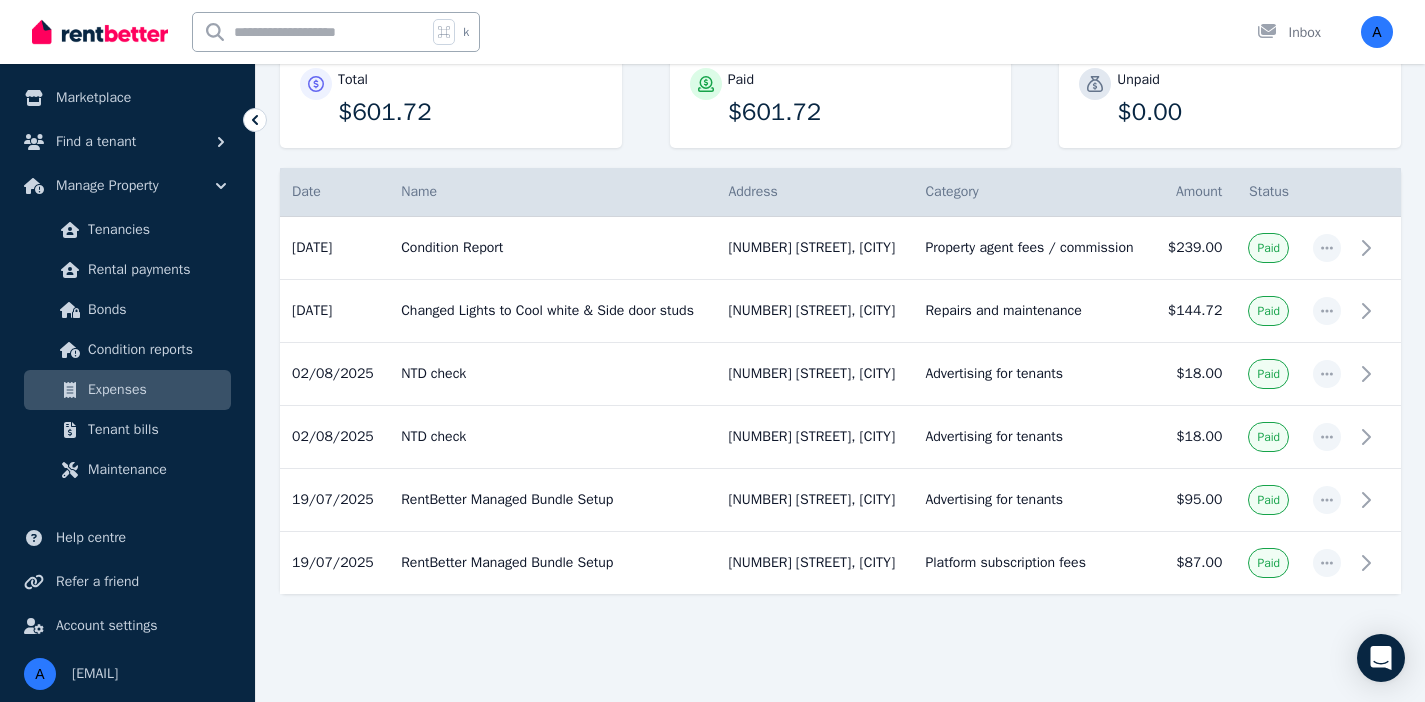 scroll, scrollTop: 0, scrollLeft: 0, axis: both 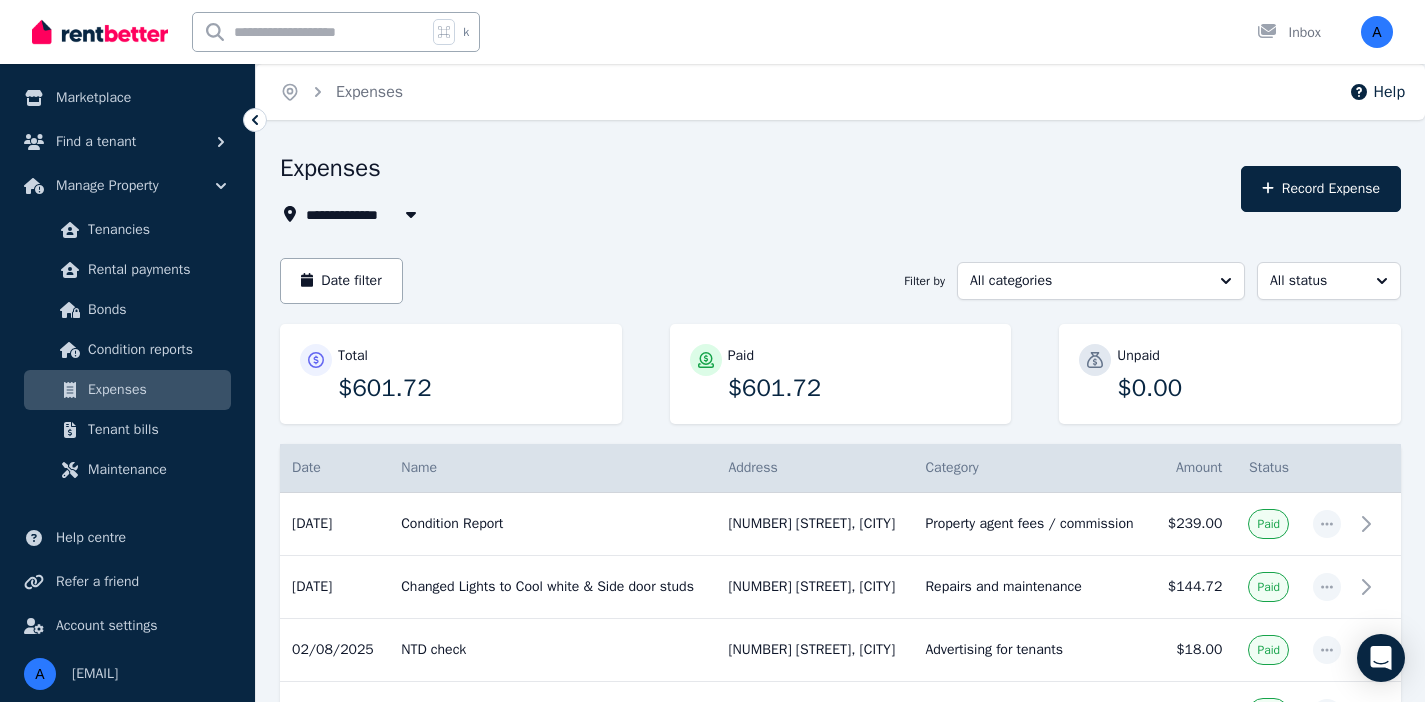 click on "**********" at bounding box center [712, 351] 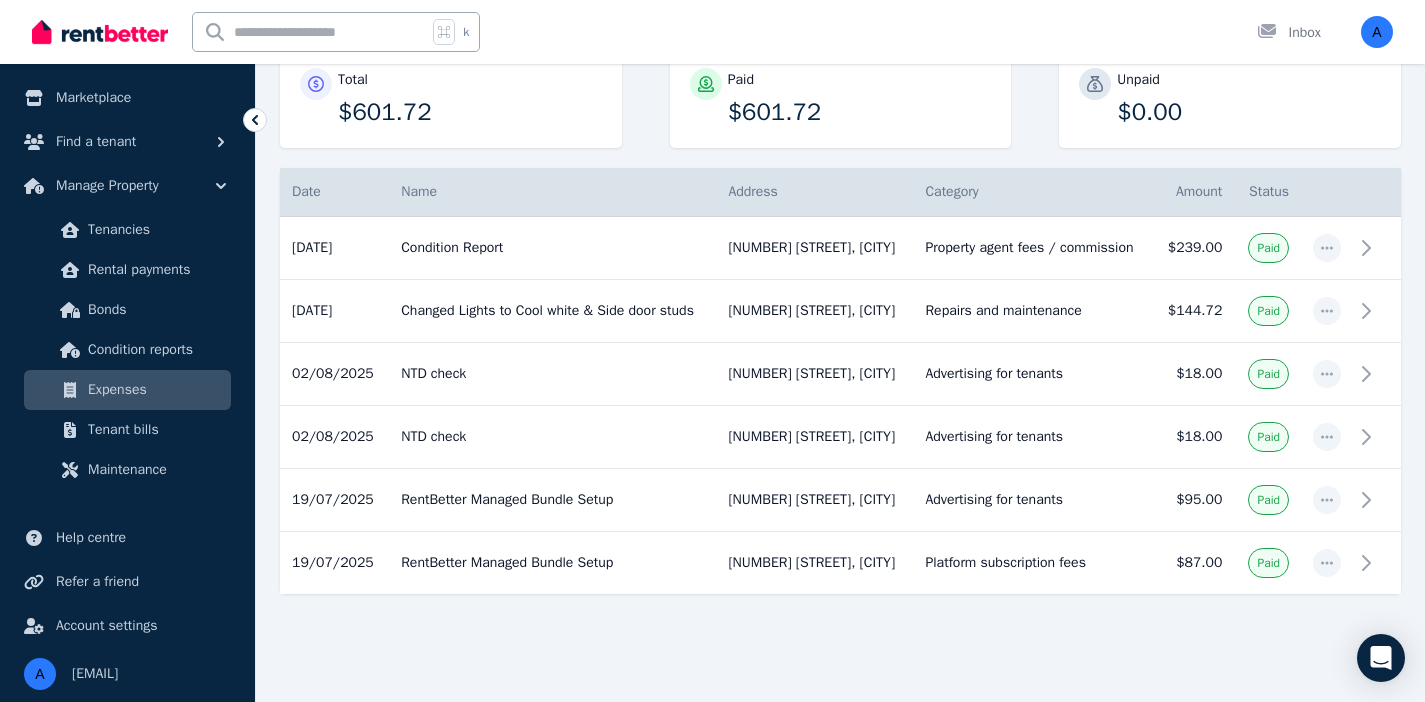 scroll, scrollTop: 0, scrollLeft: 0, axis: both 